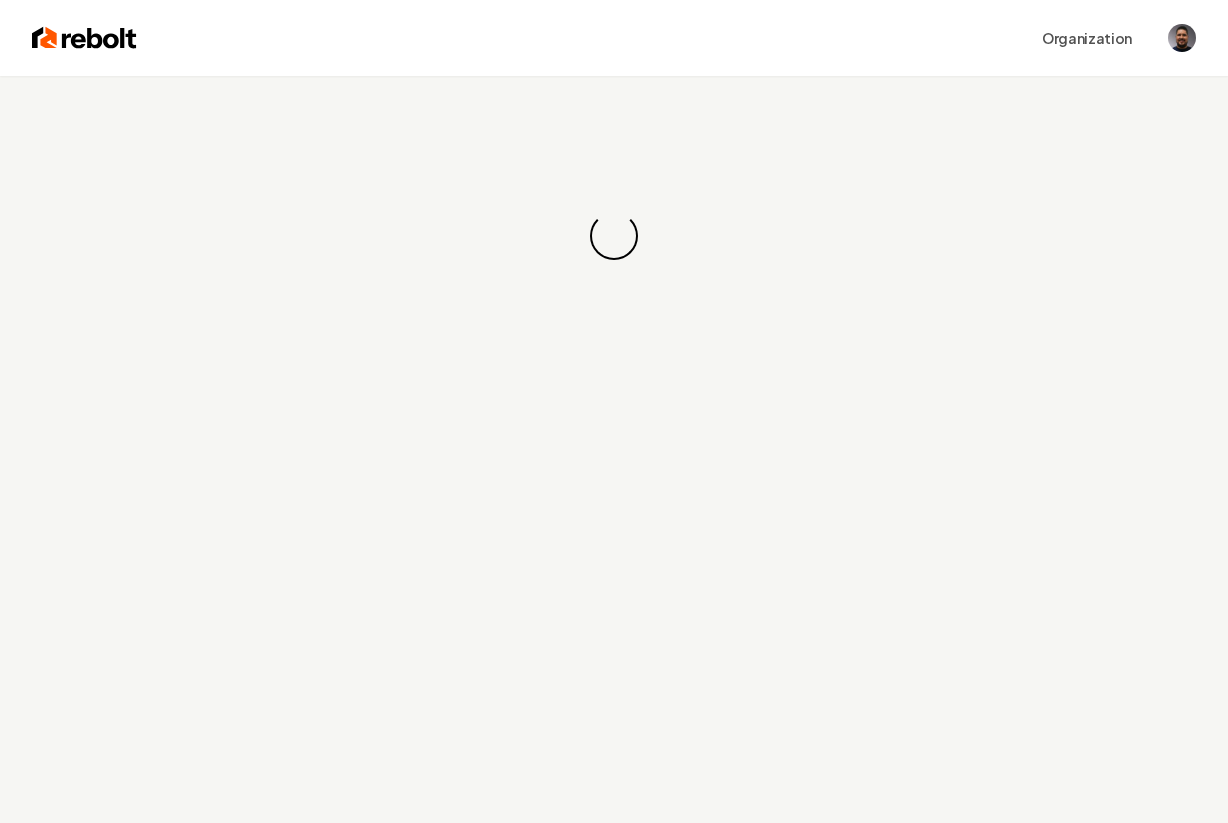 scroll, scrollTop: 0, scrollLeft: 0, axis: both 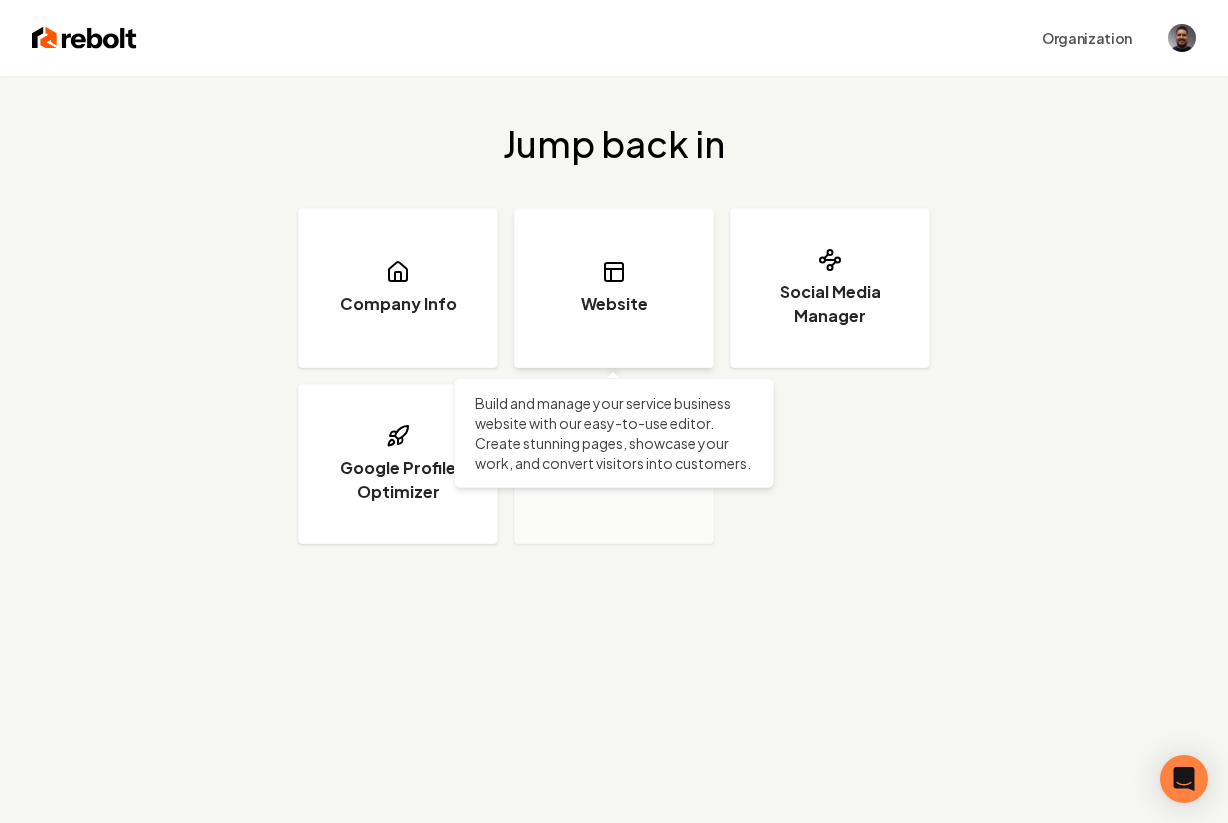 click on "Website" at bounding box center [614, 288] 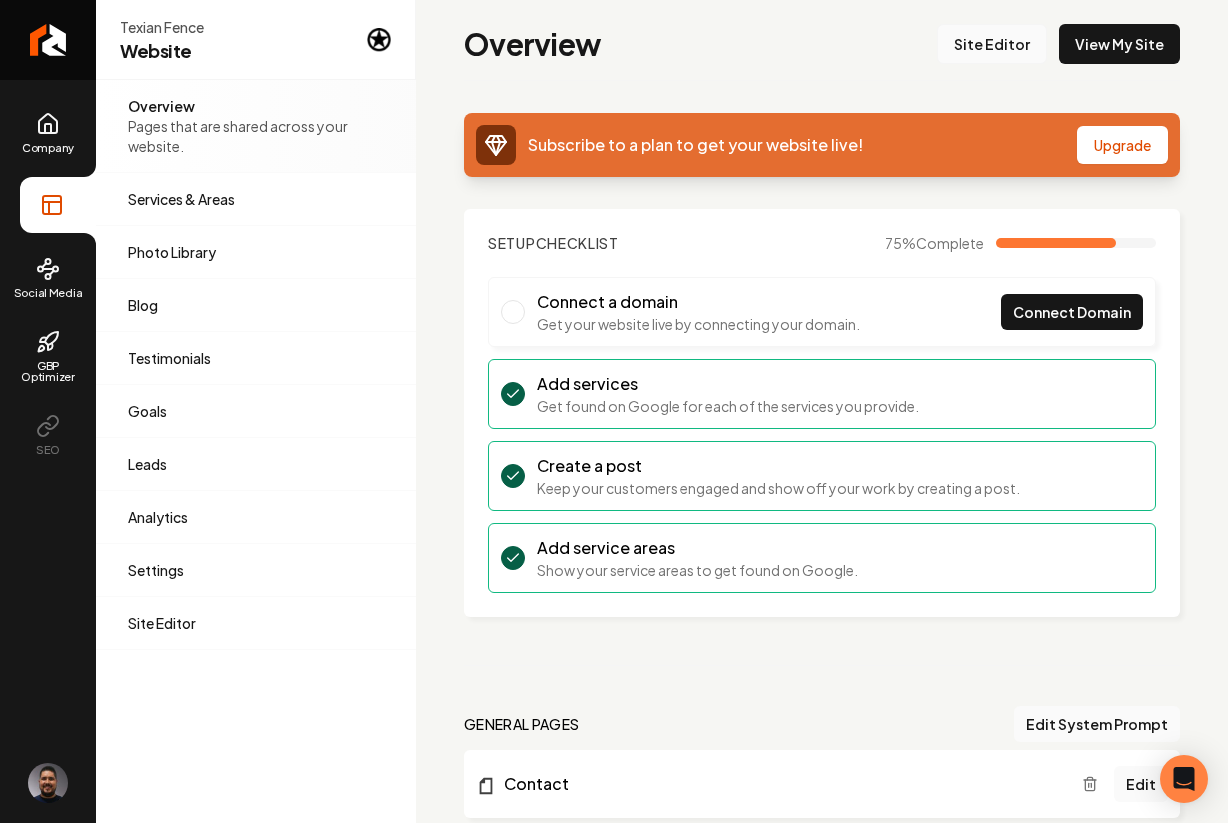 click on "Site Editor" at bounding box center (992, 44) 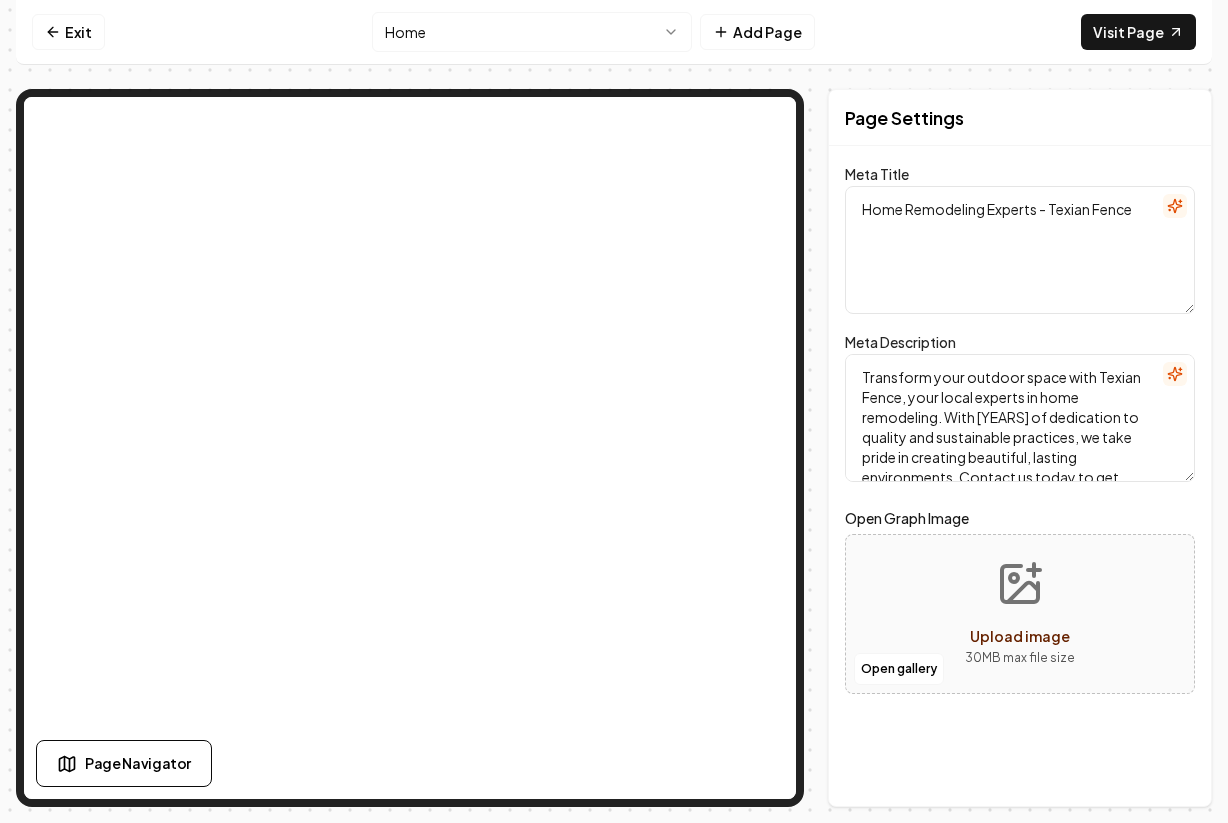 click on "Computer Required This feature is only available on a computer. Please switch to a computer to edit your site. Go back  Exit Home Add Page Visit Page  Page Navigator Page Settings Meta Title Home Remodeling Experts - Texian Fence Meta Description Transform your outdoor space with Texian Fence, your local experts in home remodeling. With 60 years of dedication to quality and sustainable practices, we take pride in creating beautiful, lasting environments. Contact us today to get started! Open Graph Image Open gallery Upload image 30  MB max file size Discard Changes Save Section Editor Unsupported section type /dashboard/sites/928cff85-4caa-4858-81b1-50f039a7b665/pages/dd1e50b3-a9de-48fe-ab0c-ea8481a55606" at bounding box center [614, 411] 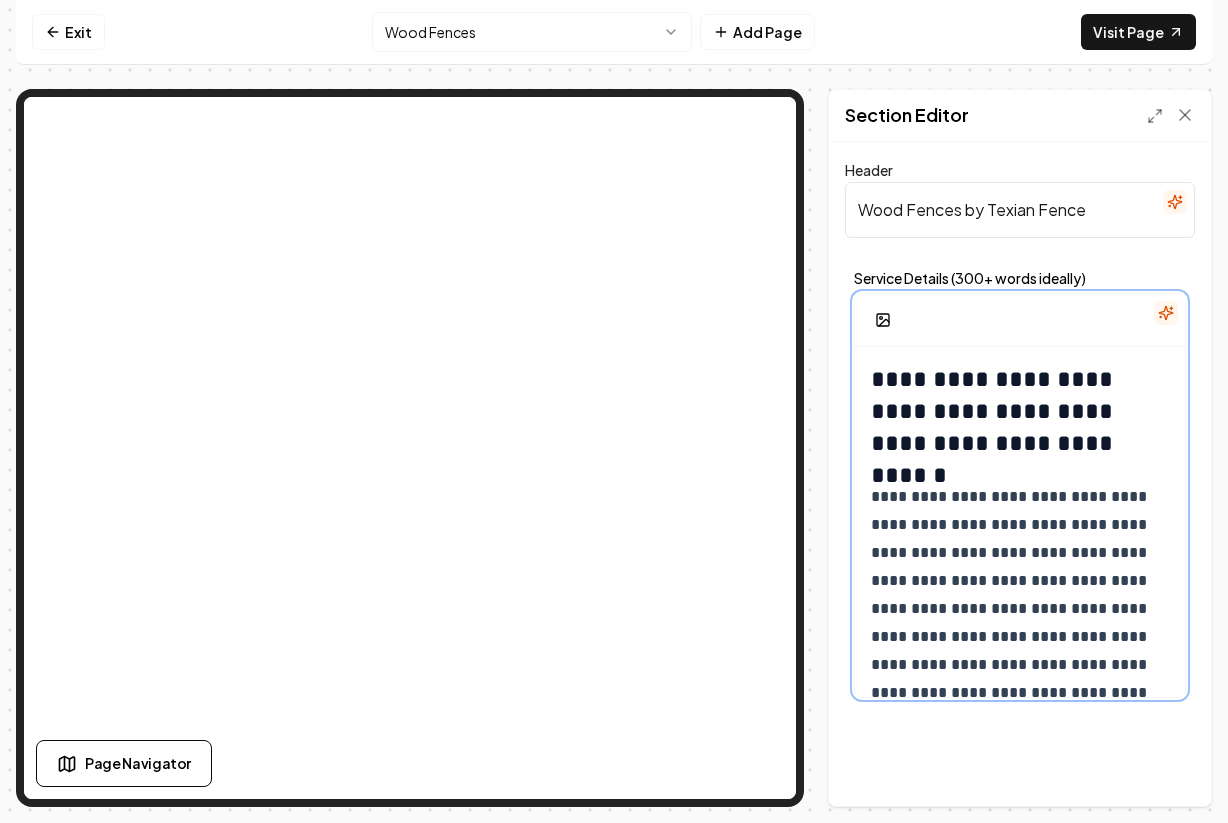 click on "**********" at bounding box center (1020, 411) 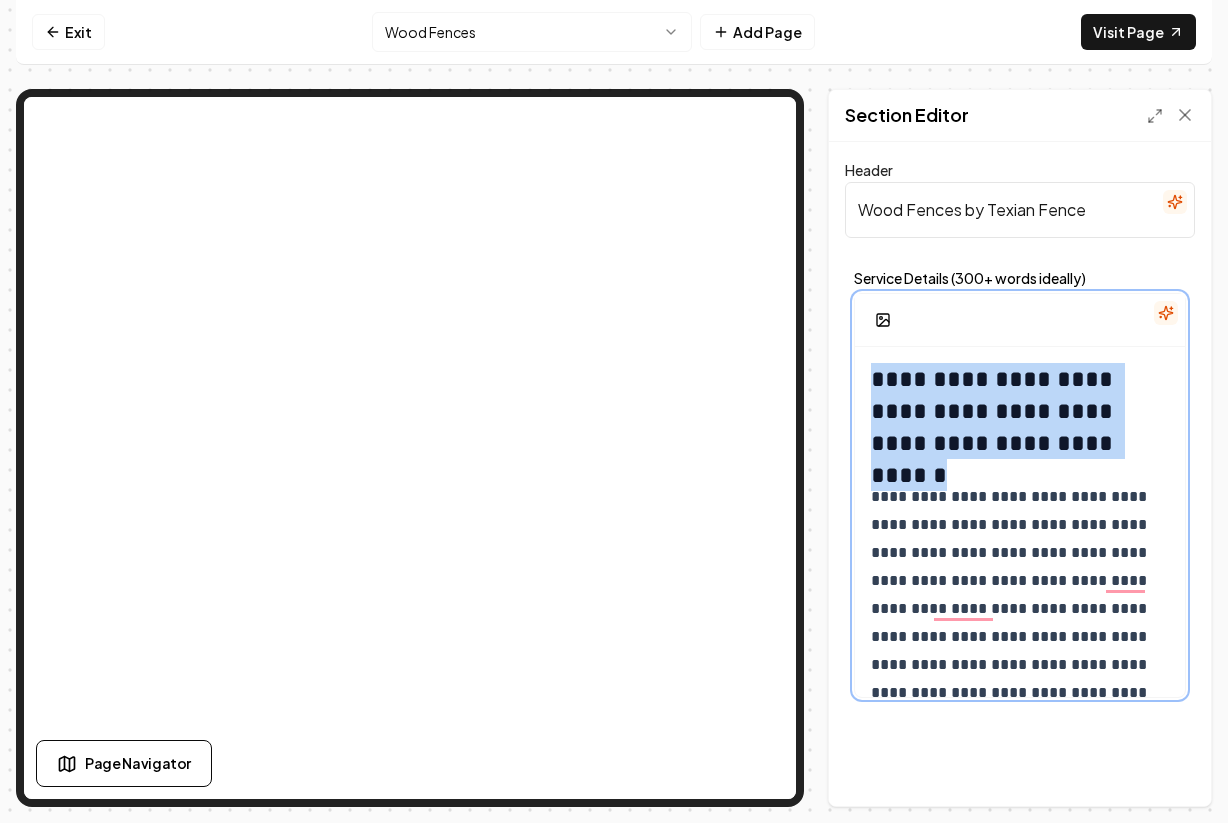 drag, startPoint x: 1157, startPoint y: 438, endPoint x: 869, endPoint y: 354, distance: 300 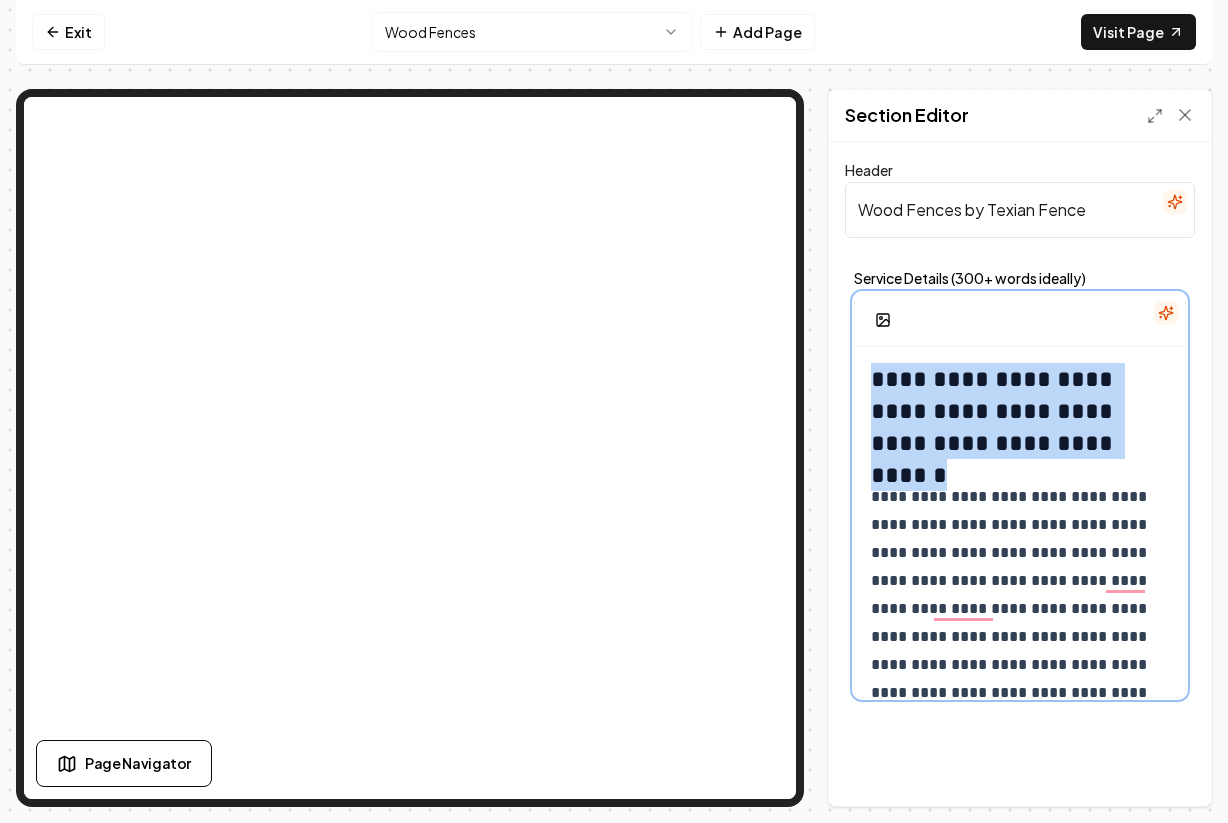 click on "**********" at bounding box center [1020, 1649] 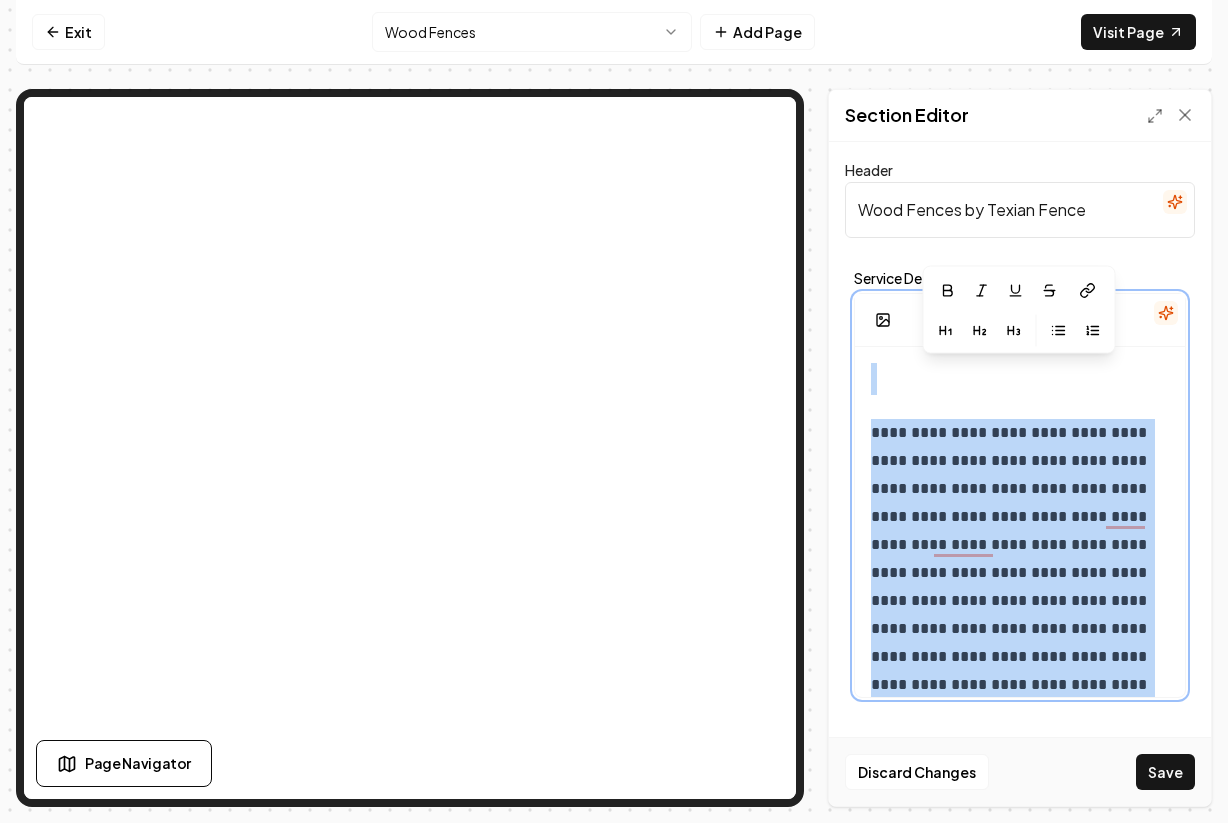 drag, startPoint x: 1169, startPoint y: 685, endPoint x: 935, endPoint y: 362, distance: 398.8546 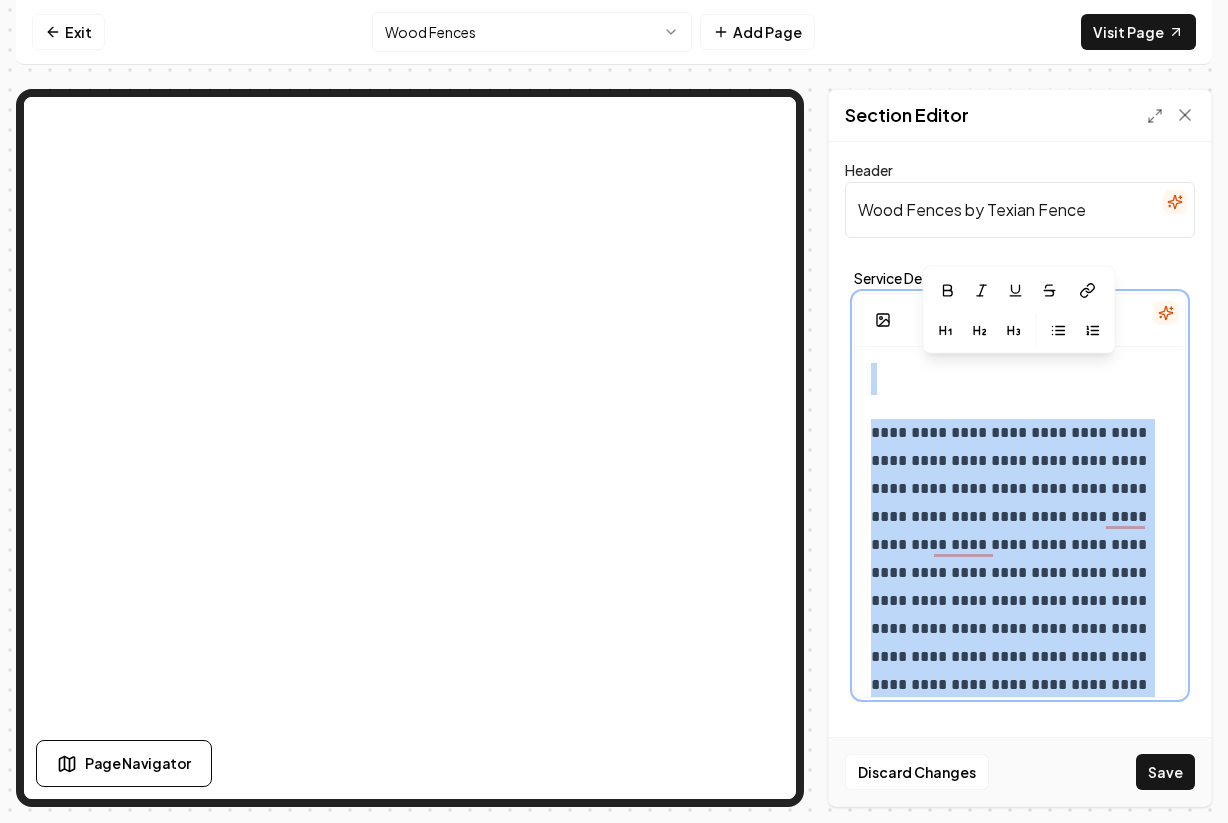 click on "**********" at bounding box center (1020, 1617) 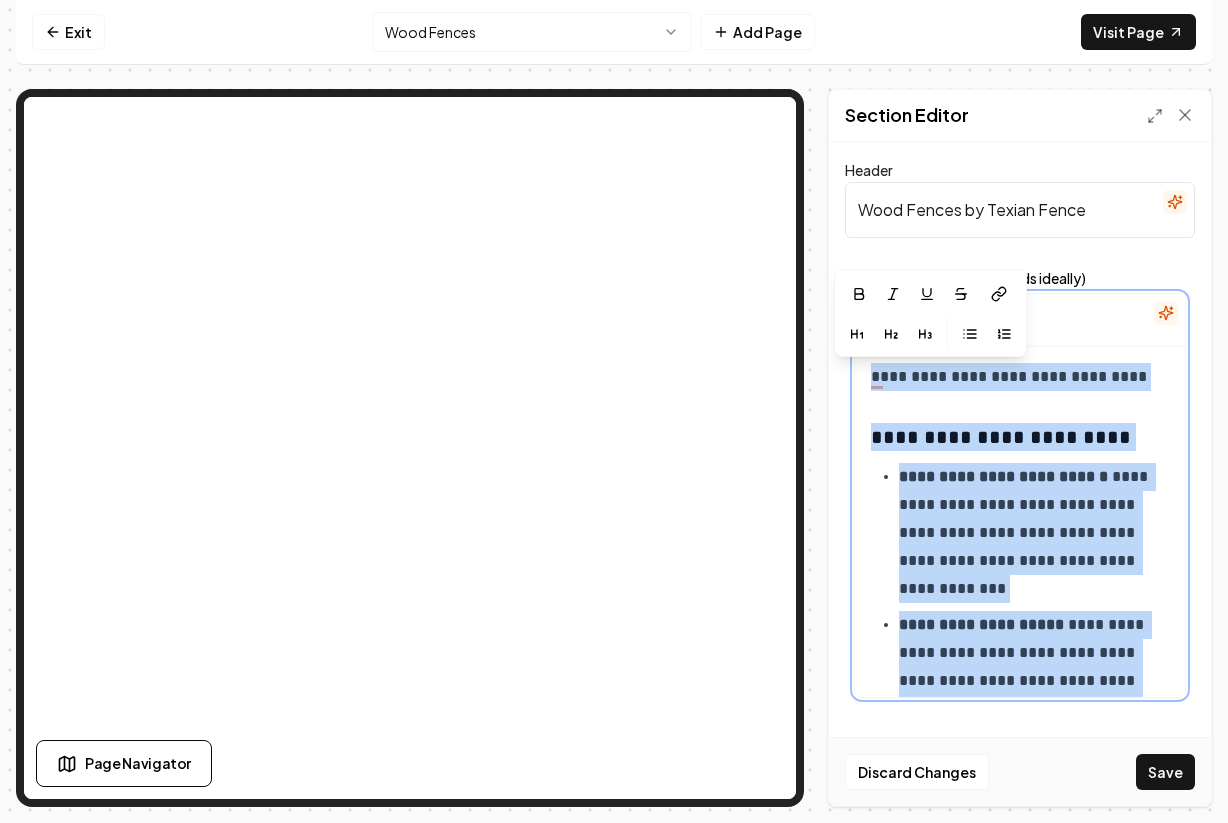 scroll, scrollTop: 201, scrollLeft: 0, axis: vertical 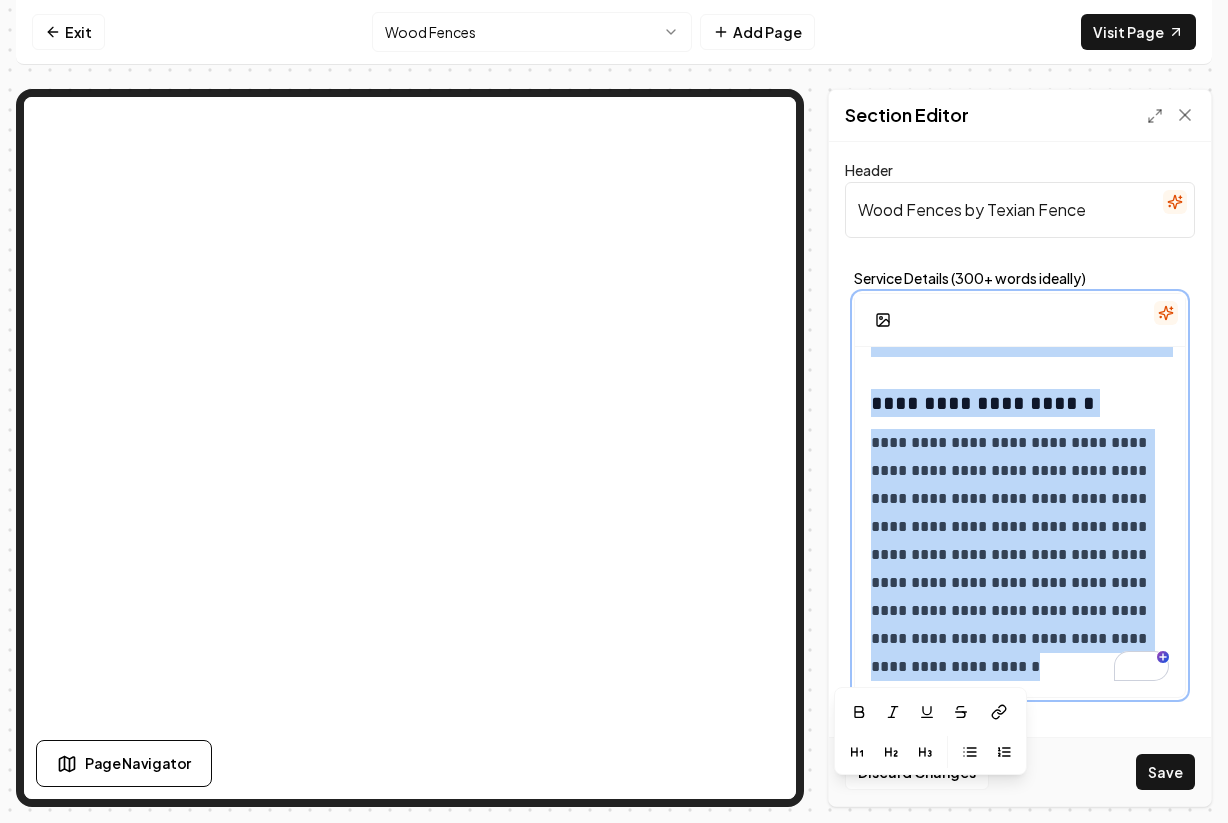 drag, startPoint x: 865, startPoint y: 370, endPoint x: 1004, endPoint y: 661, distance: 322.4934 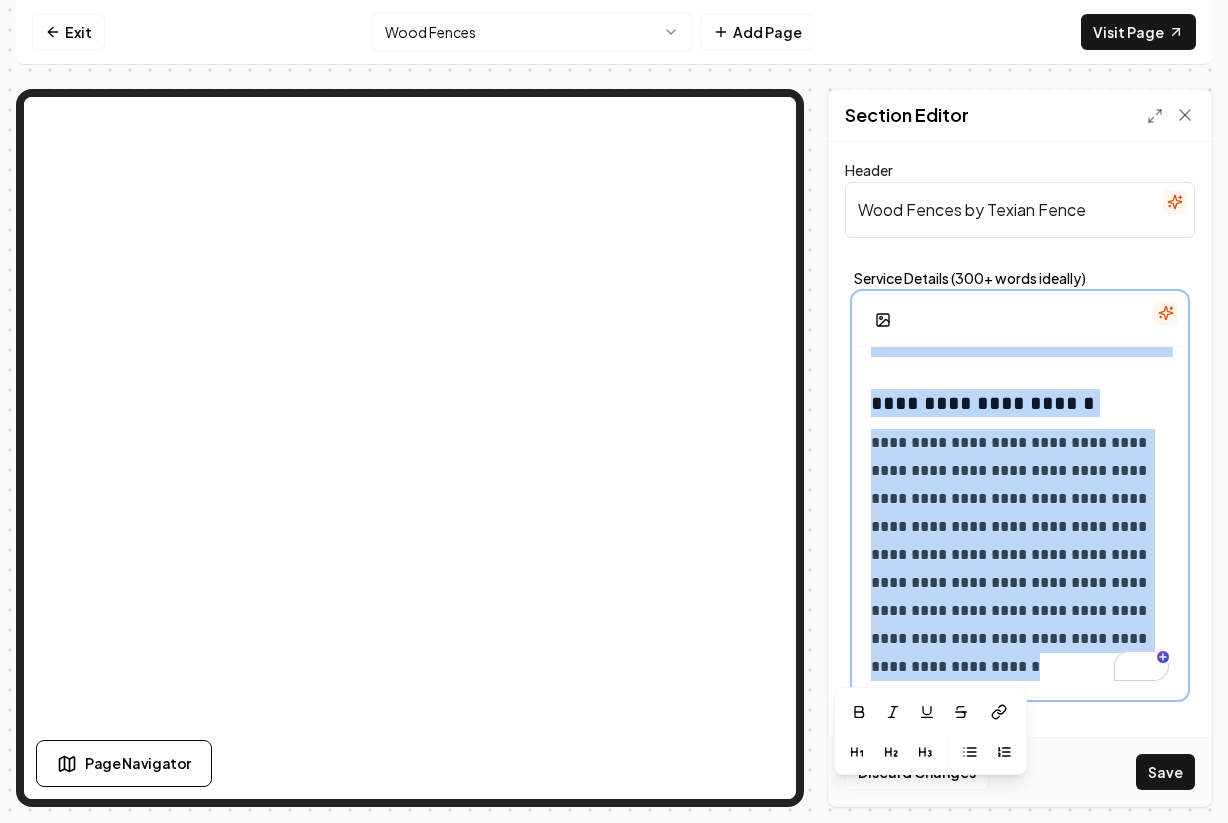 click on "**********" at bounding box center (1020, -405) 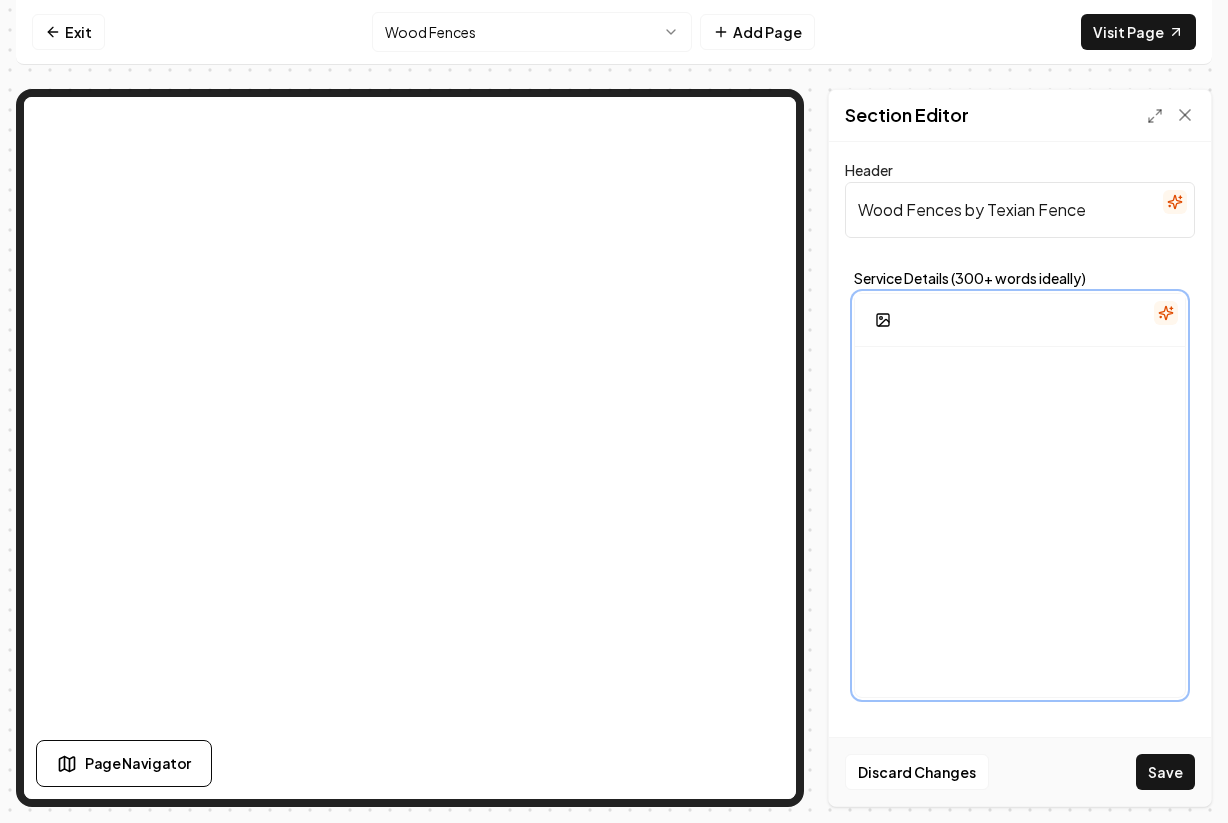 scroll, scrollTop: 15, scrollLeft: 0, axis: vertical 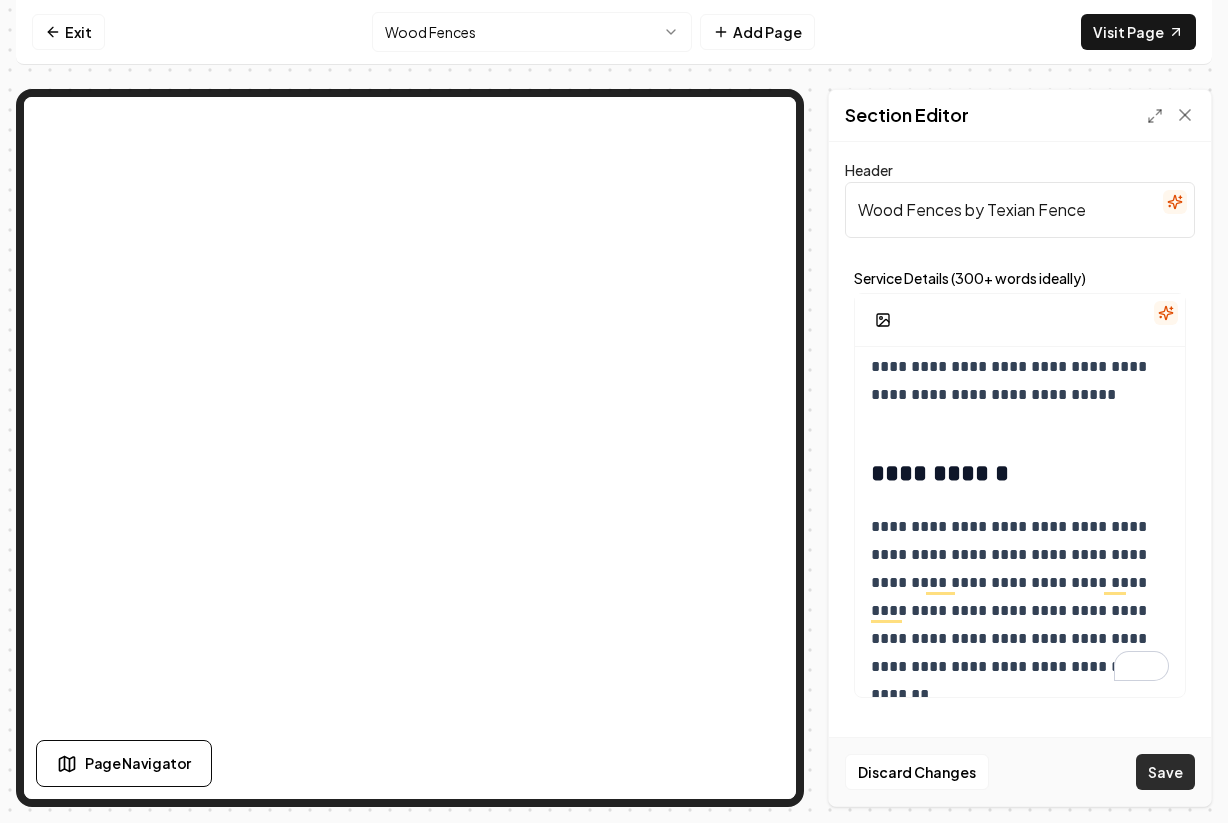 click on "Save" at bounding box center [1165, 772] 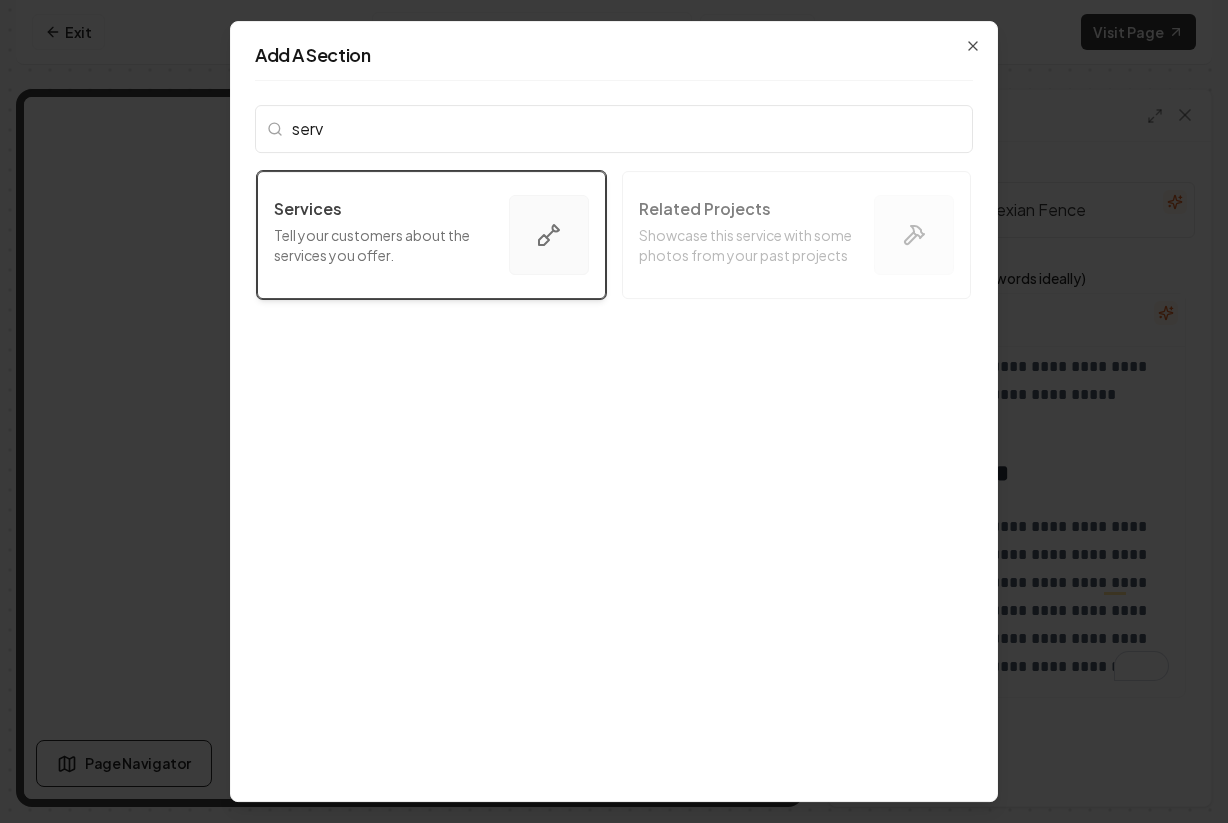 type on "serv" 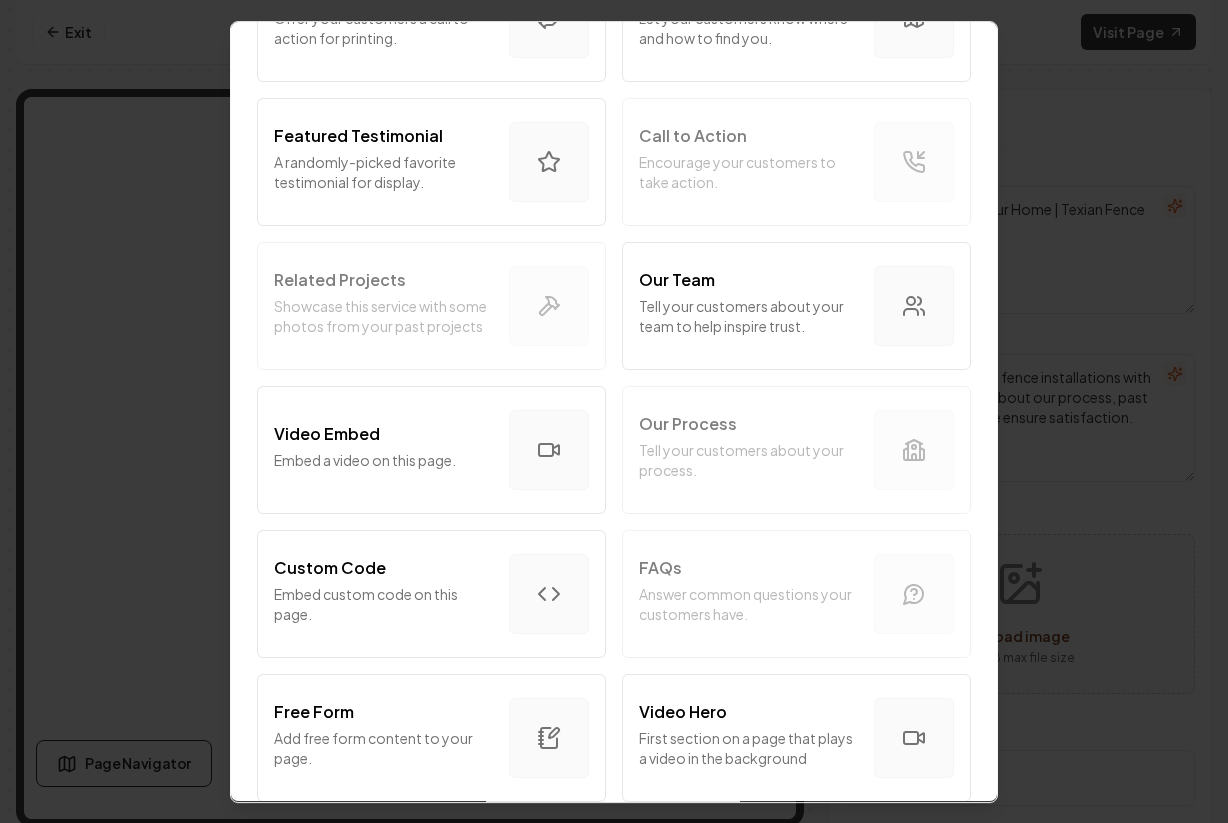 scroll, scrollTop: 506, scrollLeft: 0, axis: vertical 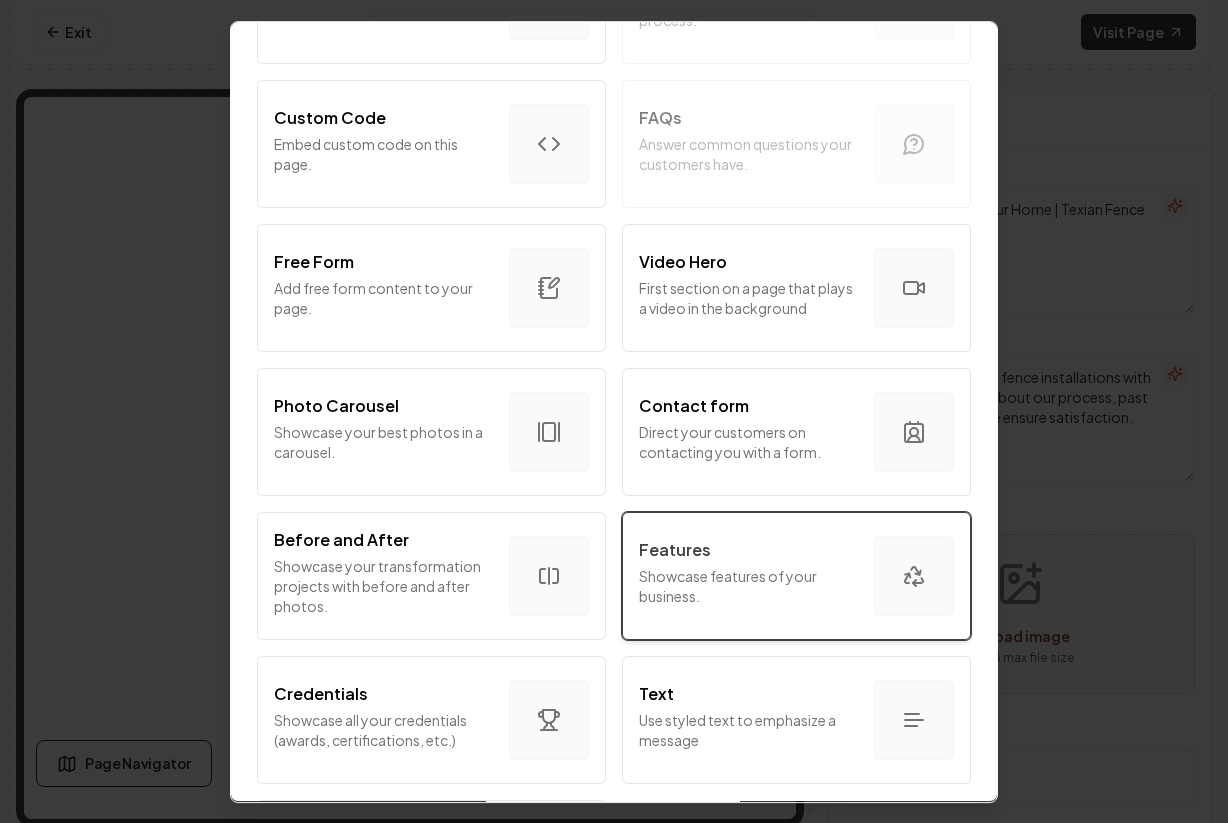 click on "Features Showcase features of your business." at bounding box center (796, 576) 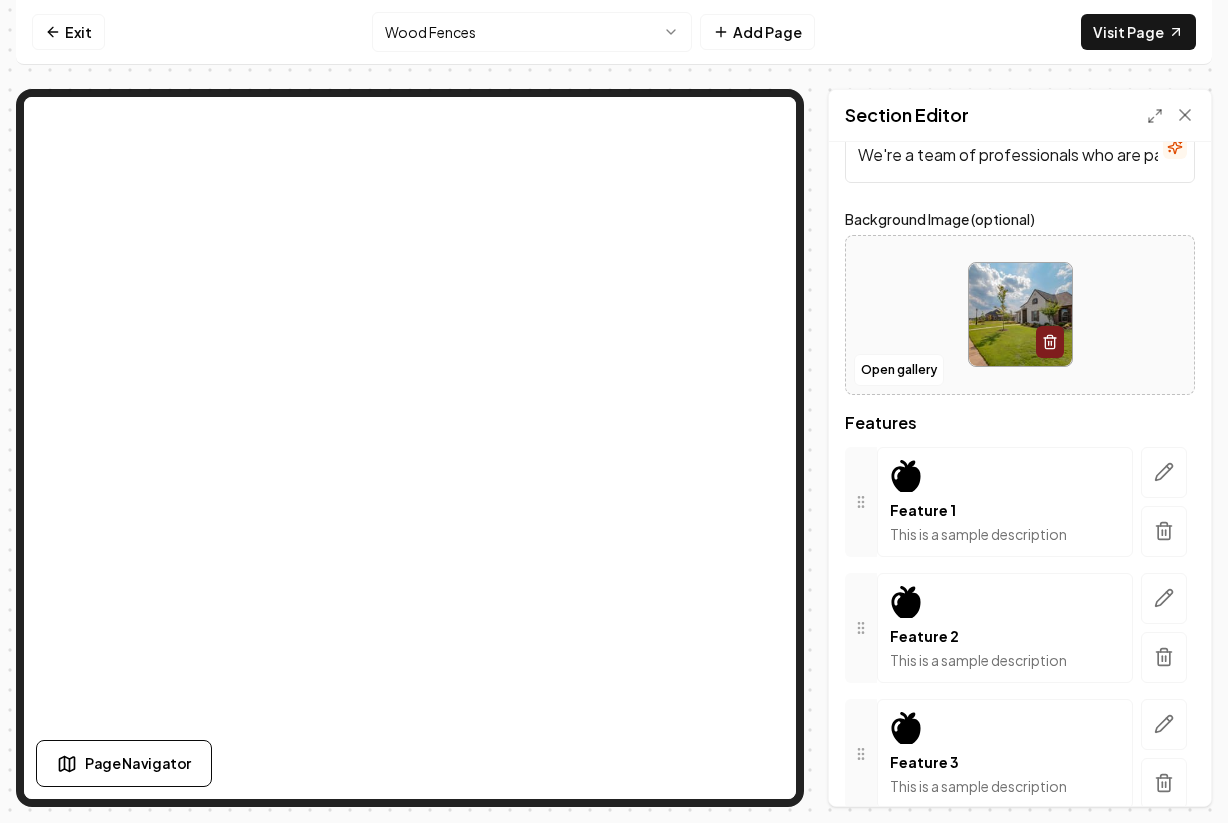 scroll, scrollTop: 229, scrollLeft: 0, axis: vertical 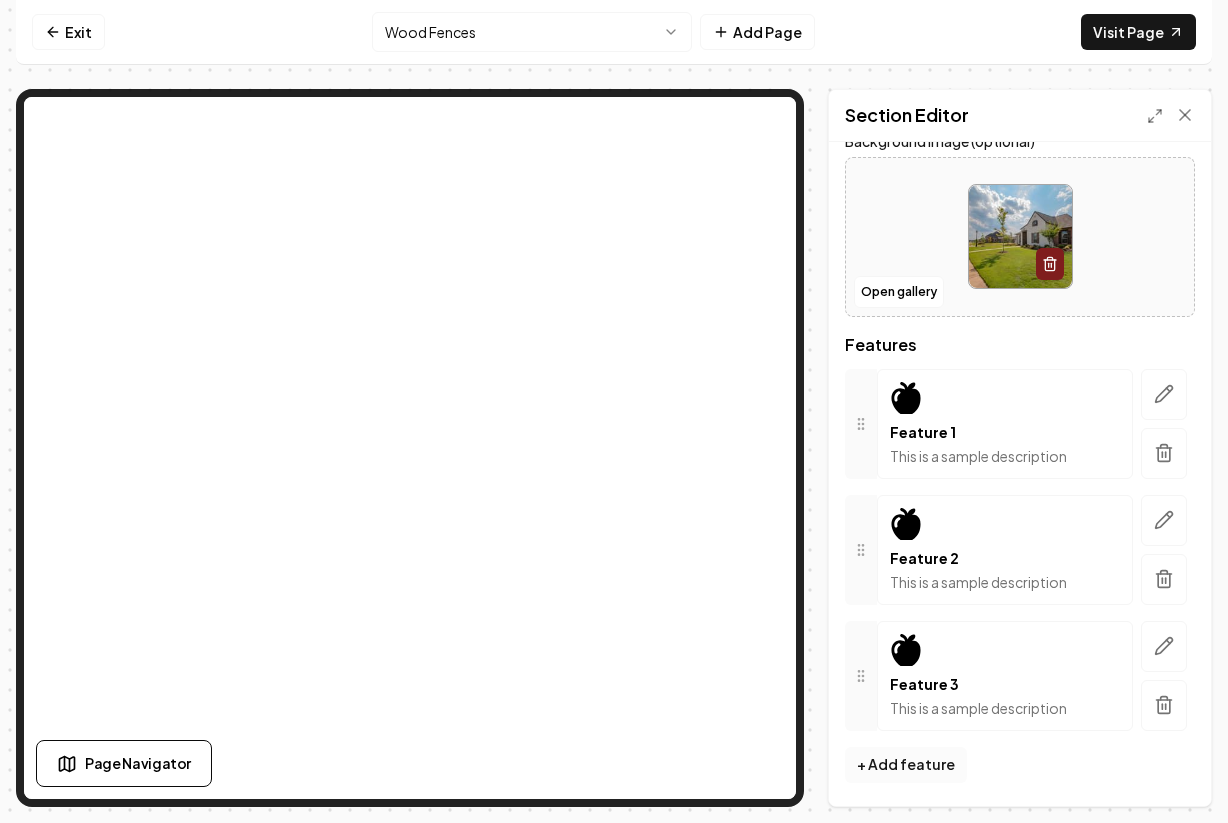 click on "+ Add feature" at bounding box center [906, 765] 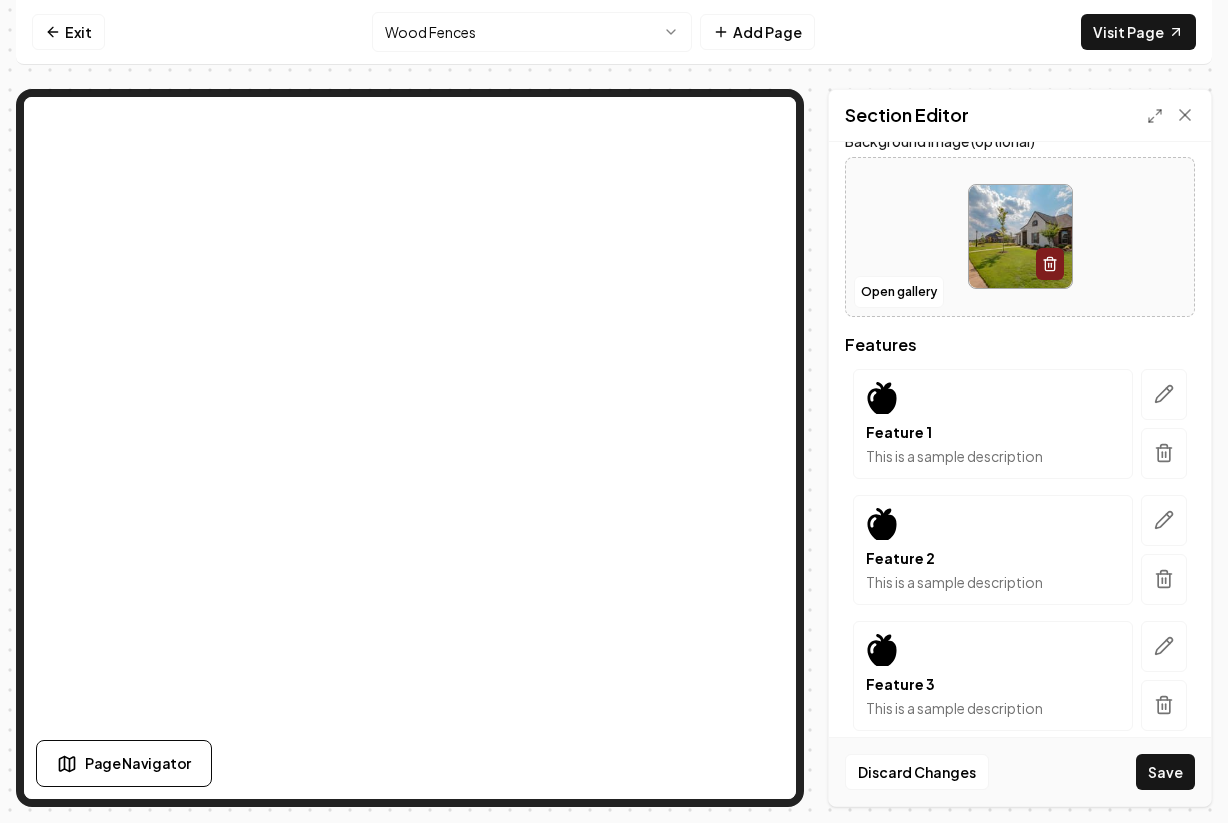 scroll, scrollTop: 663, scrollLeft: 0, axis: vertical 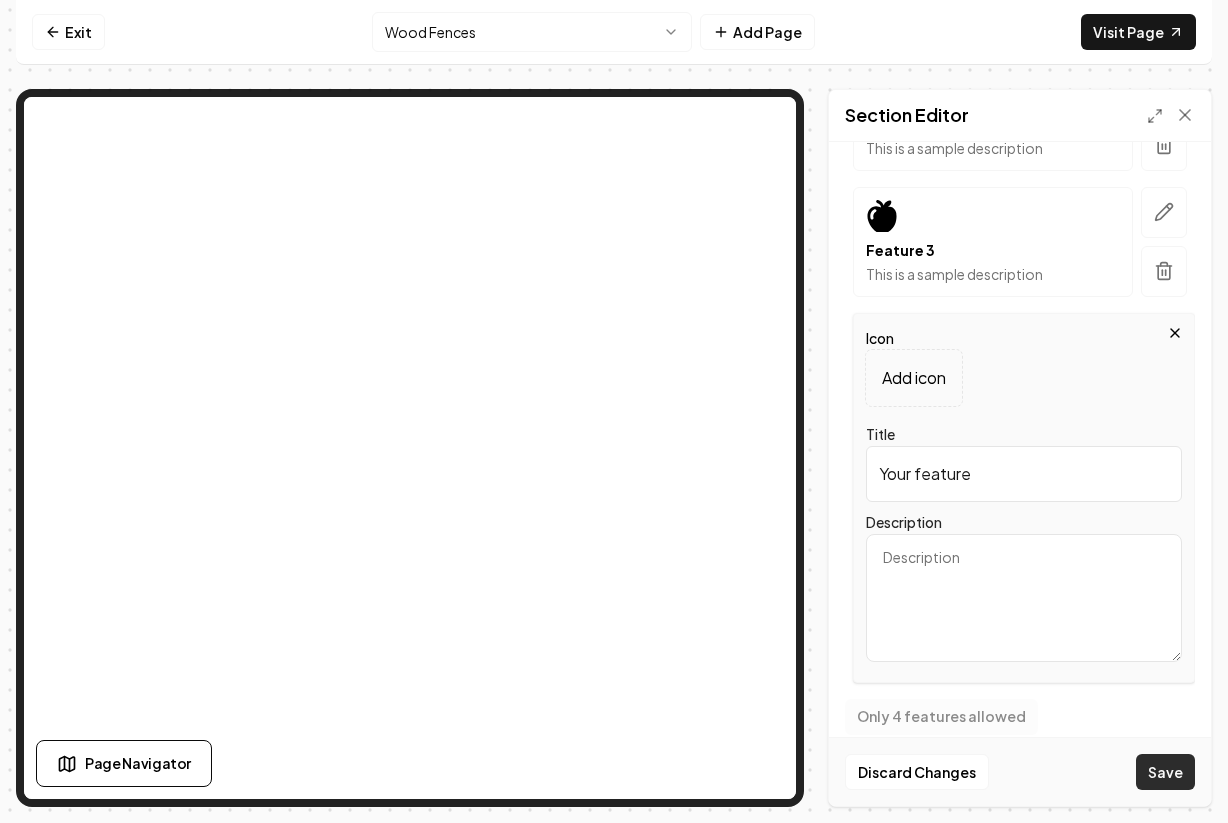 click on "Save" at bounding box center (1165, 772) 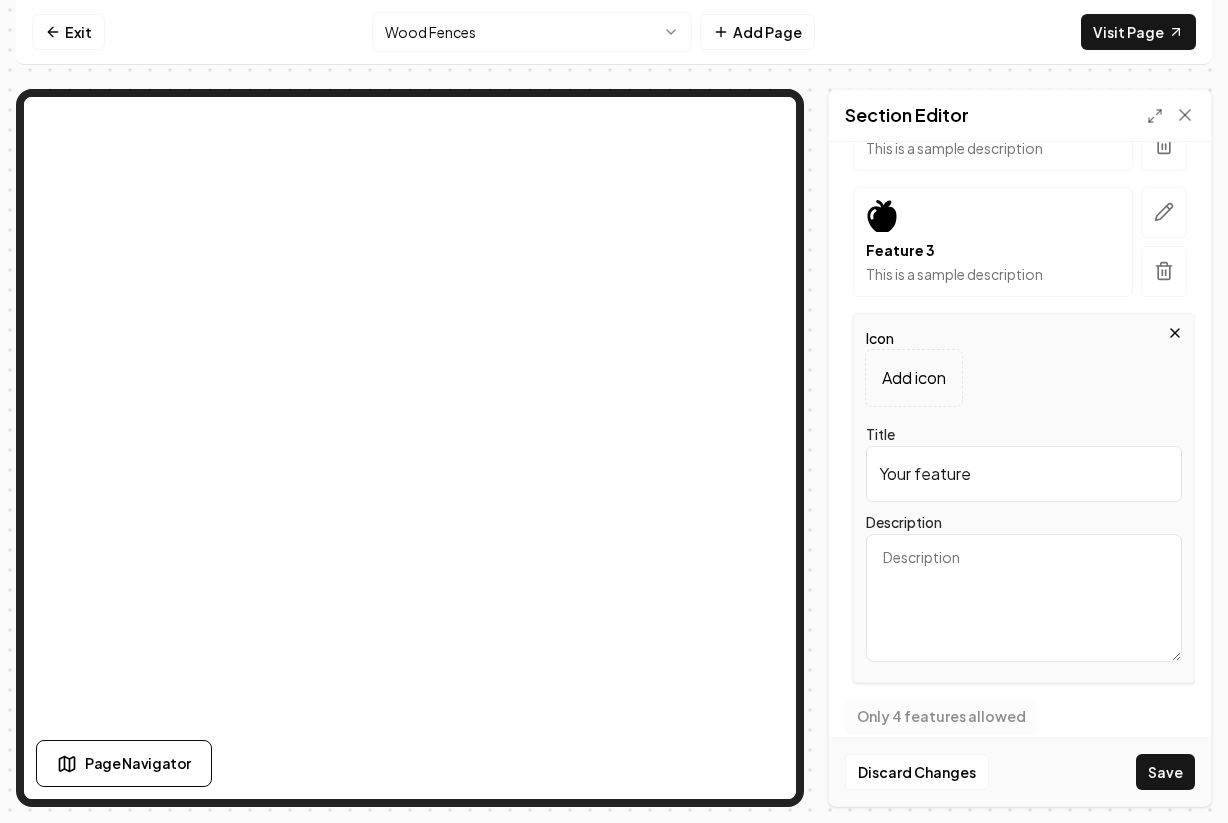 scroll, scrollTop: 684, scrollLeft: 0, axis: vertical 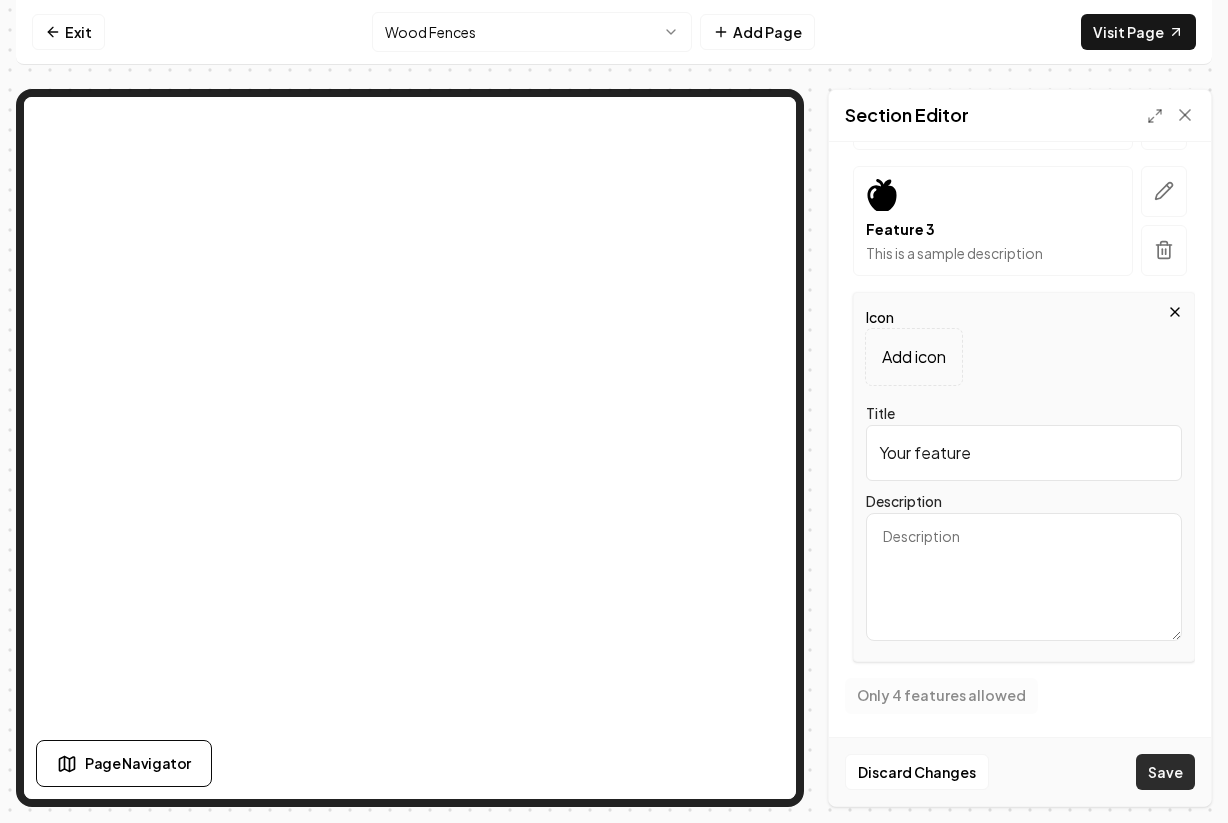click on "Save" at bounding box center [1165, 772] 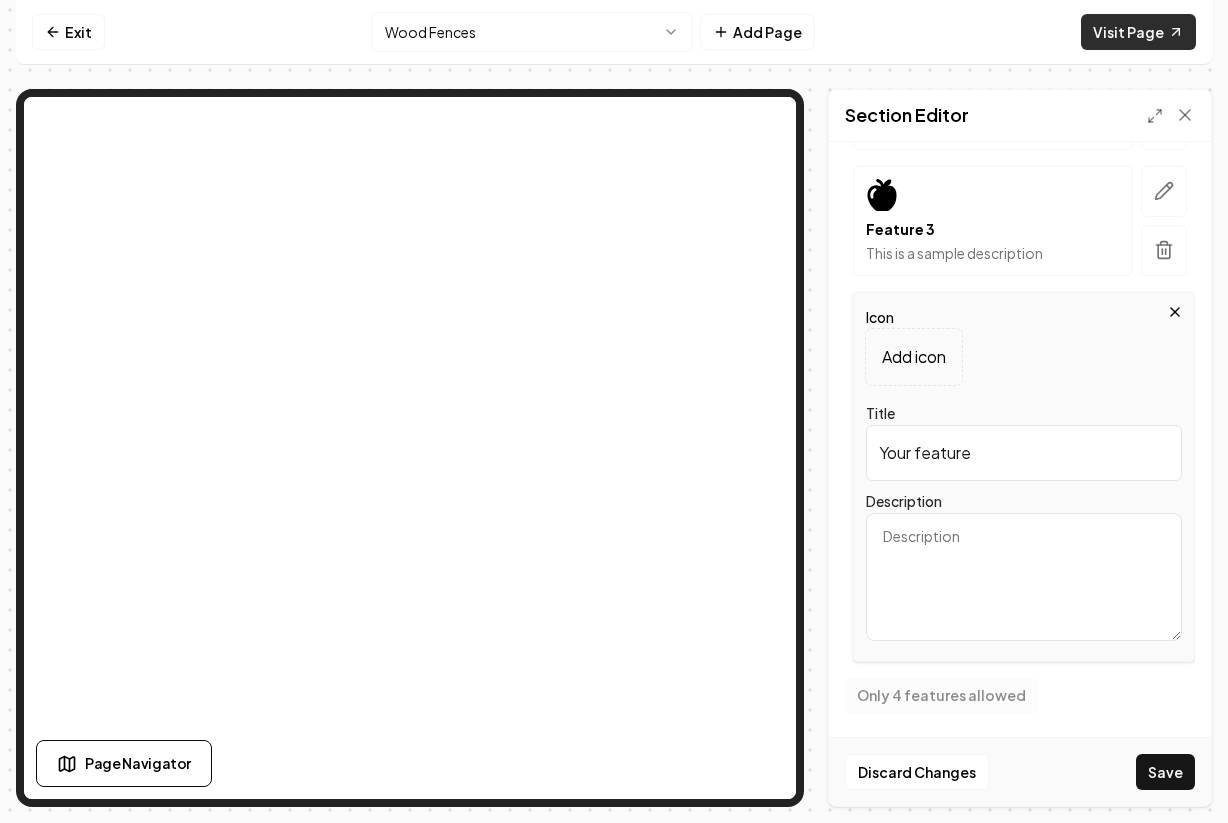 click on "Visit Page" at bounding box center (1138, 32) 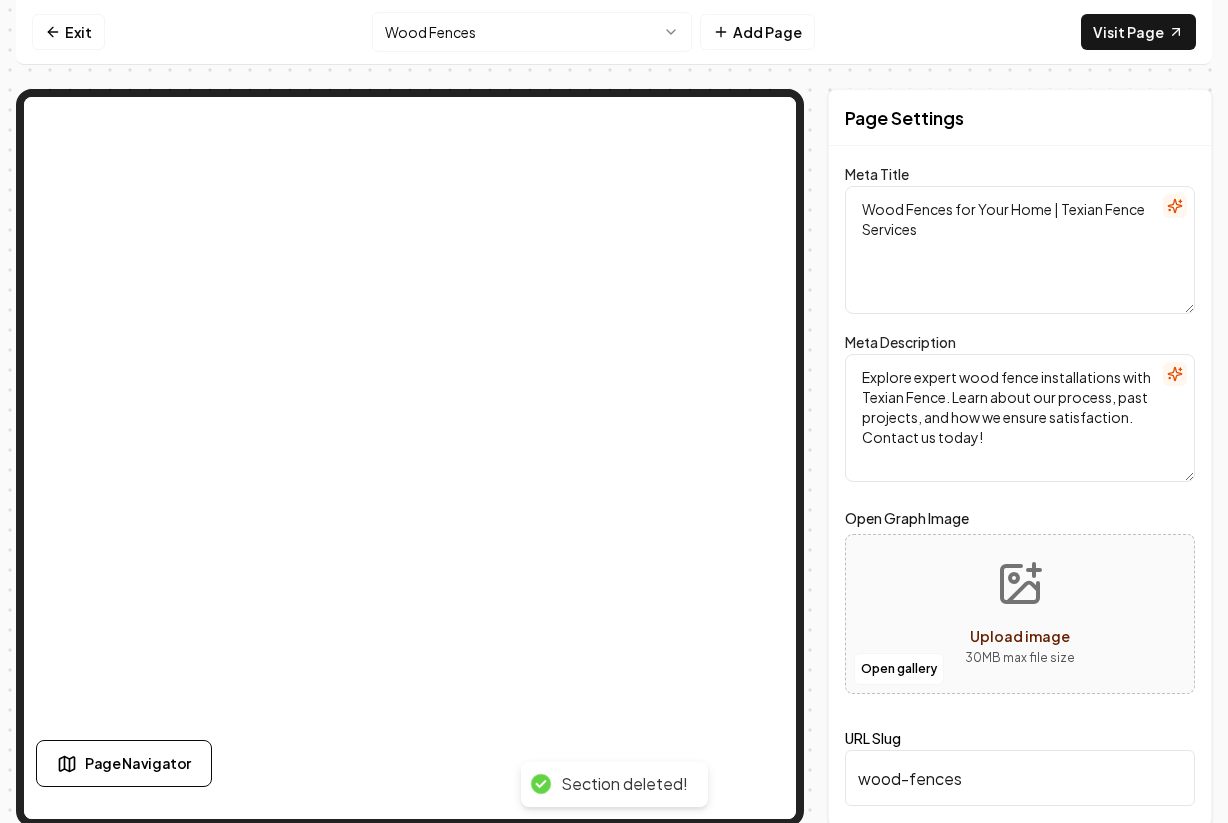 scroll, scrollTop: 0, scrollLeft: 0, axis: both 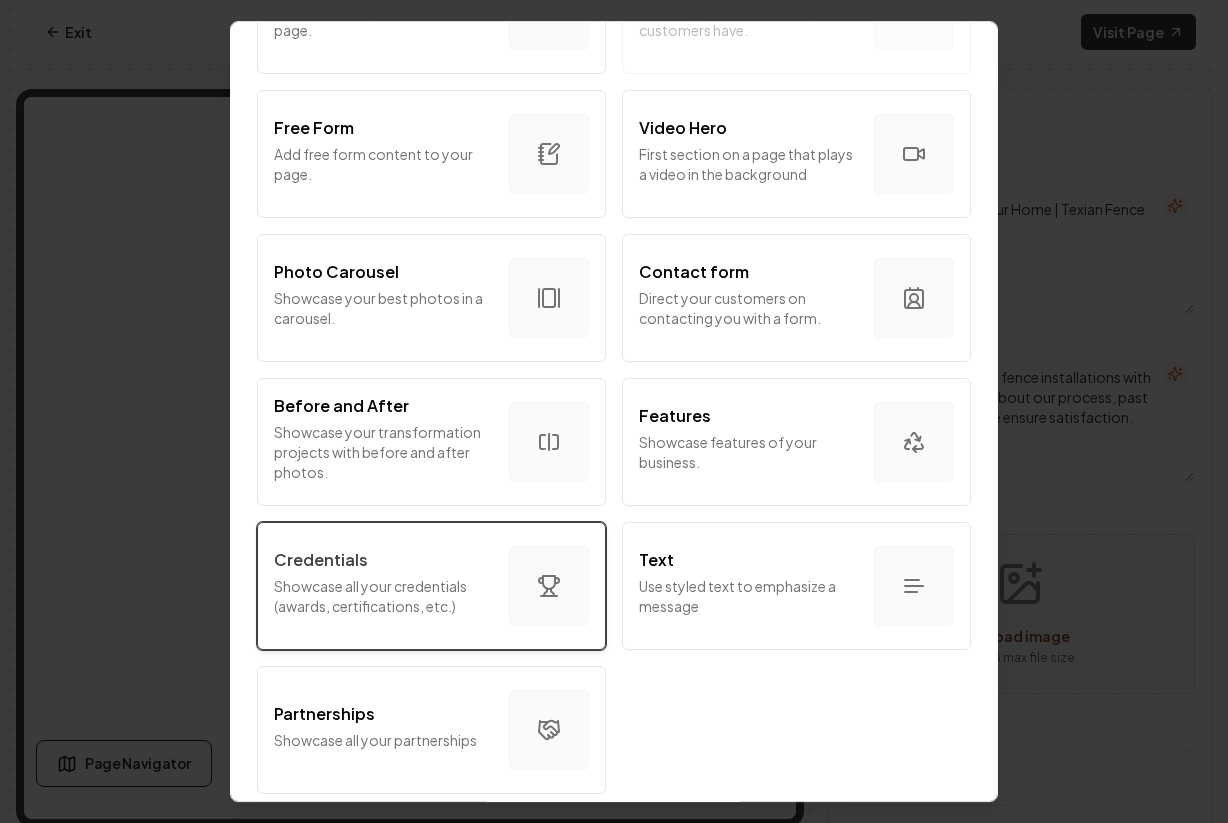 click on "Credentials" at bounding box center [383, 560] 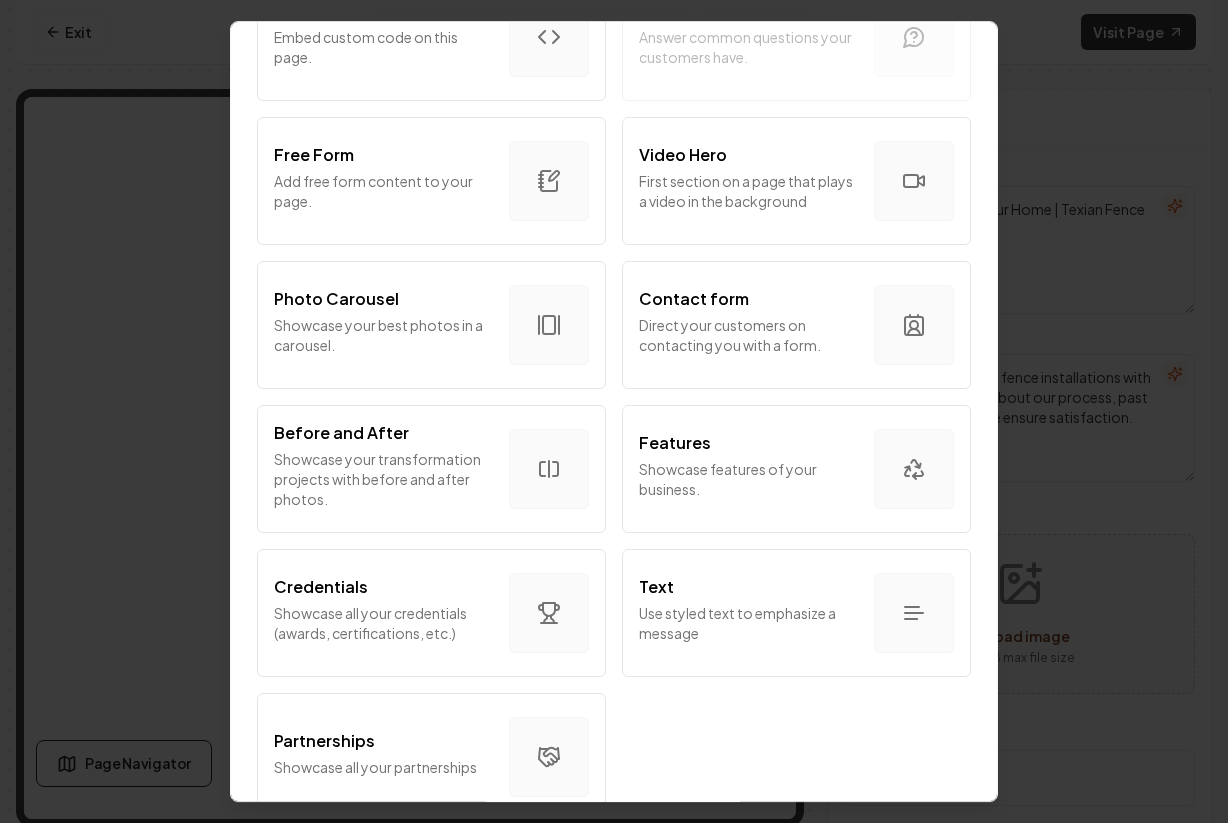 scroll, scrollTop: 1089, scrollLeft: 0, axis: vertical 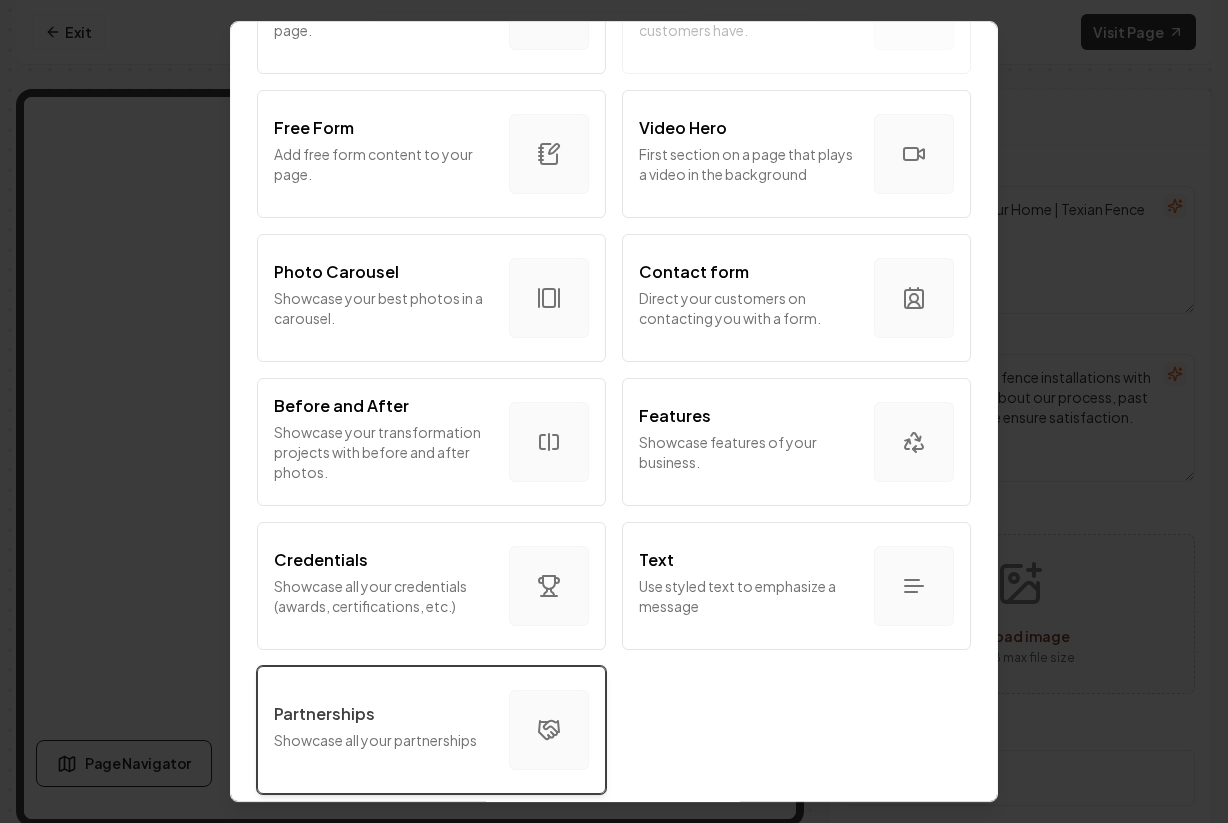 click on "Partnerships" at bounding box center [383, 714] 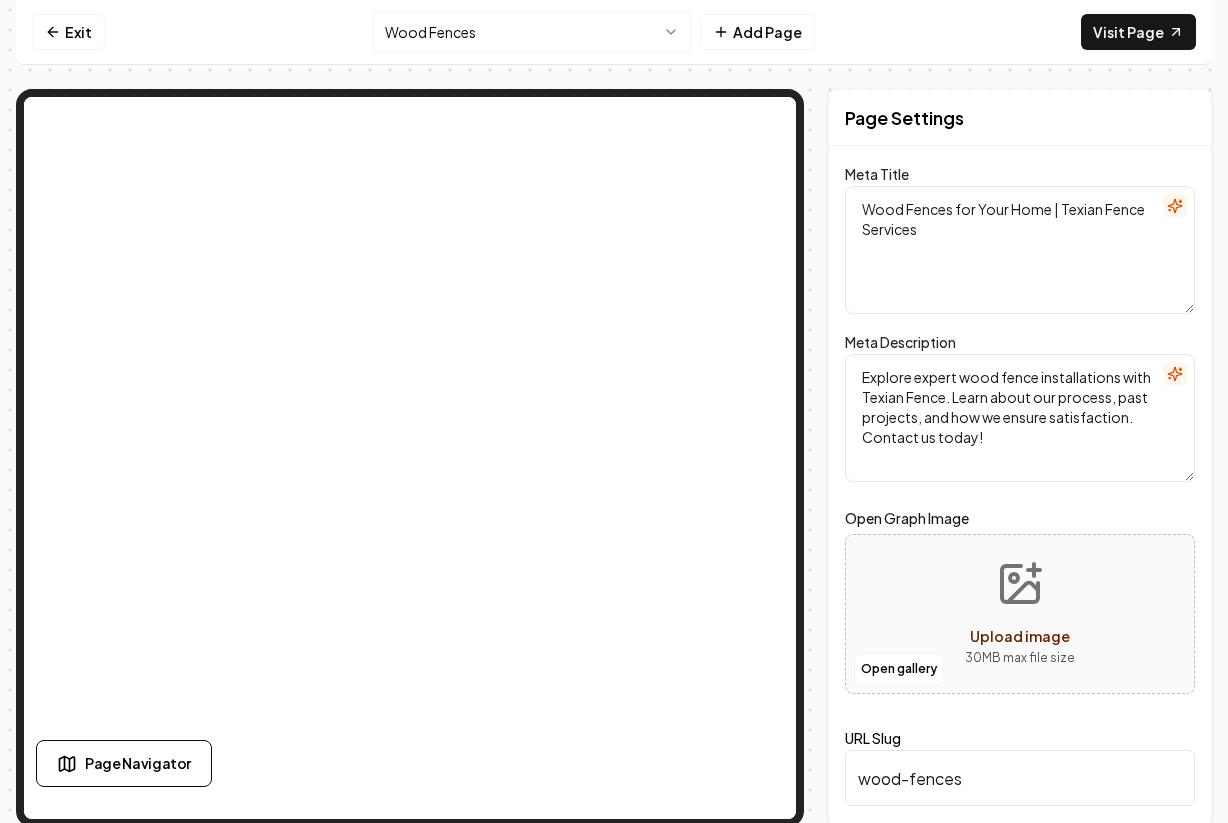 scroll, scrollTop: 4, scrollLeft: 0, axis: vertical 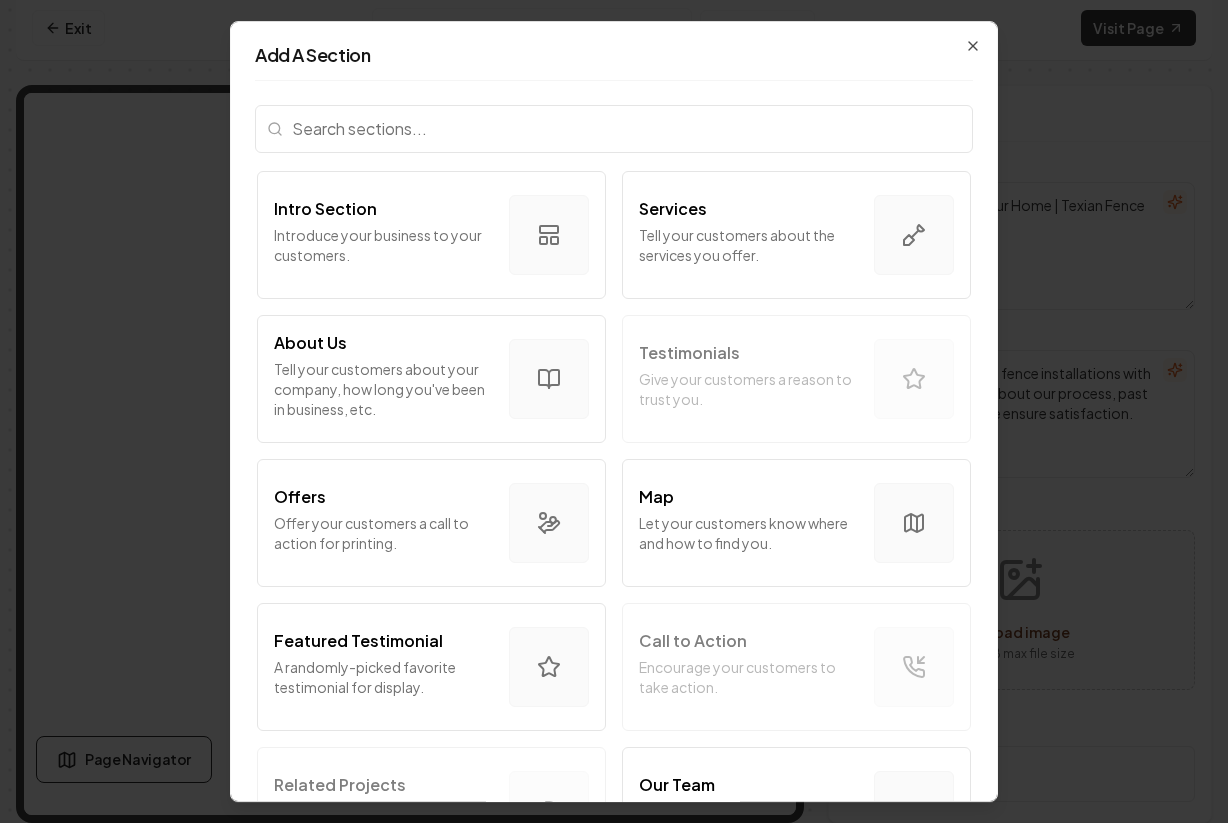 click at bounding box center [614, 129] 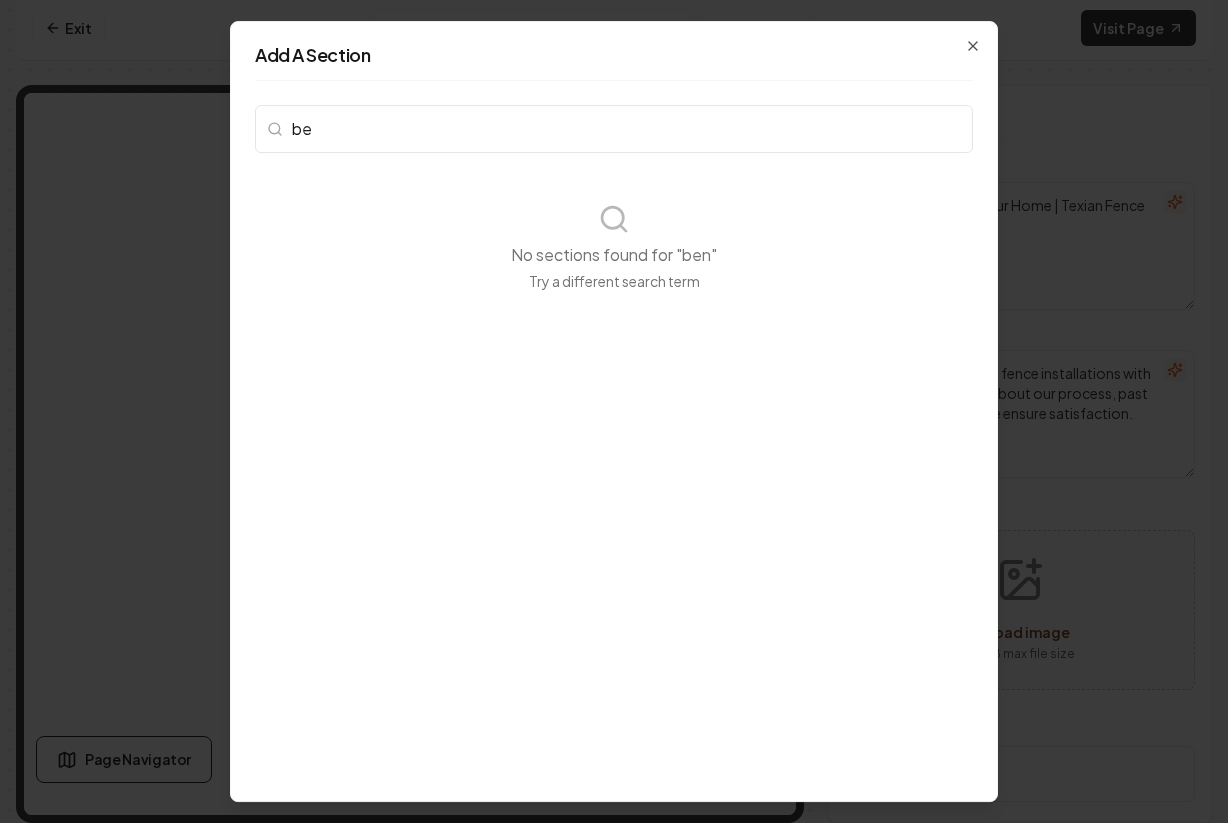 type on "b" 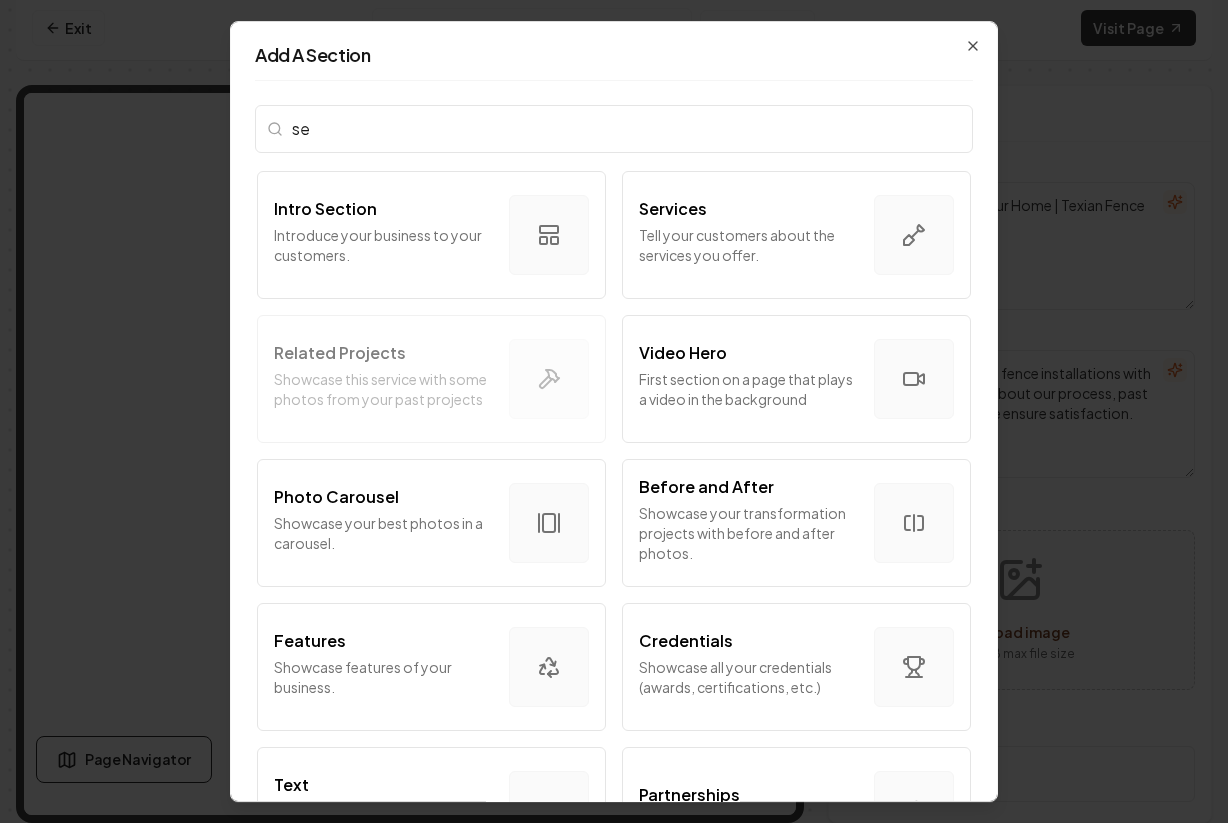 type on "s" 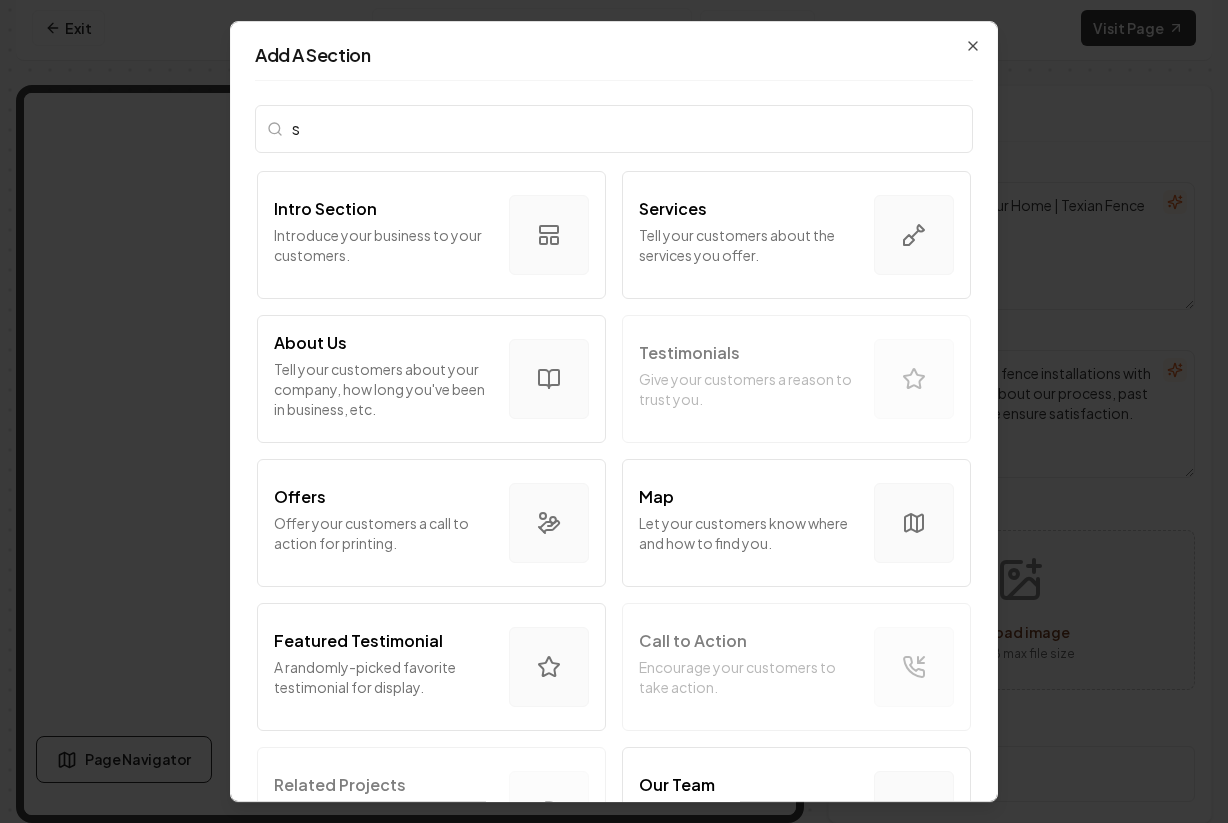 type 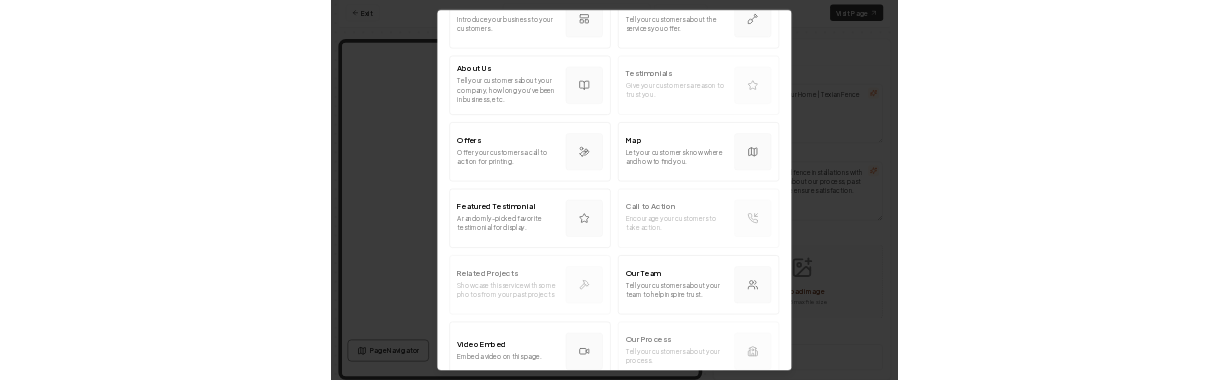 scroll, scrollTop: 204, scrollLeft: 0, axis: vertical 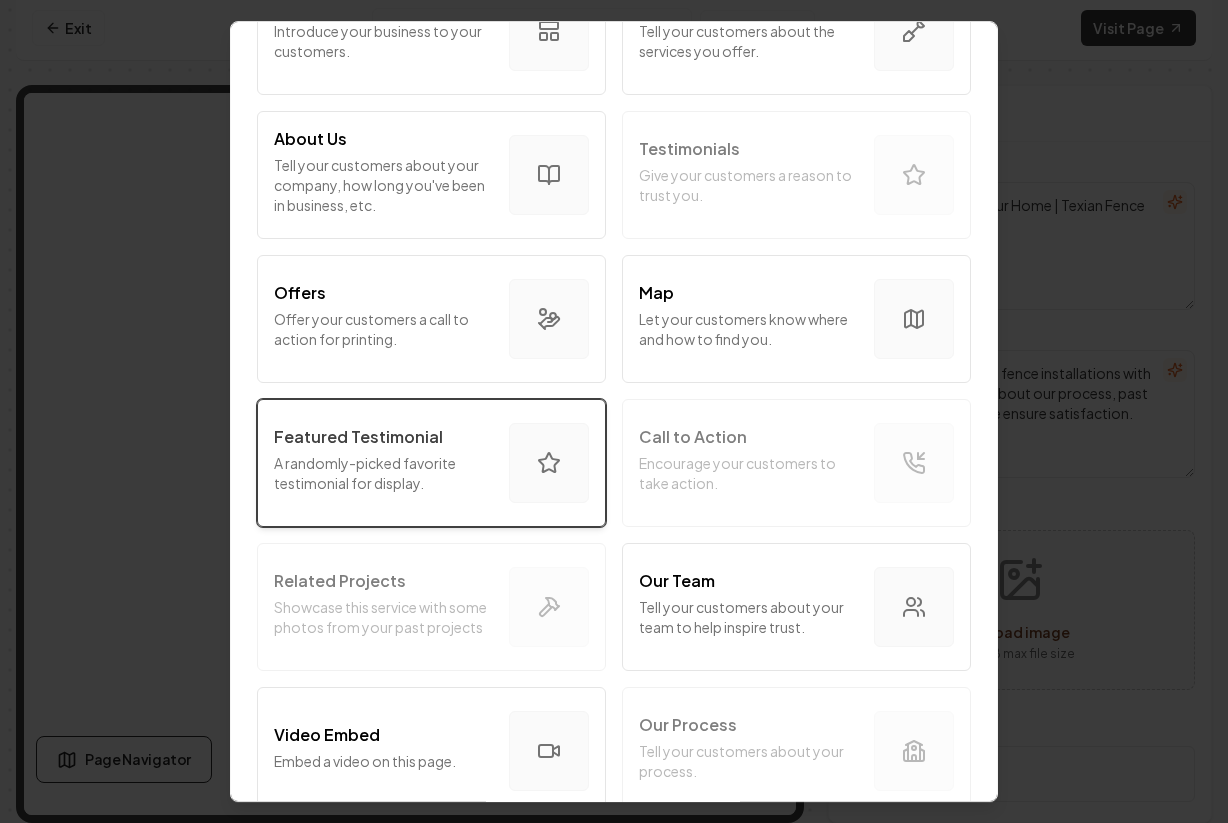 click on "Featured Testimonial A randomly-picked favorite testimonial for display." at bounding box center (383, 463) 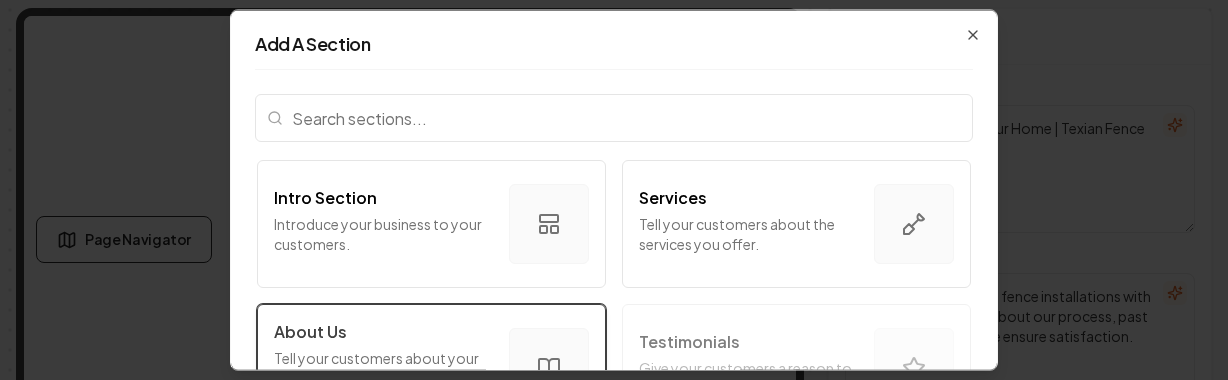 scroll, scrollTop: 97, scrollLeft: 0, axis: vertical 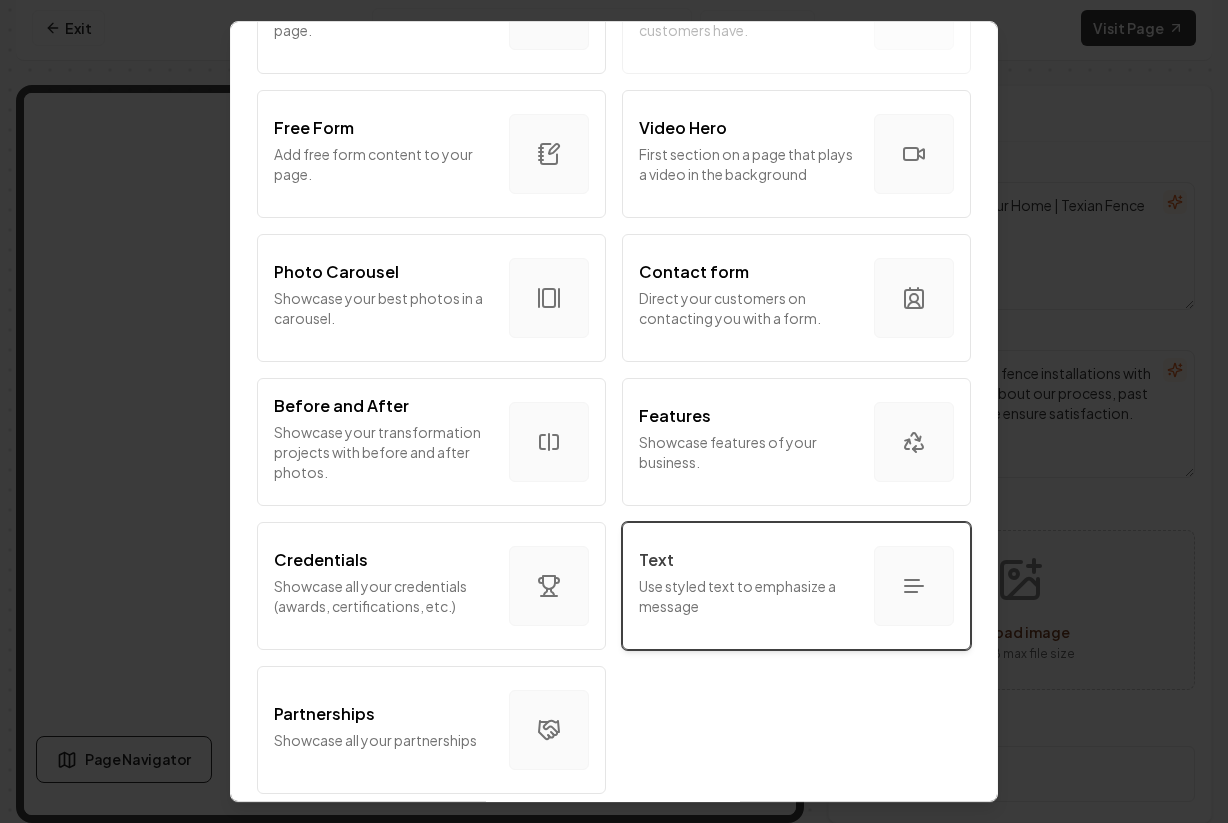 click on "Text Use styled text to emphasize a message" at bounding box center (796, 586) 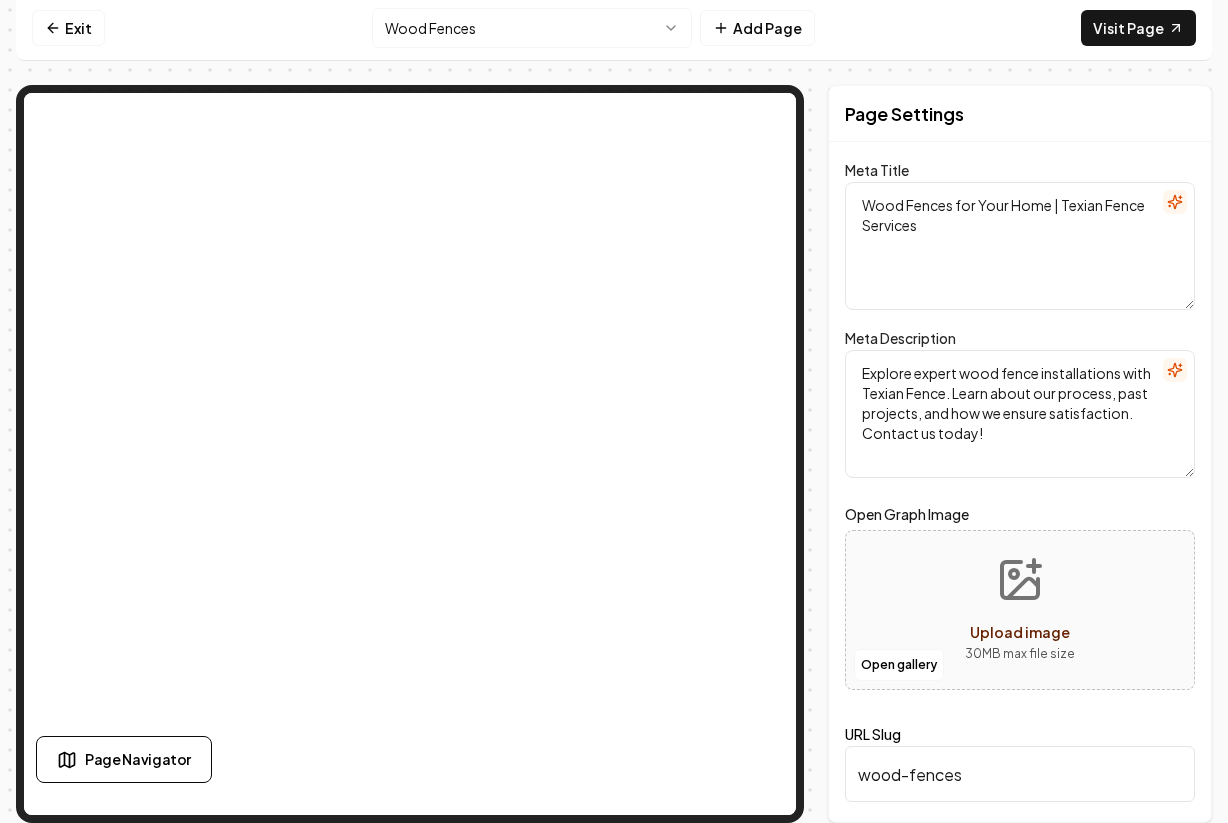 scroll, scrollTop: 0, scrollLeft: 0, axis: both 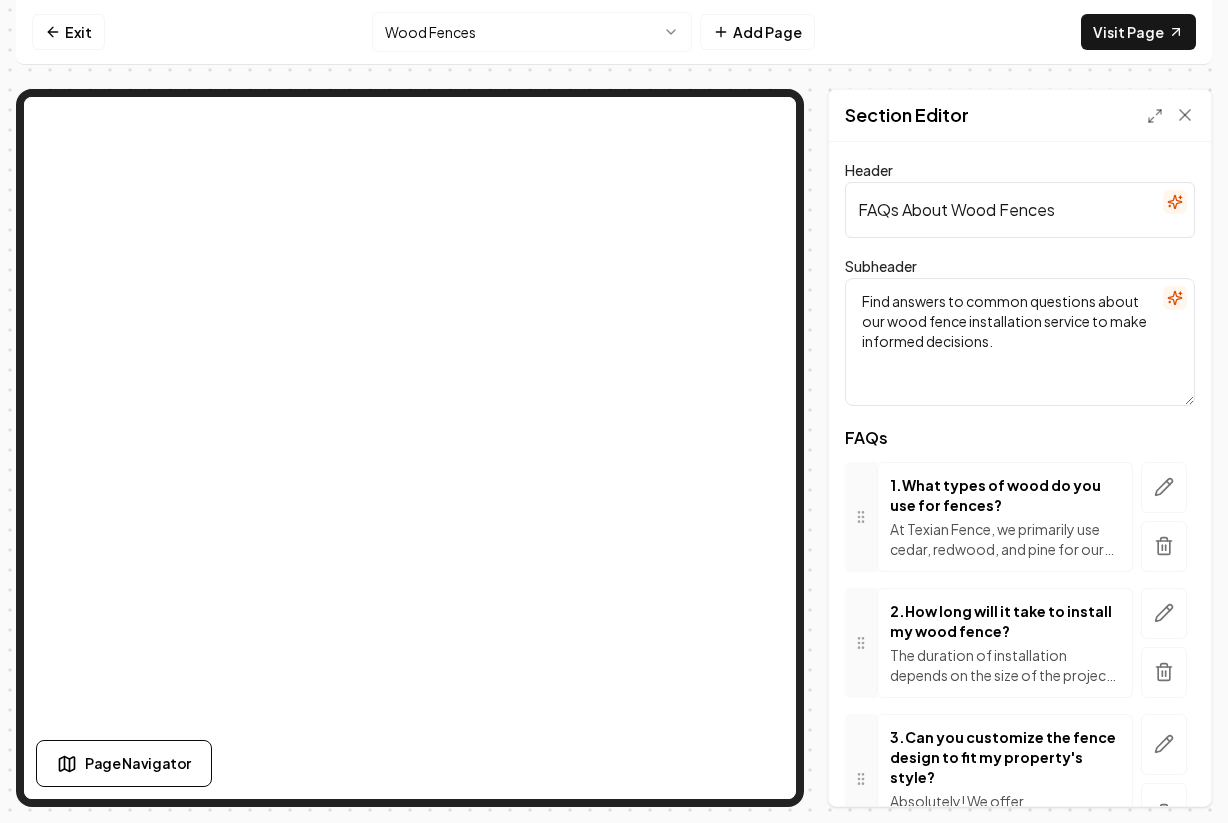drag, startPoint x: 1135, startPoint y: 208, endPoint x: 807, endPoint y: 199, distance: 328.12344 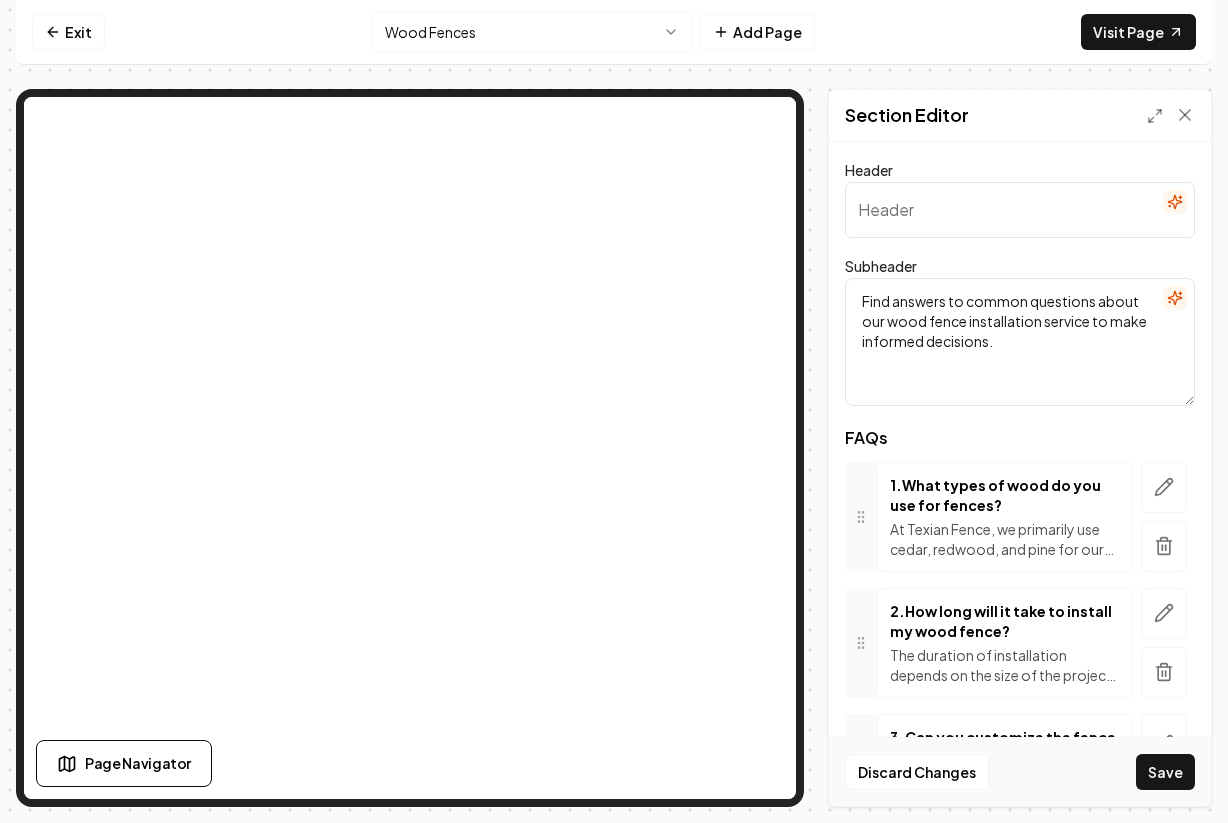 paste on "Wood Fences FAQs" 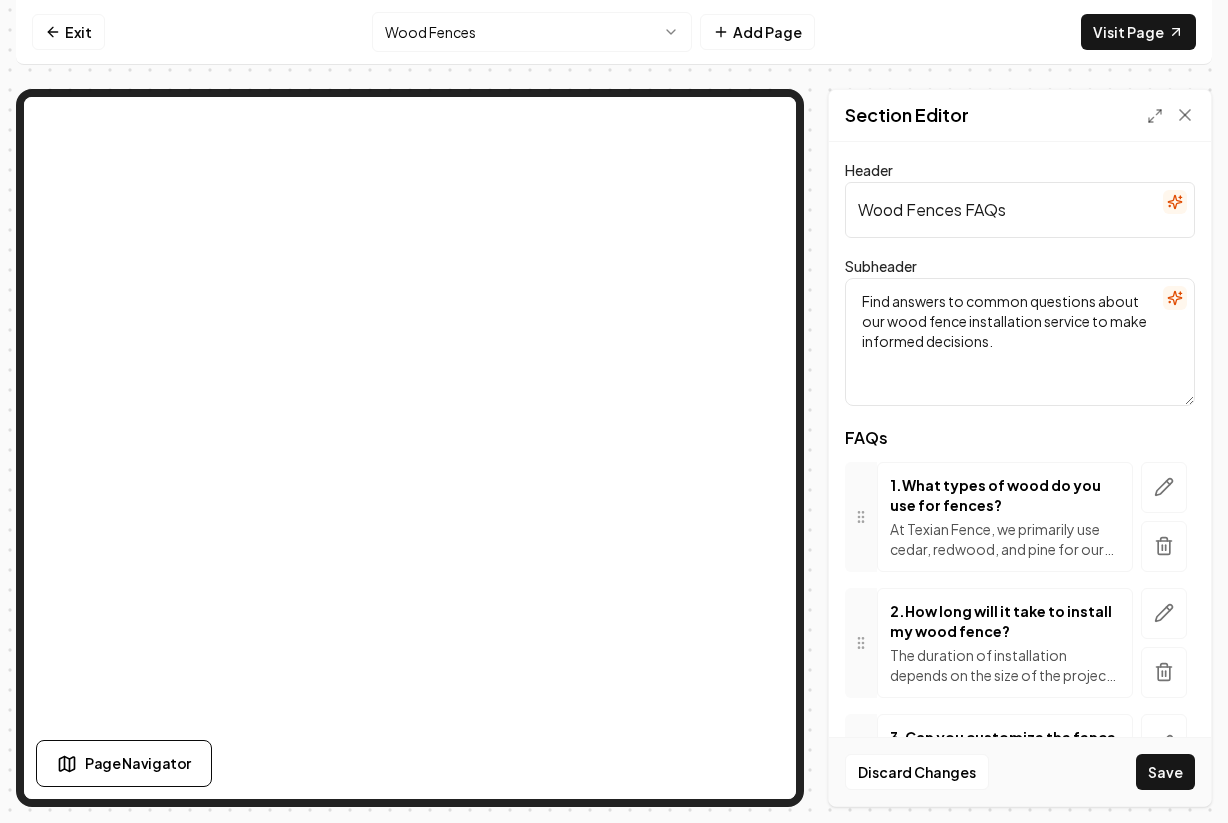 type on "Wood Fences FAQs" 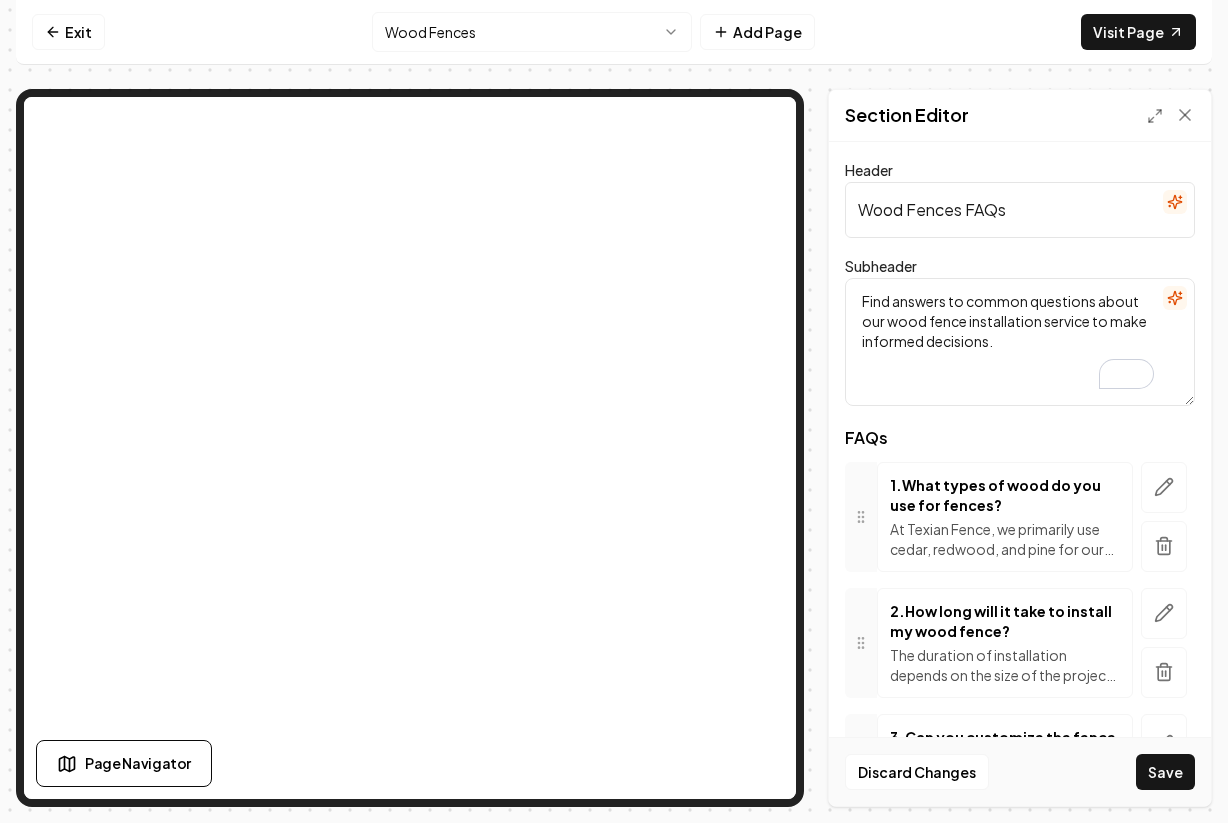 drag, startPoint x: 1046, startPoint y: 354, endPoint x: 810, endPoint y: 293, distance: 243.75603 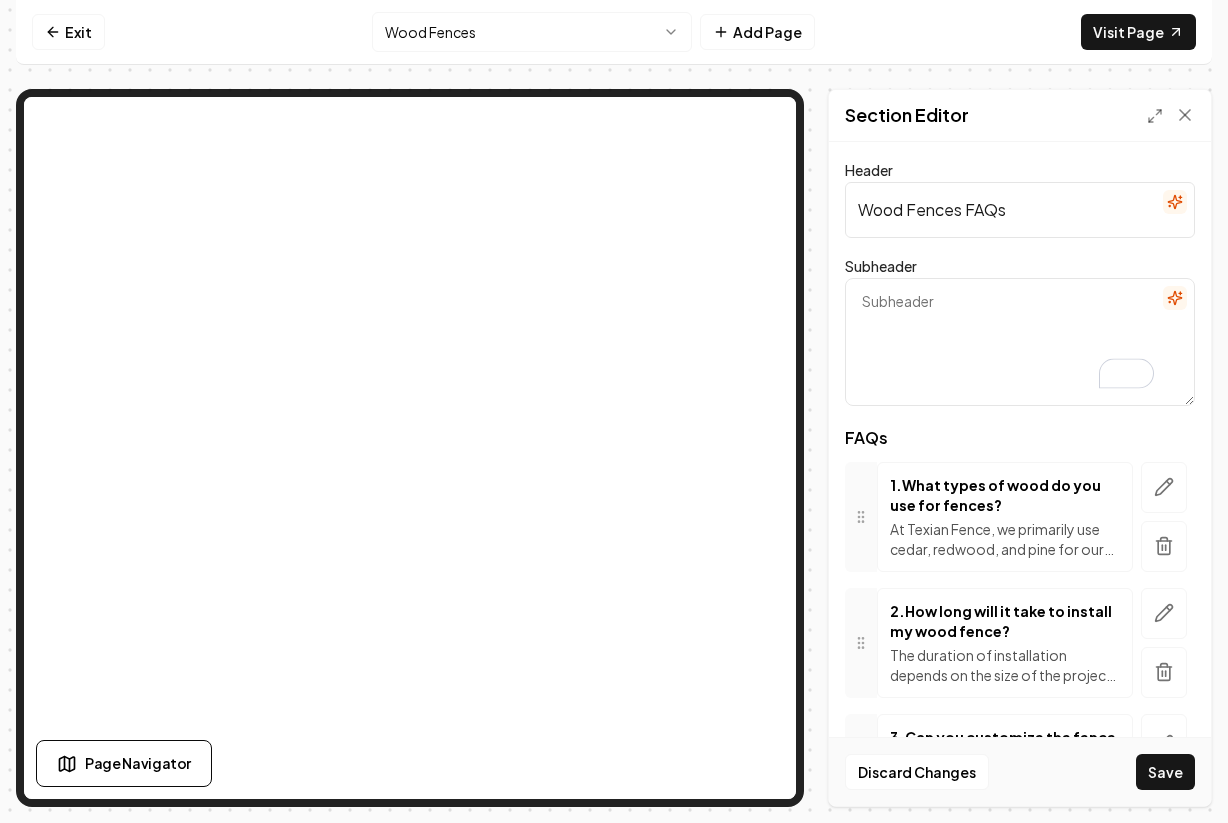 paste on "Your common questions about wood fences answered by Texian Fence experts." 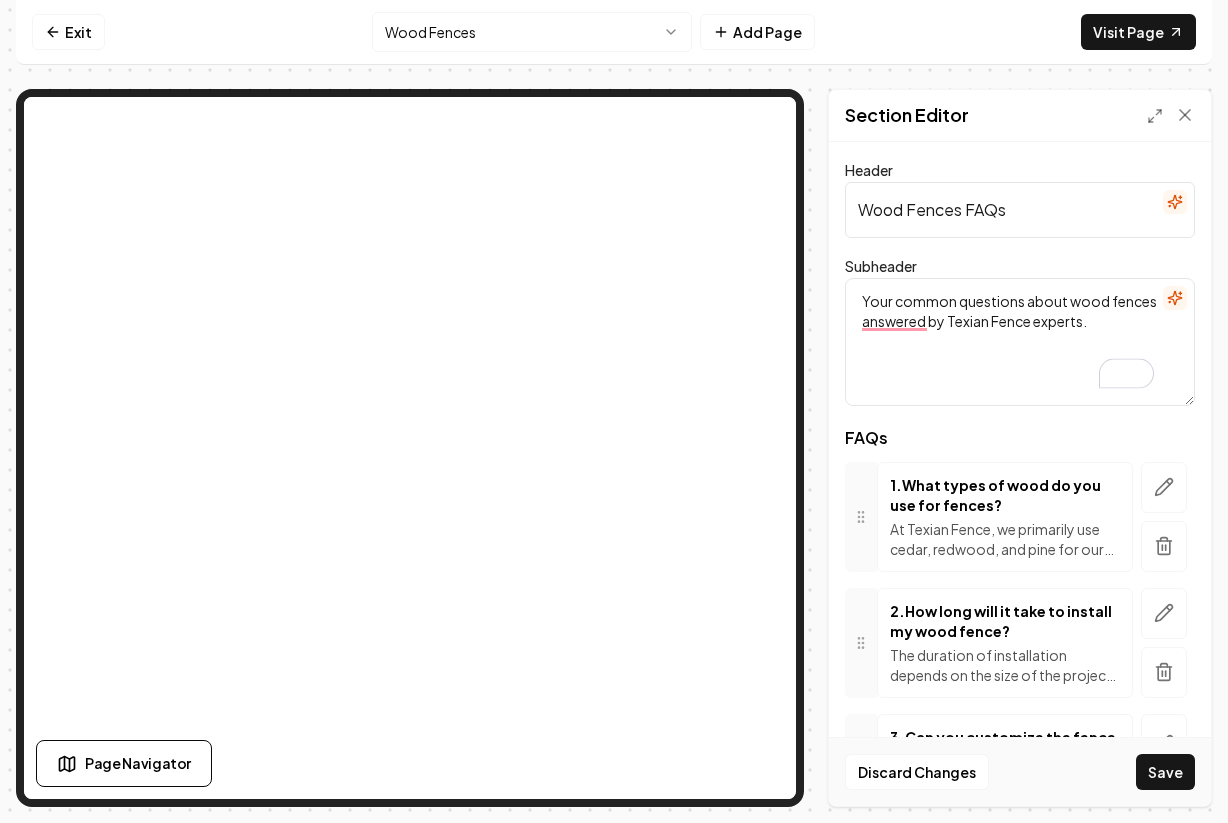 type on "Your common questions about wood fences answered by Texian Fence experts." 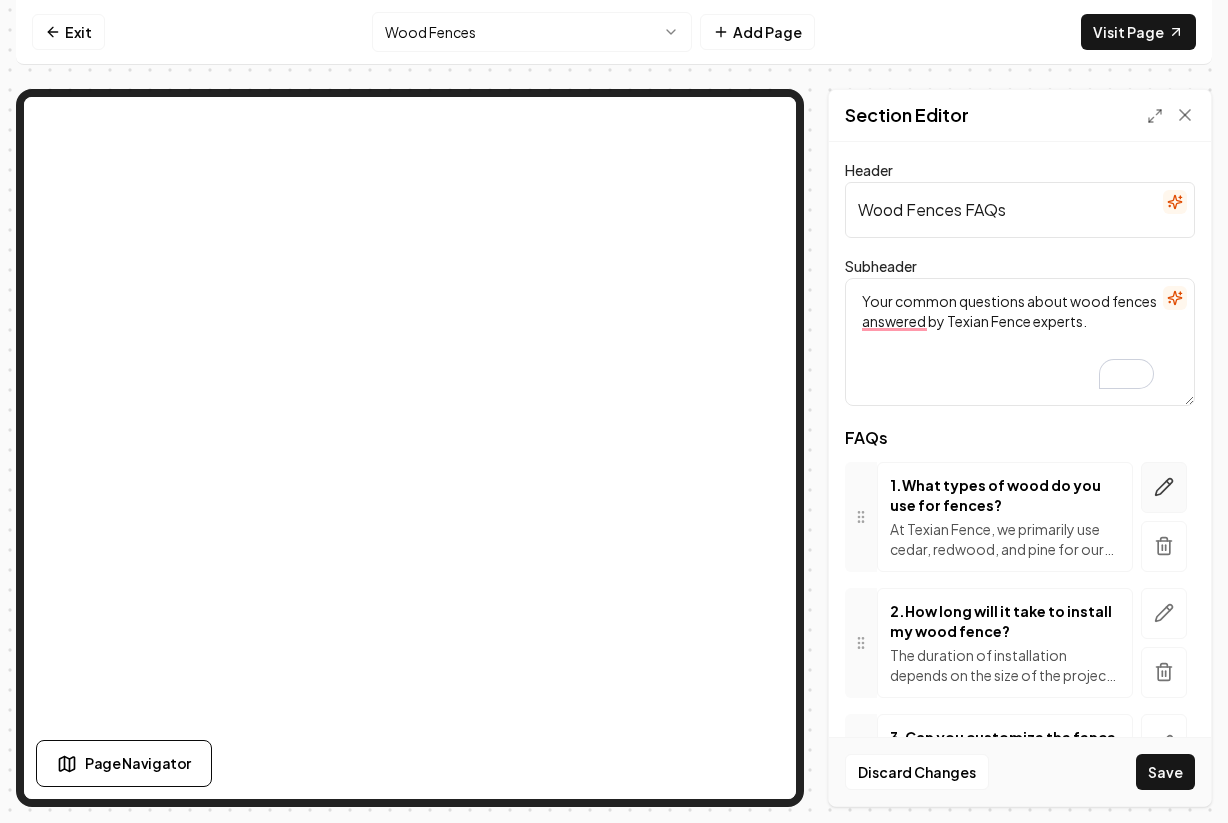 click 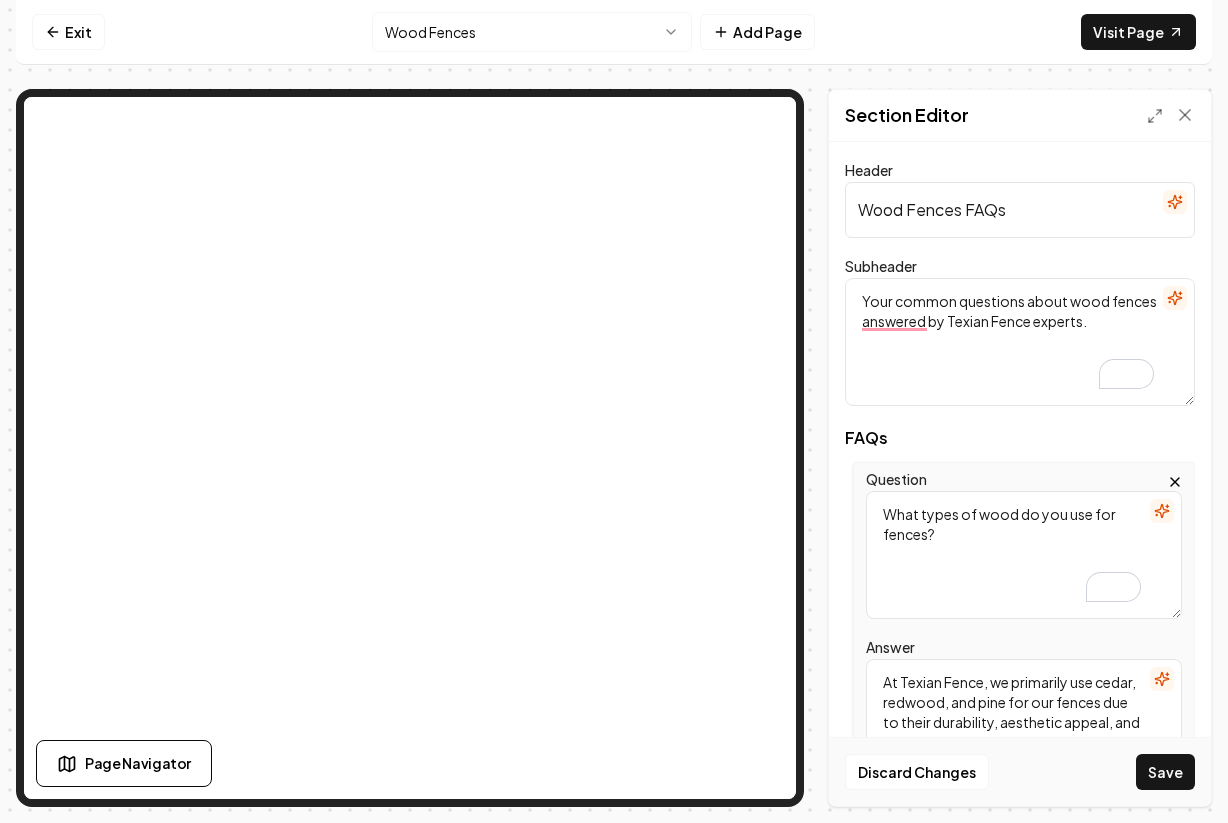 drag, startPoint x: 981, startPoint y: 551, endPoint x: 874, endPoint y: 507, distance: 115.69356 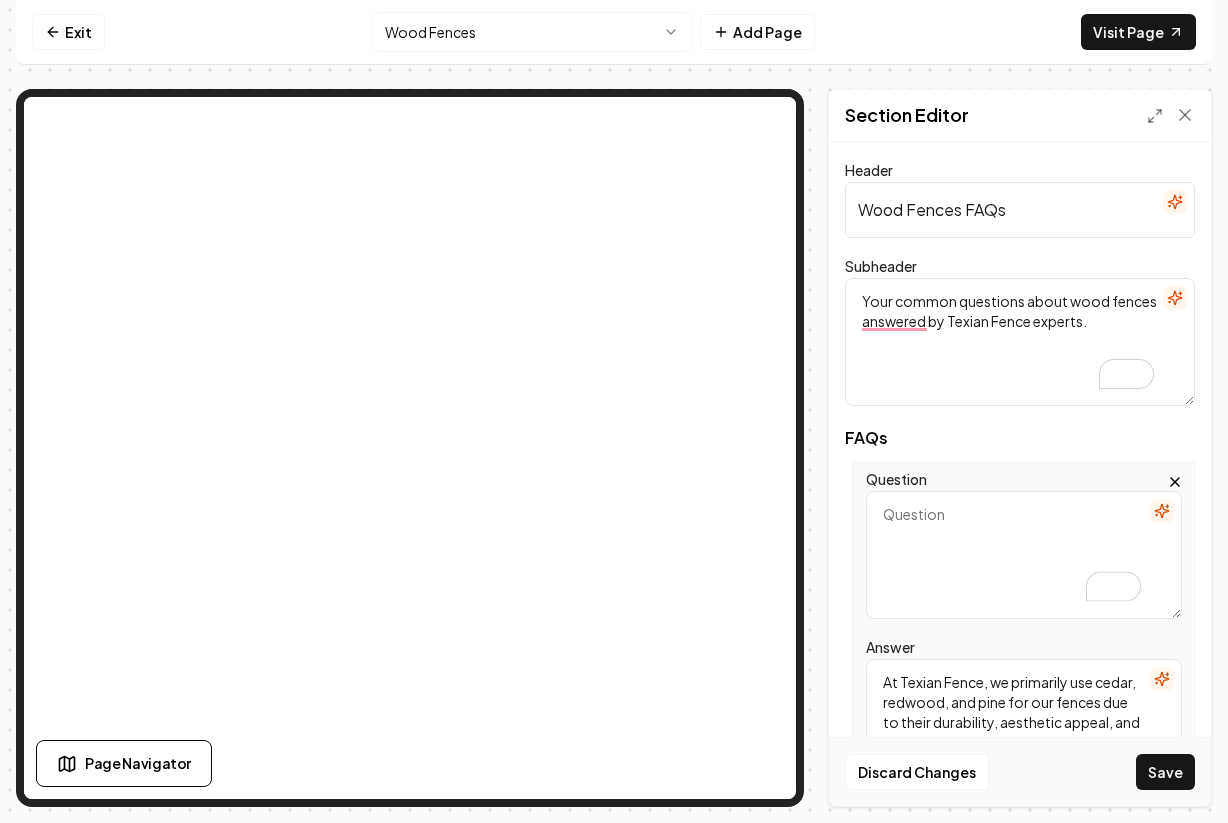 paste on "What types of wood are best for fencing in the Rio Grande Valley?" 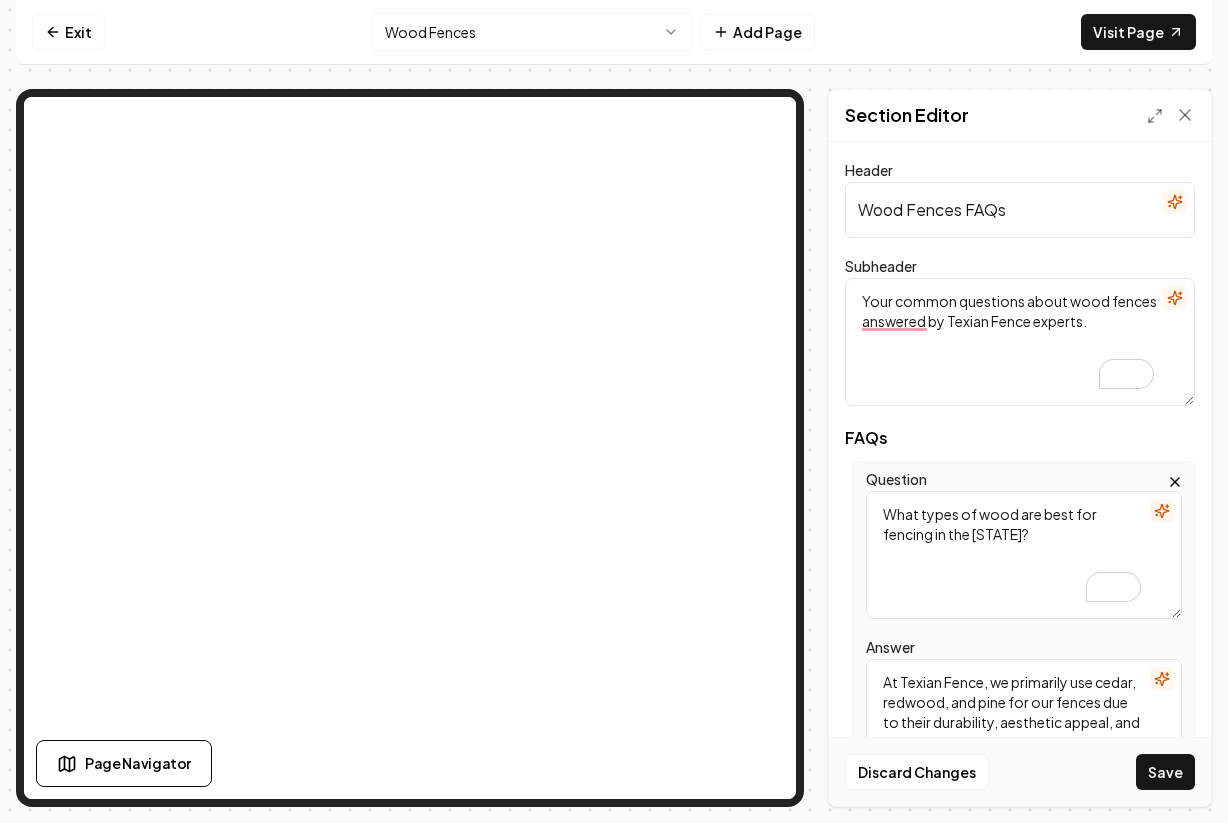 type on "What types of wood are best for fencing in the Rio Grande Valley?" 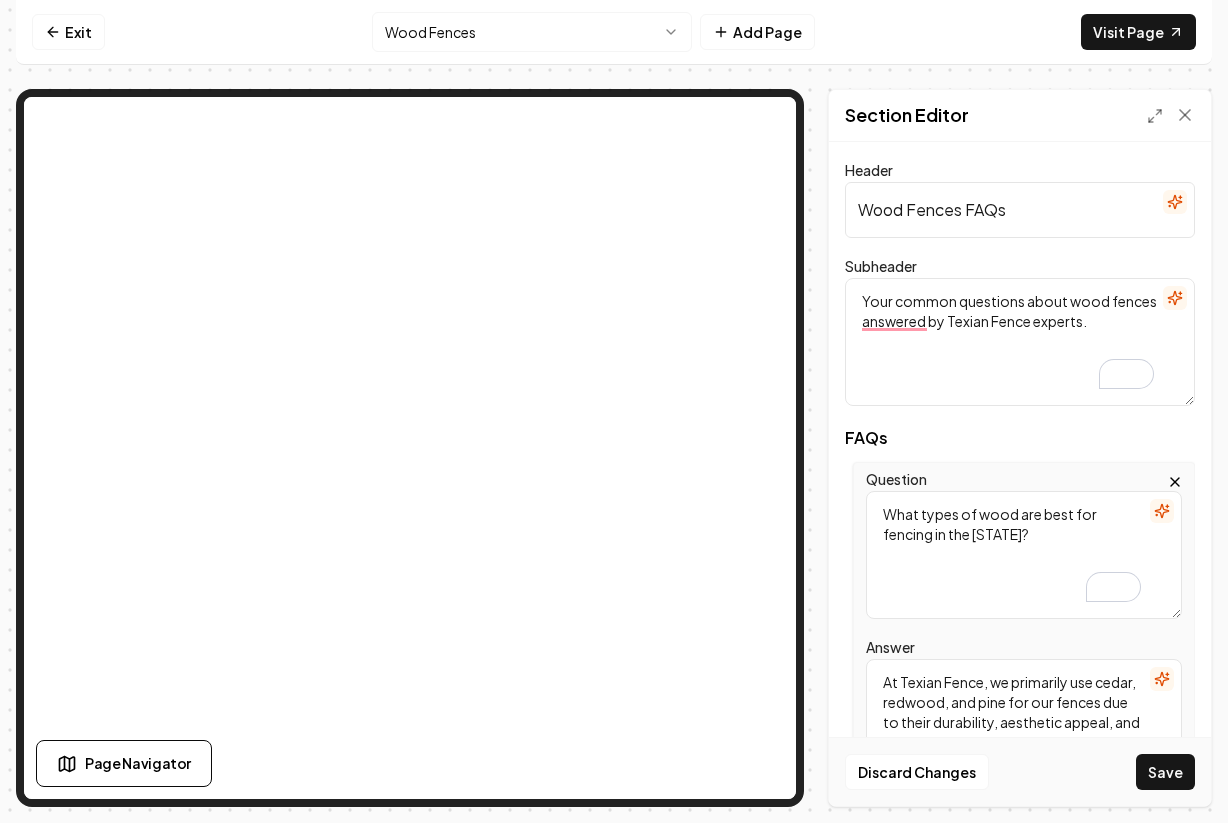 scroll, scrollTop: 84, scrollLeft: 0, axis: vertical 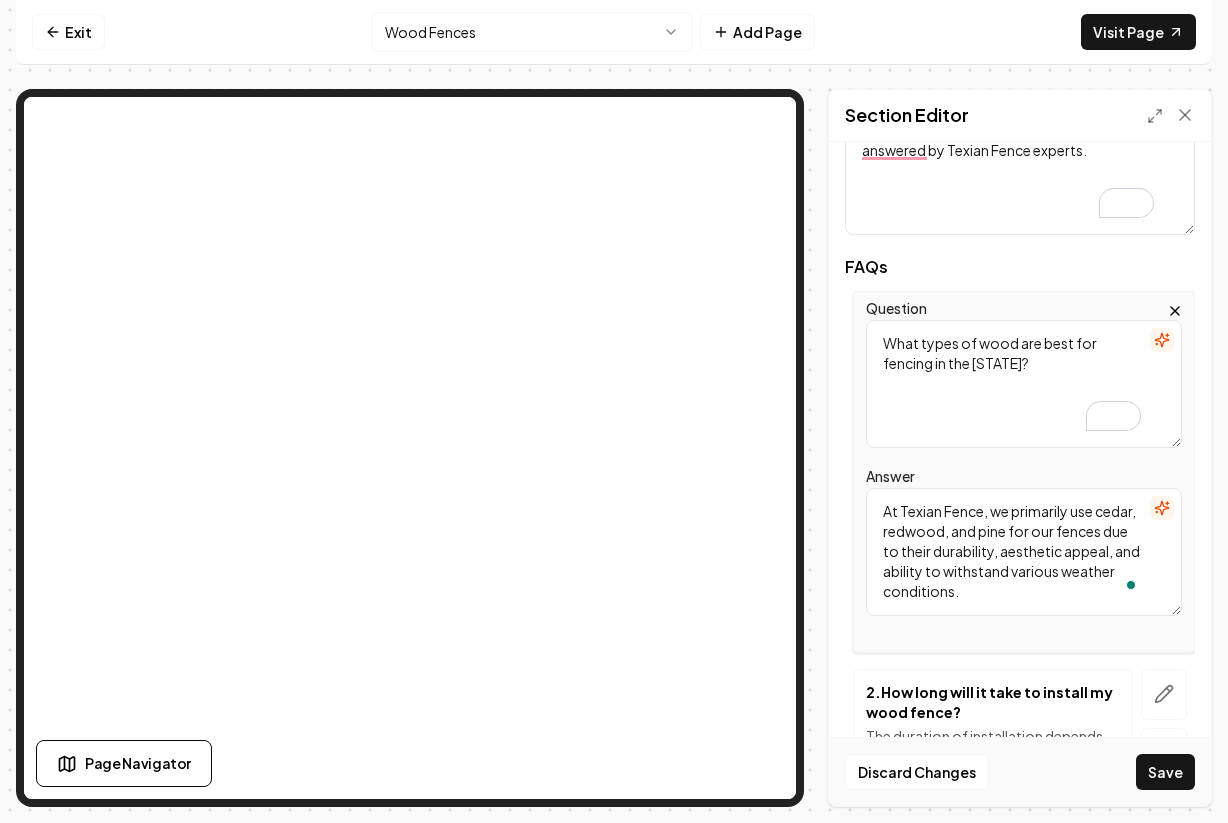 drag, startPoint x: 979, startPoint y: 594, endPoint x: 873, endPoint y: 509, distance: 135.87126 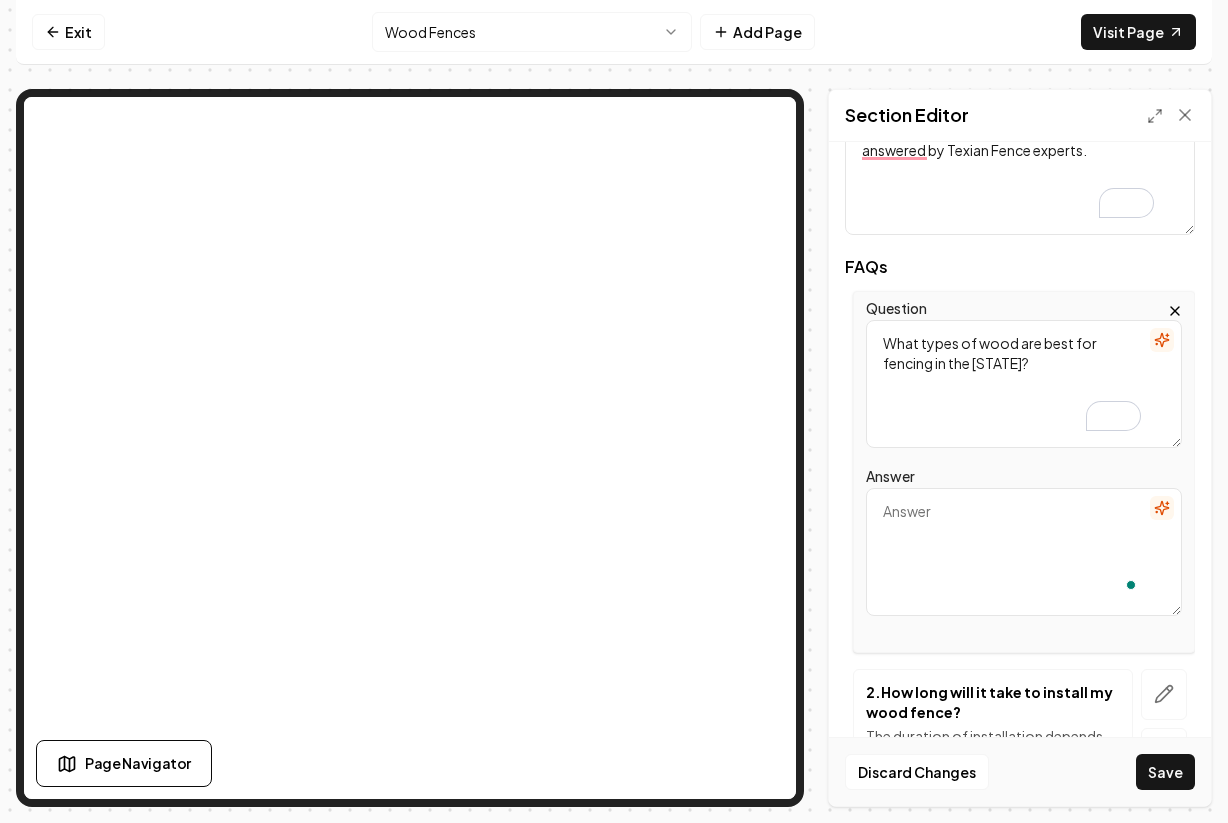 paste on "Cedar and pressure-treated pine are excellent choices for wood fencing in the Rio Grande Valley due to their durability and resistance to weathering. These materials provide natural protection against decay and pests." 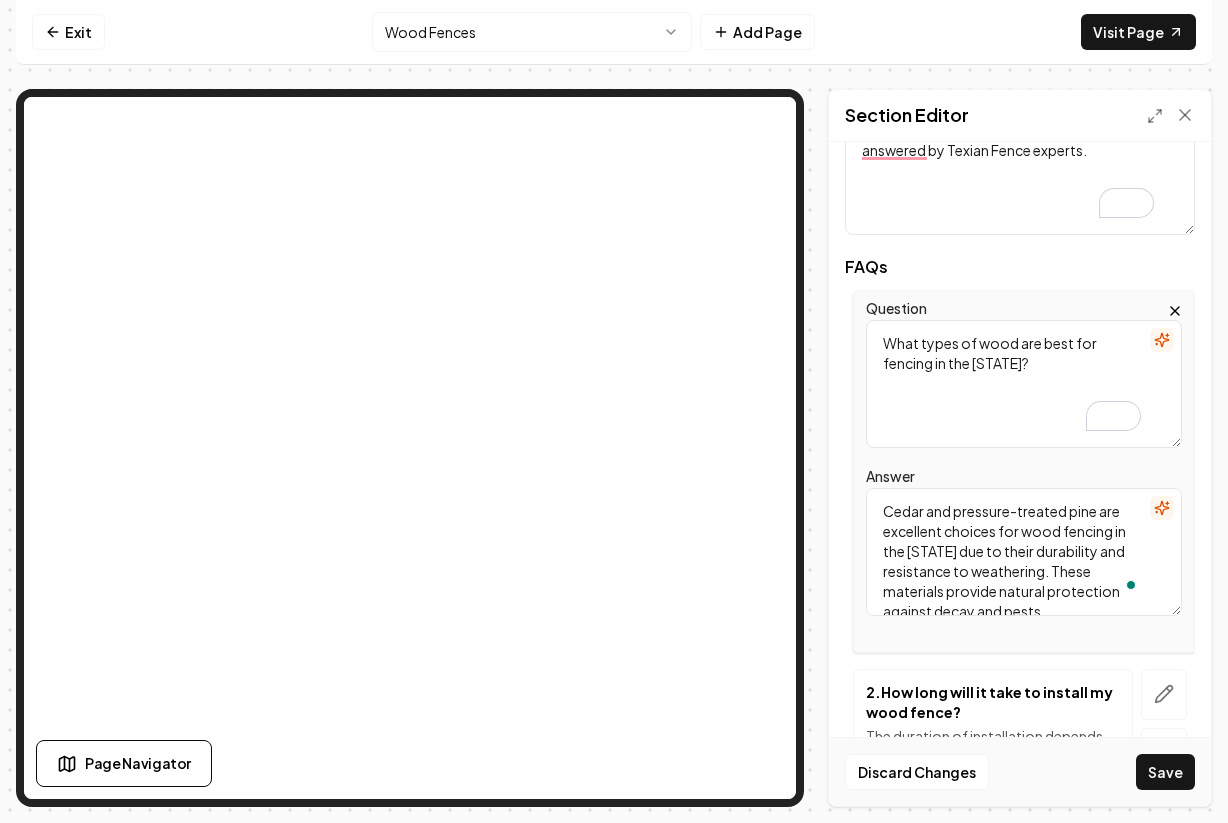 scroll, scrollTop: 5, scrollLeft: 0, axis: vertical 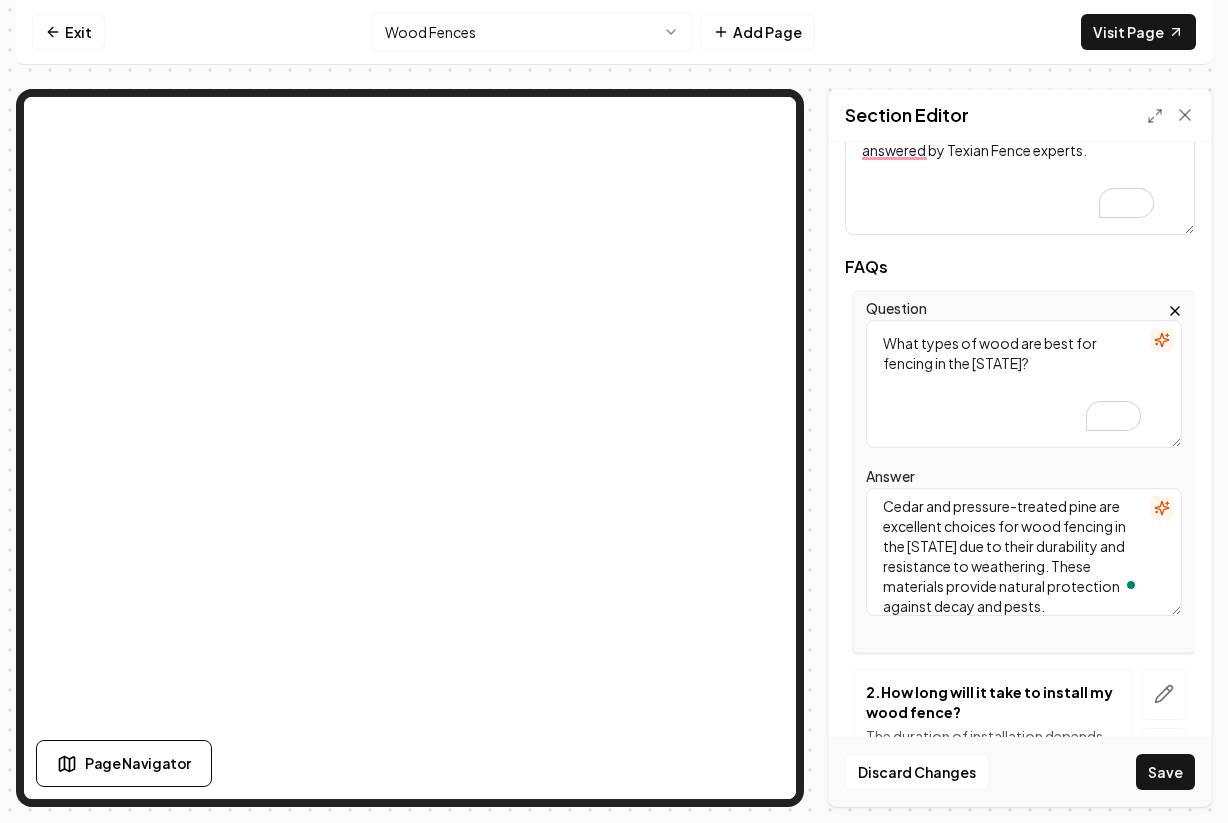 type on "Cedar and pressure-treated pine are excellent choices for wood fencing in the Rio Grande Valley due to their durability and resistance to weathering. These materials provide natural protection against decay and pests." 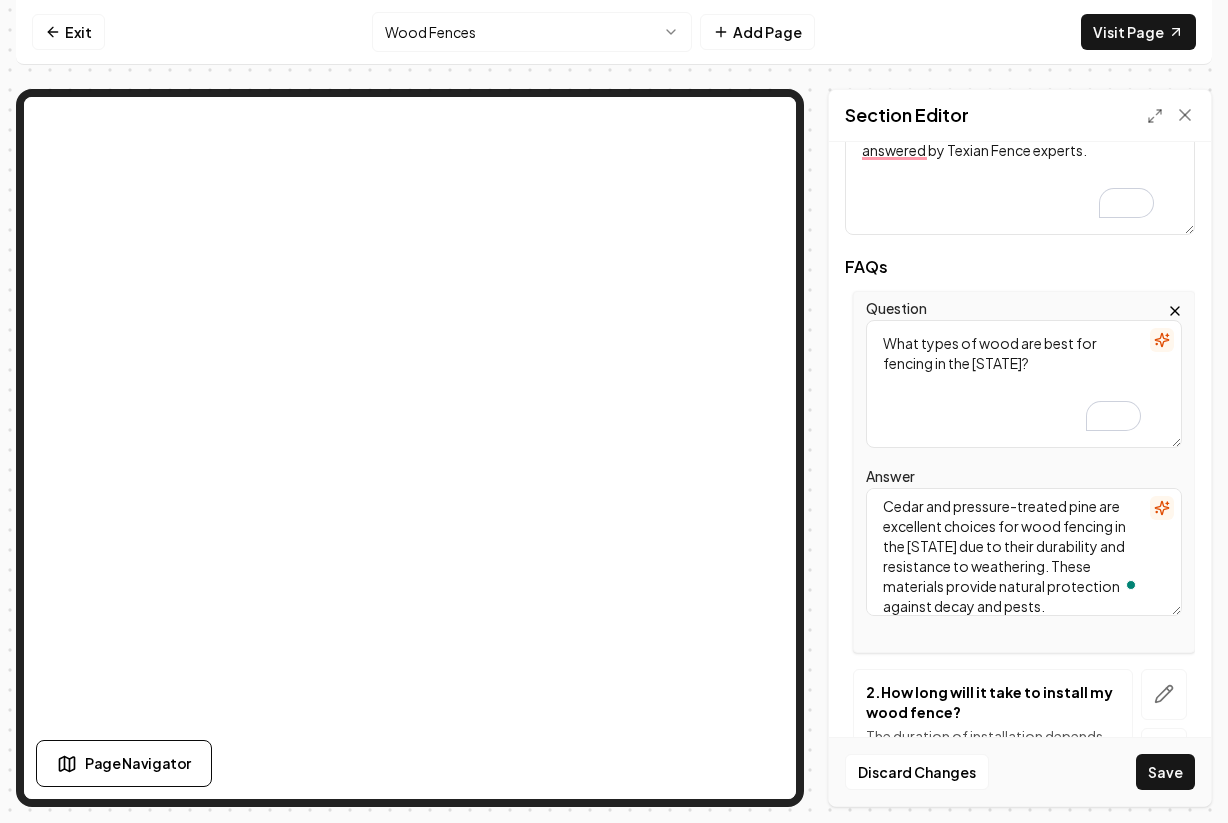 scroll, scrollTop: 306, scrollLeft: 0, axis: vertical 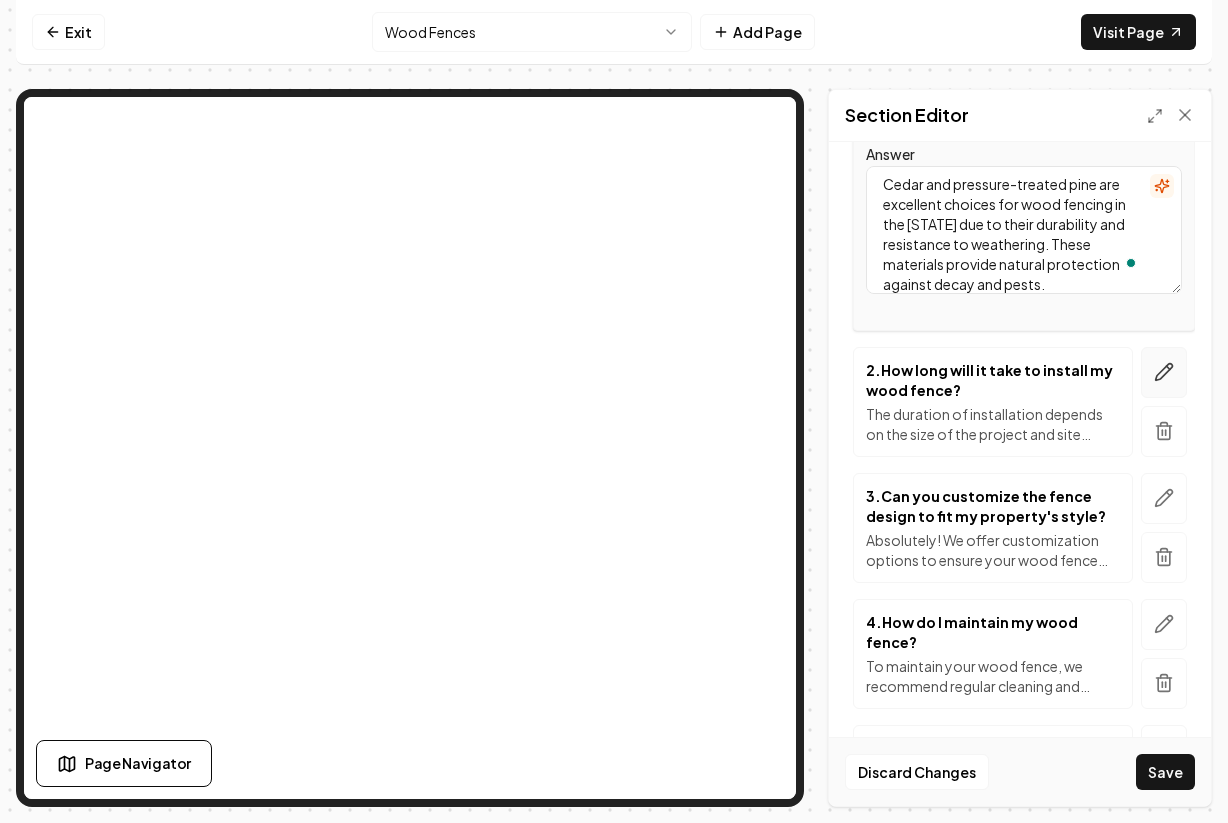 click 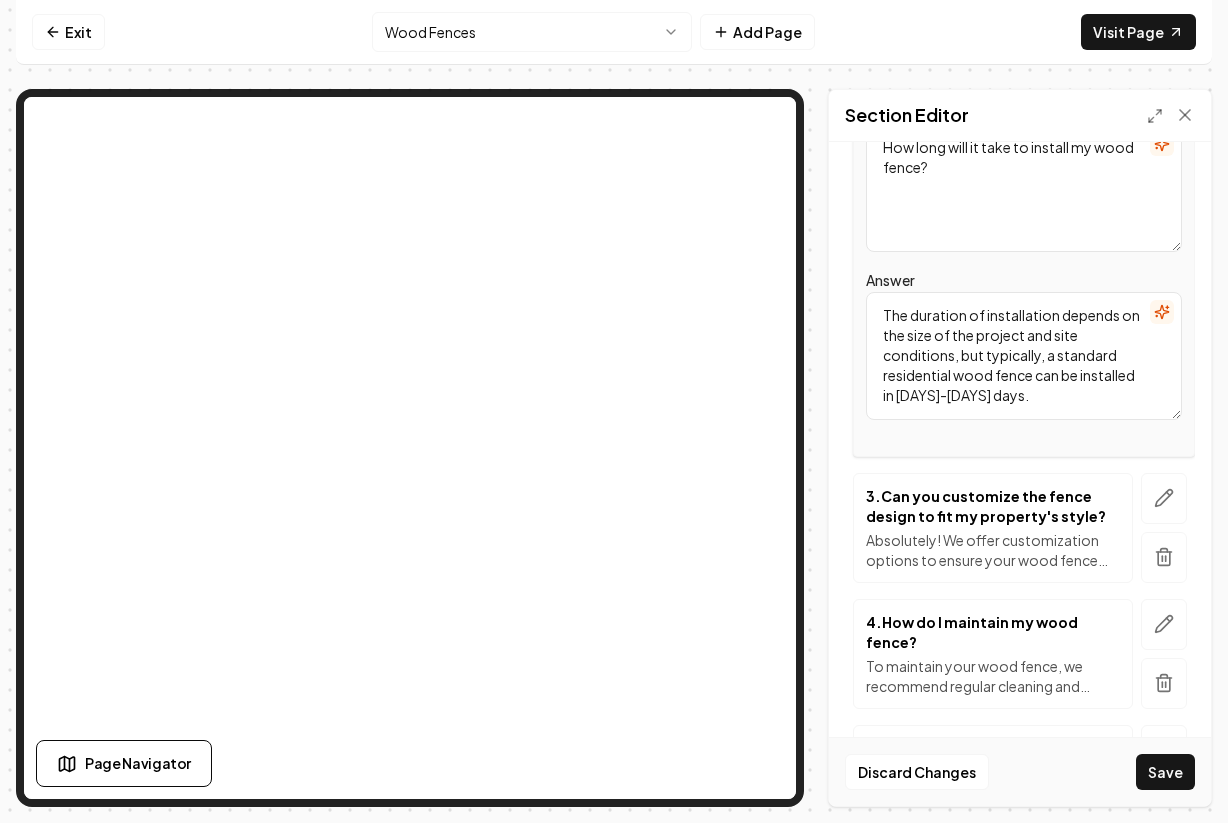 scroll, scrollTop: 438, scrollLeft: 0, axis: vertical 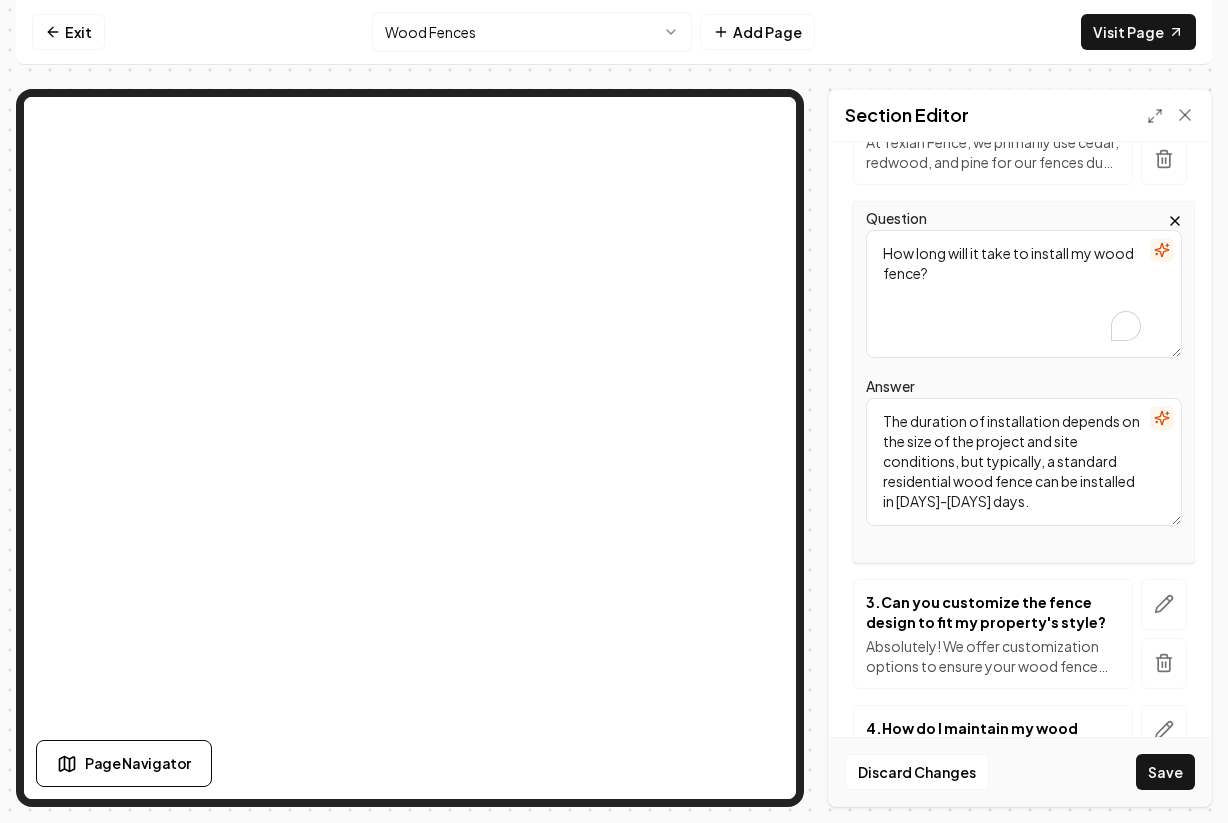 click on "How long will it take to install my wood fence?" at bounding box center (1024, 294) 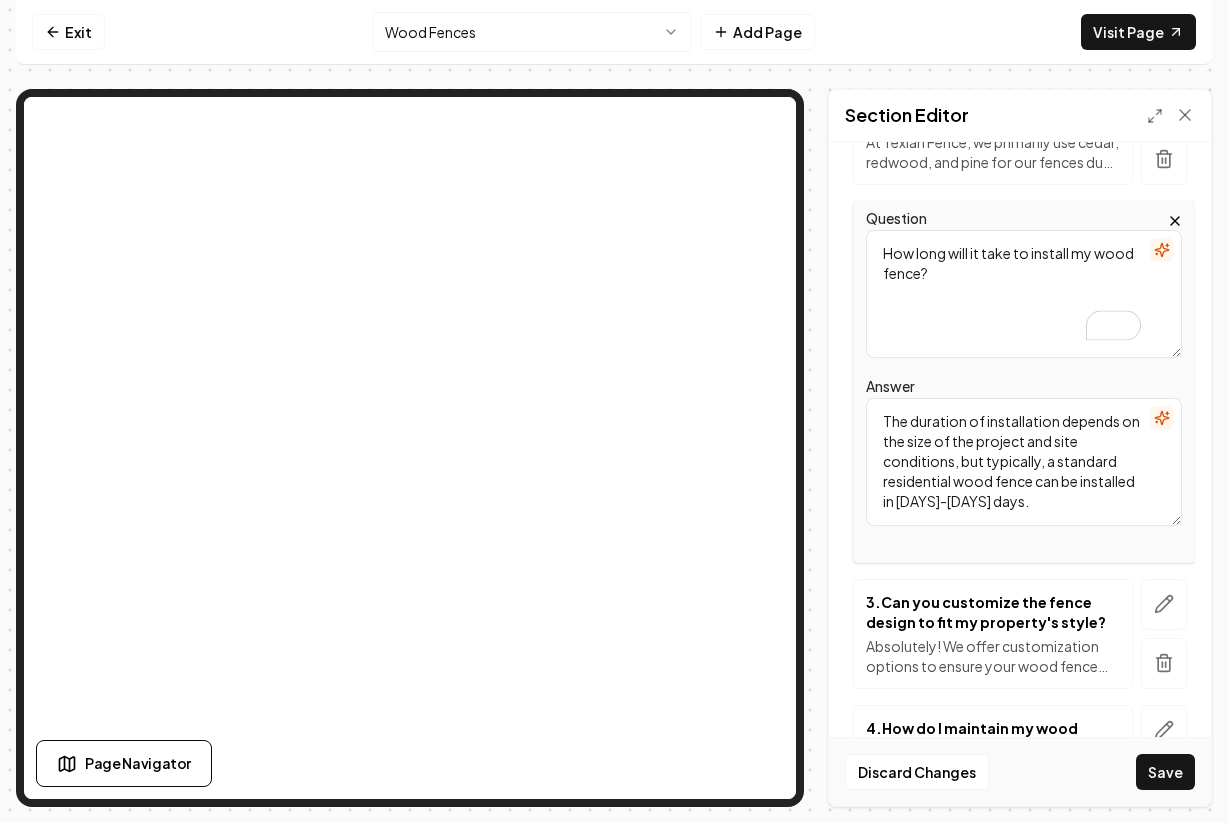 scroll, scrollTop: 387, scrollLeft: 0, axis: vertical 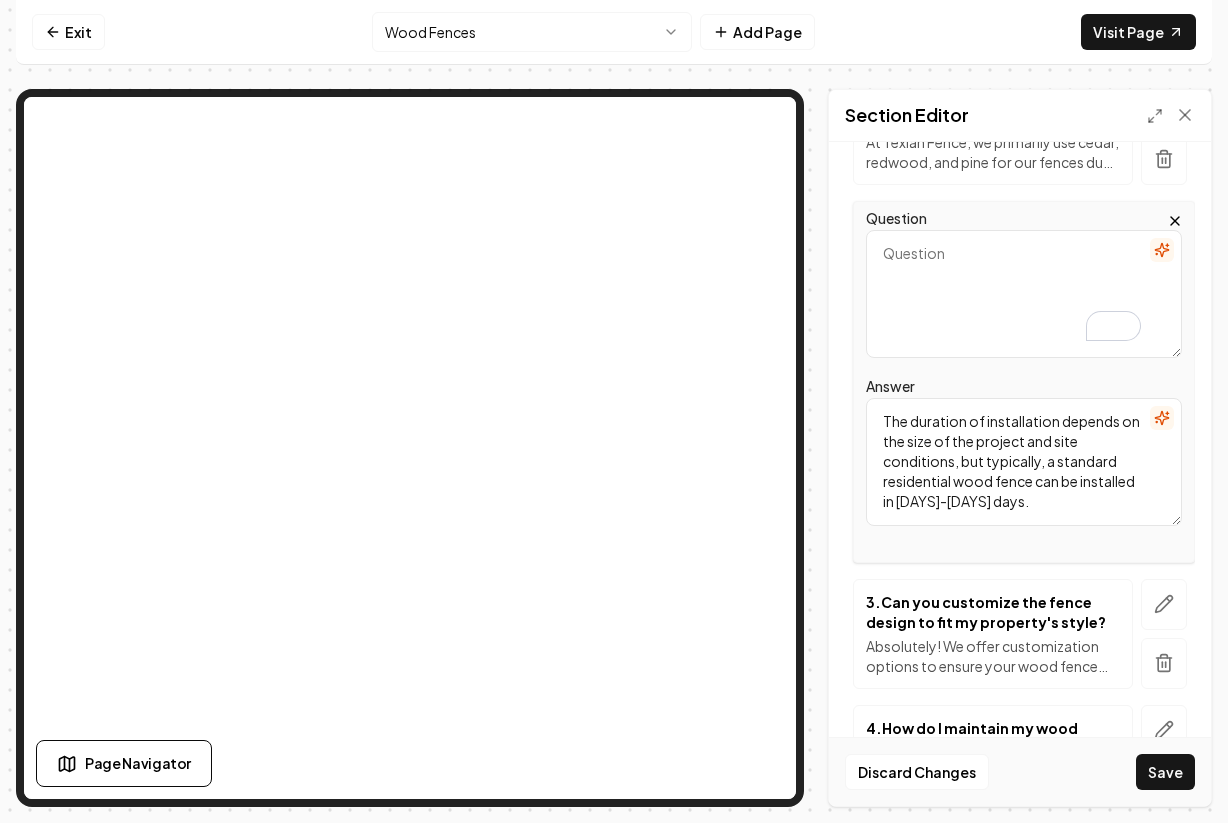 paste on "How does maintenance for a wood fence compare to other materials?
Wood fences require regular maintenance such as staining or sealing to protect against weather and extend their lifespan, unlike vinyl or aluminum fences which require less upkeep. However, proper care ensures wood fences remain beautiful and durable for many years." 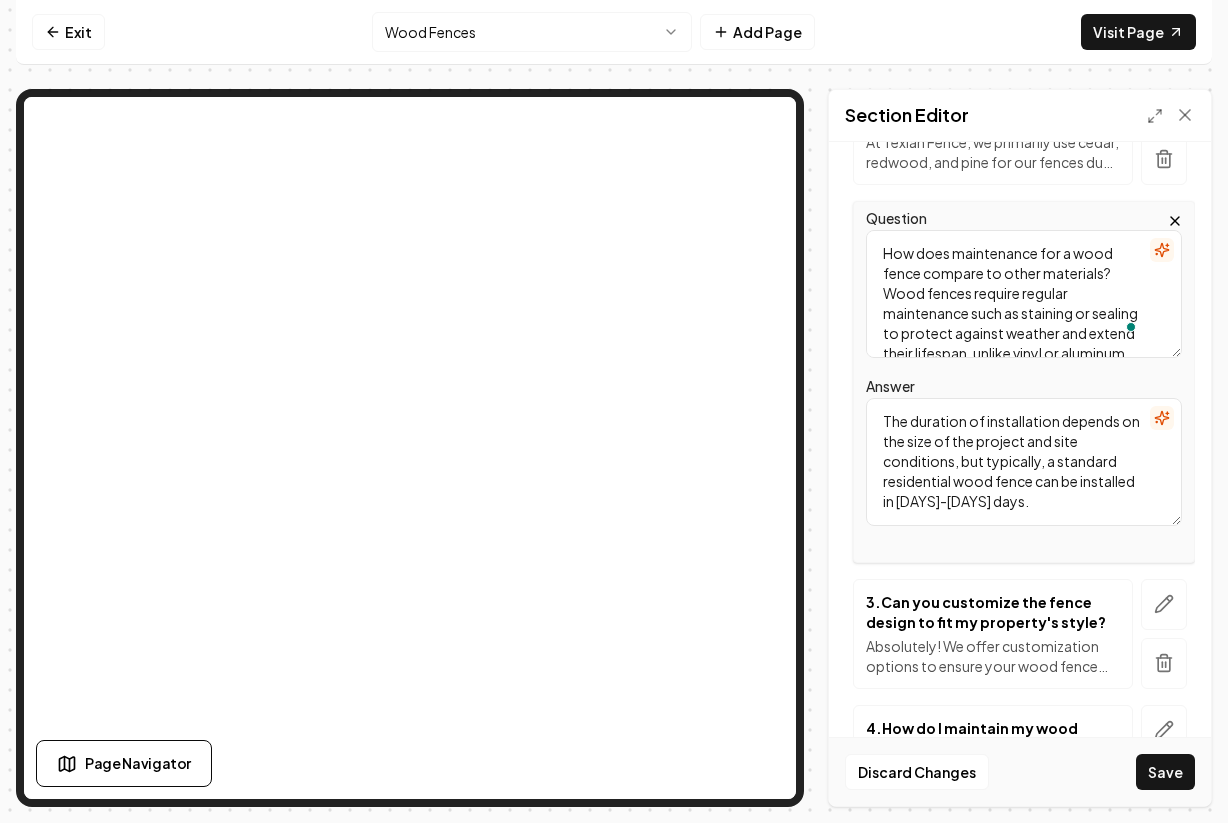 scroll, scrollTop: 85, scrollLeft: 0, axis: vertical 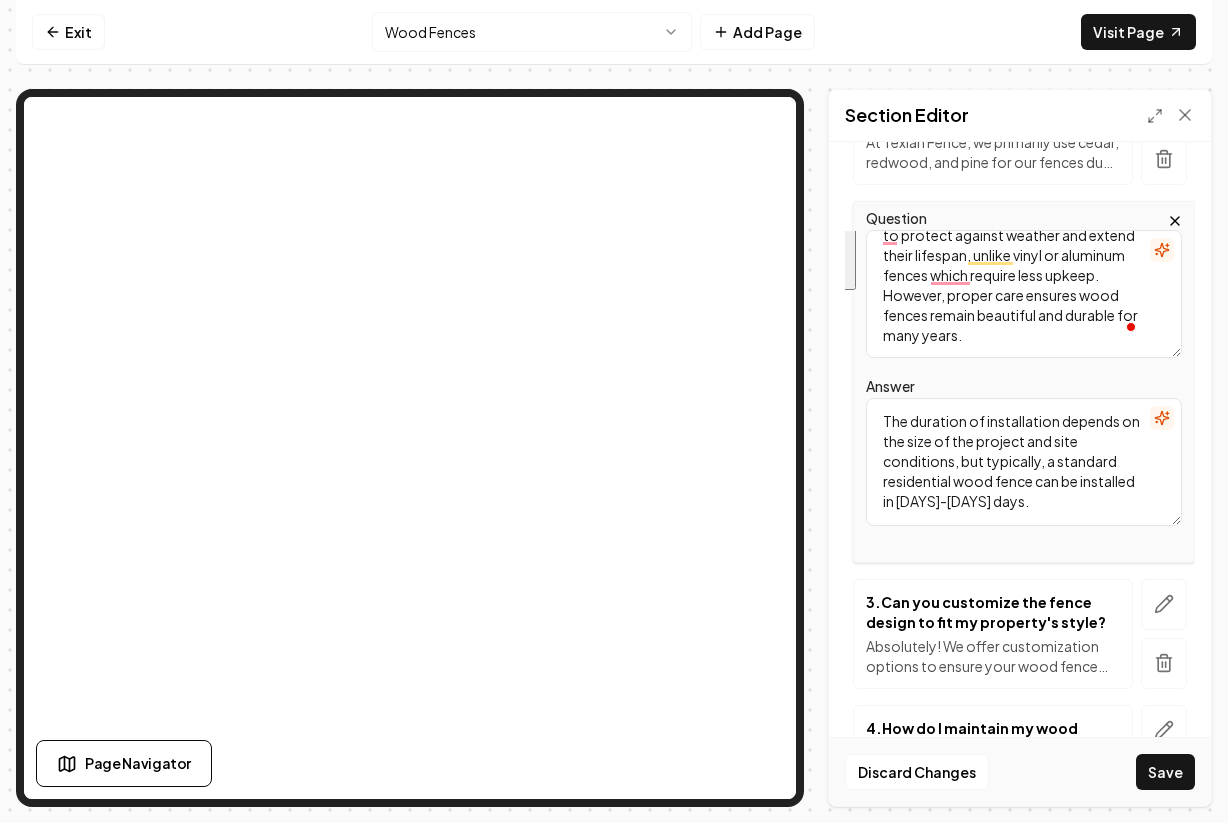 drag, startPoint x: 881, startPoint y: 290, endPoint x: 953, endPoint y: 377, distance: 112.929184 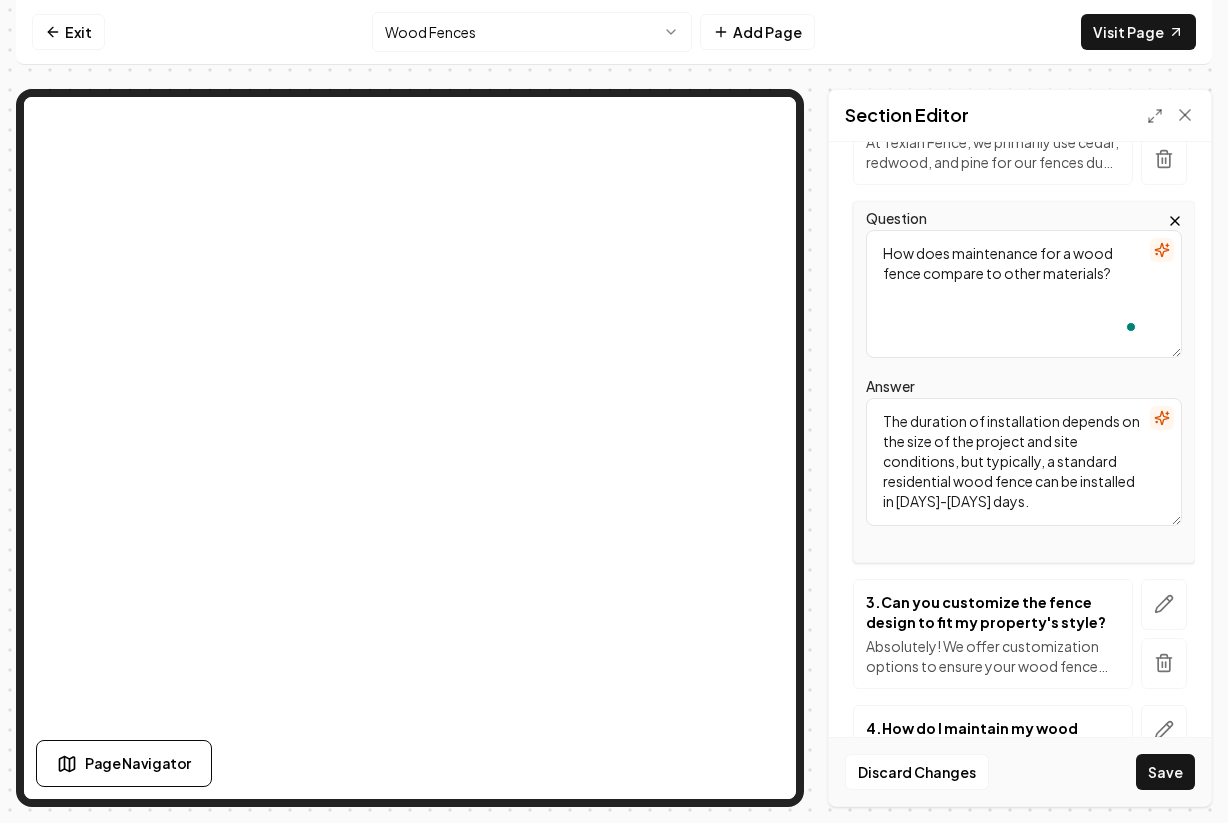 type on "How does maintenance for a wood fence compare to other materials?" 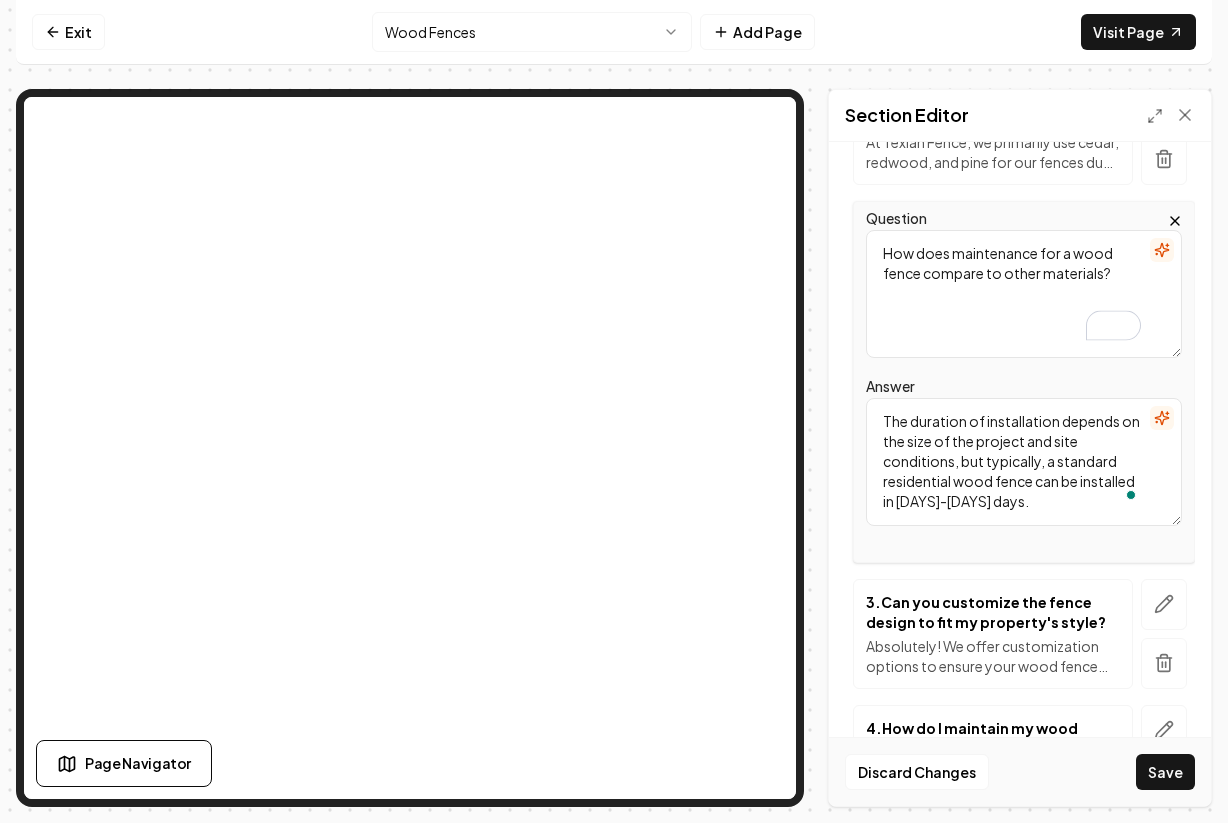 drag, startPoint x: 972, startPoint y: 503, endPoint x: 877, endPoint y: 413, distance: 130.86252 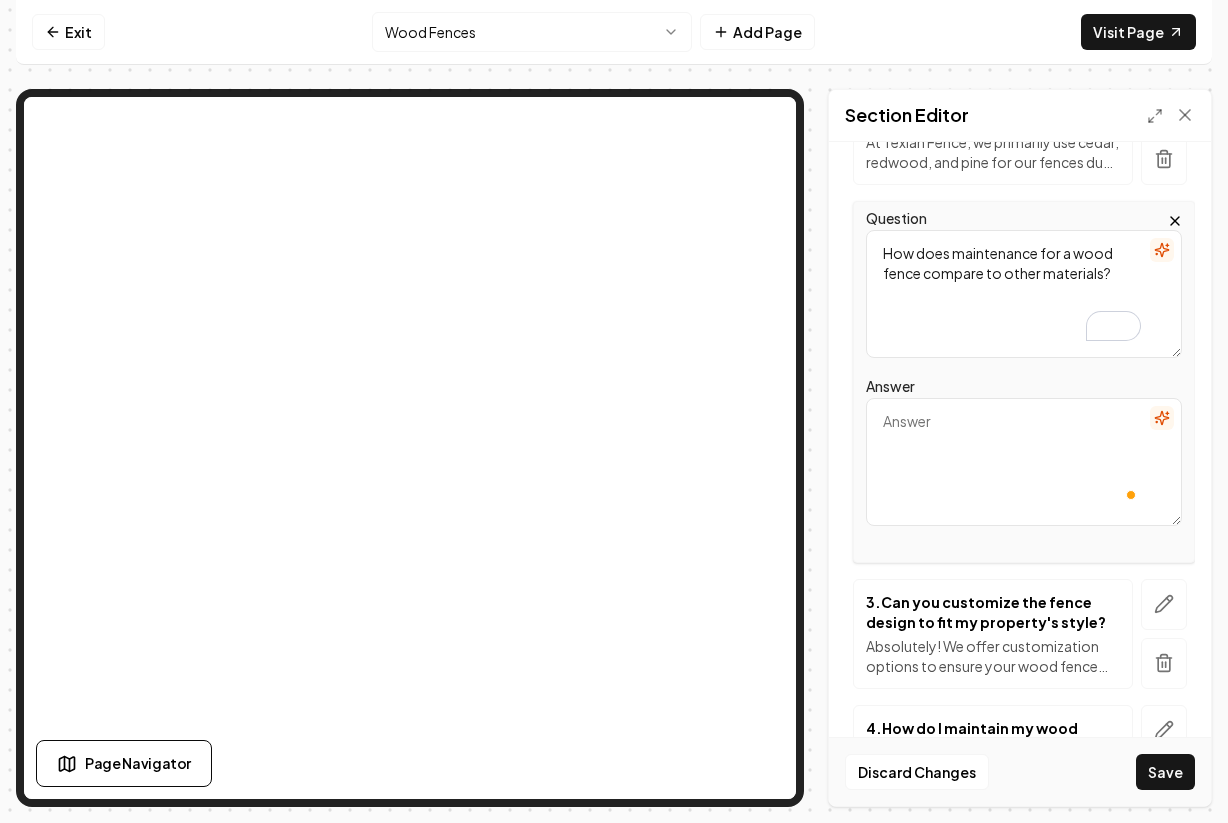 paste on "Wood fences require regular maintenance such as staining or sealing to protect against weather and extend their lifespan, unlike vinyl or aluminum fences which require less upkeep. However, proper care ensures wood fences remain beautiful and durable for many years." 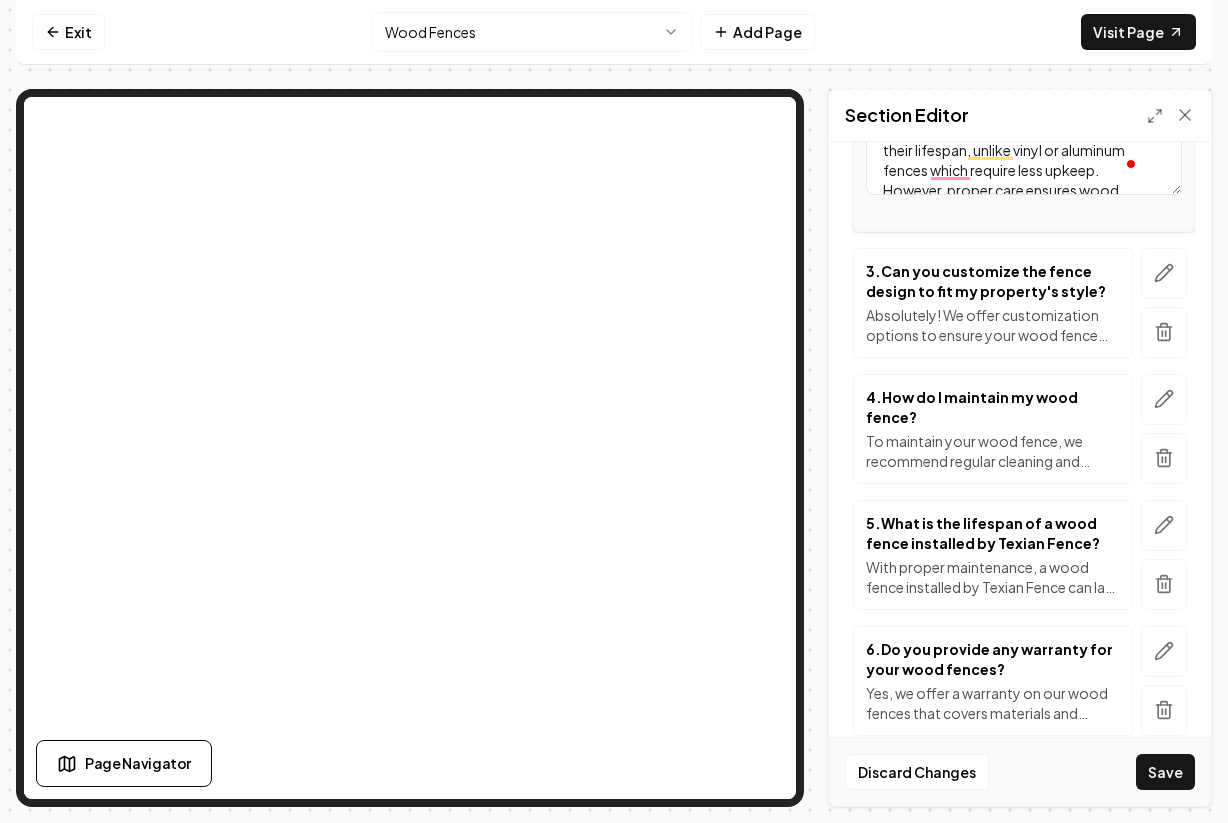 type on "Wood fences require regular maintenance such as staining or sealing to protect against weather and extend their lifespan, unlike vinyl or aluminum fences which require less upkeep. However, proper care ensures wood fences remain beautiful and durable for many years." 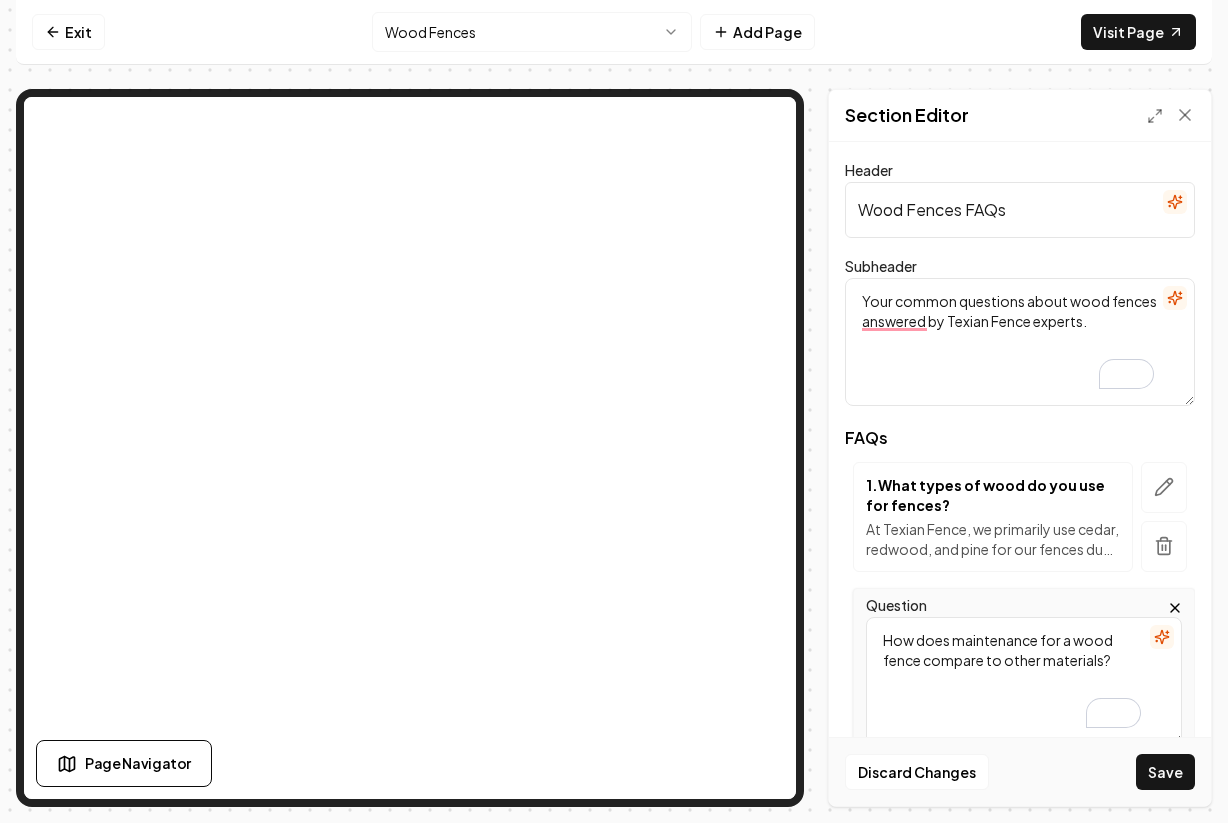 scroll, scrollTop: 0, scrollLeft: 0, axis: both 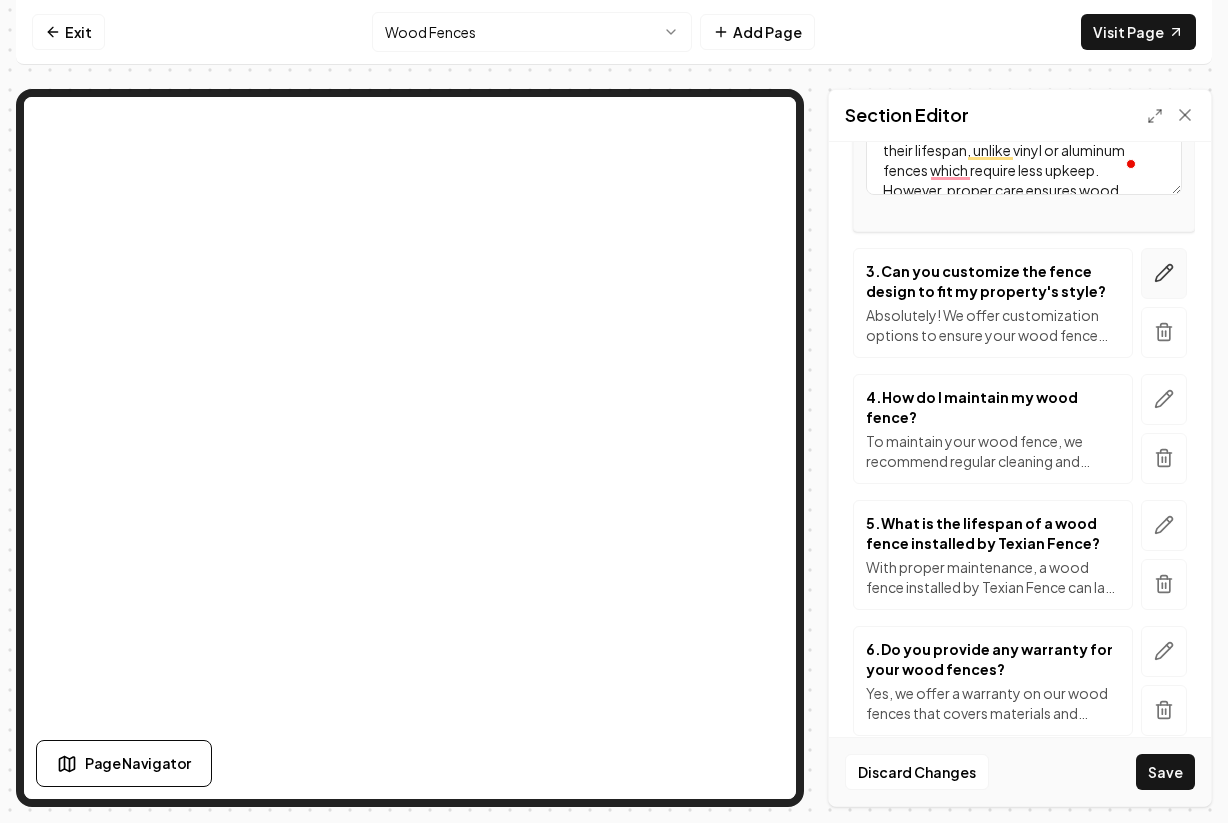 click 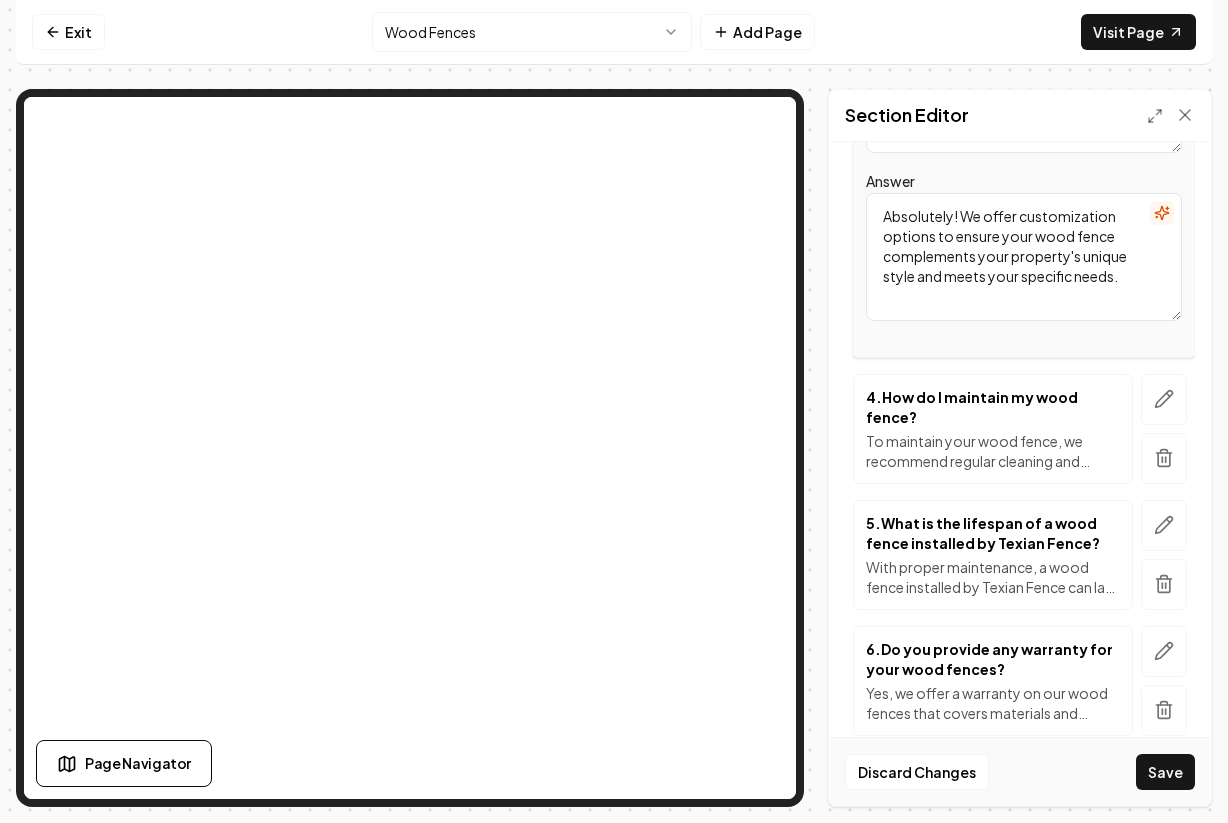 scroll, scrollTop: 661, scrollLeft: 0, axis: vertical 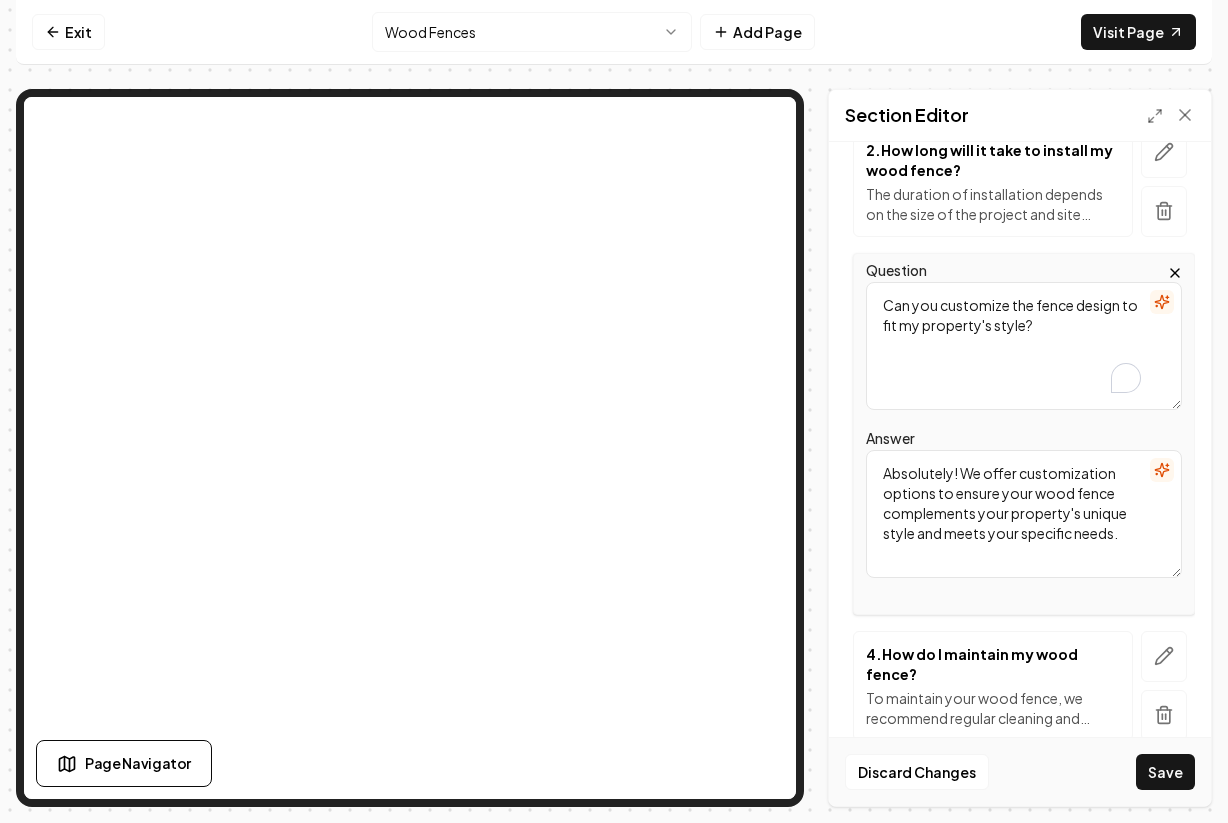 drag, startPoint x: 1052, startPoint y: 323, endPoint x: 879, endPoint y: 258, distance: 184.80801 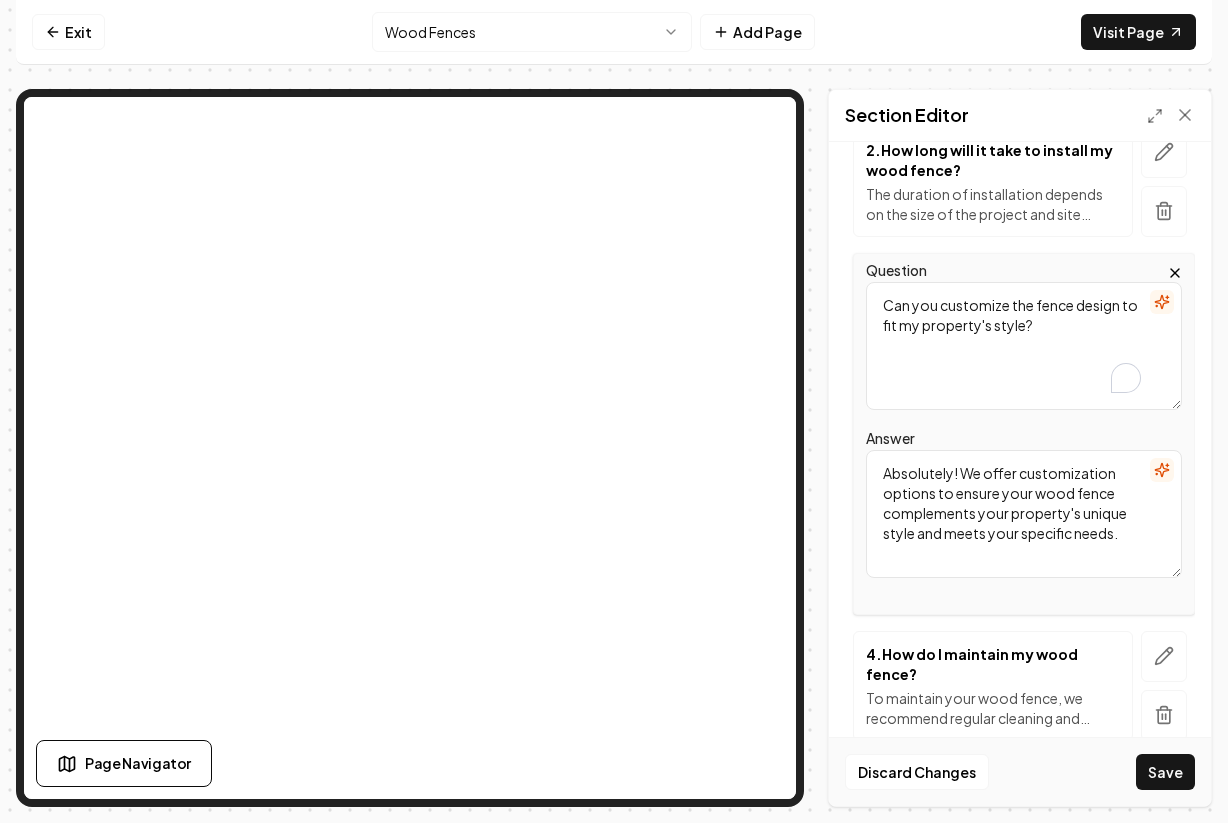 click on "Question Can you customize the fence design to fit my property's style?" at bounding box center [1024, 334] 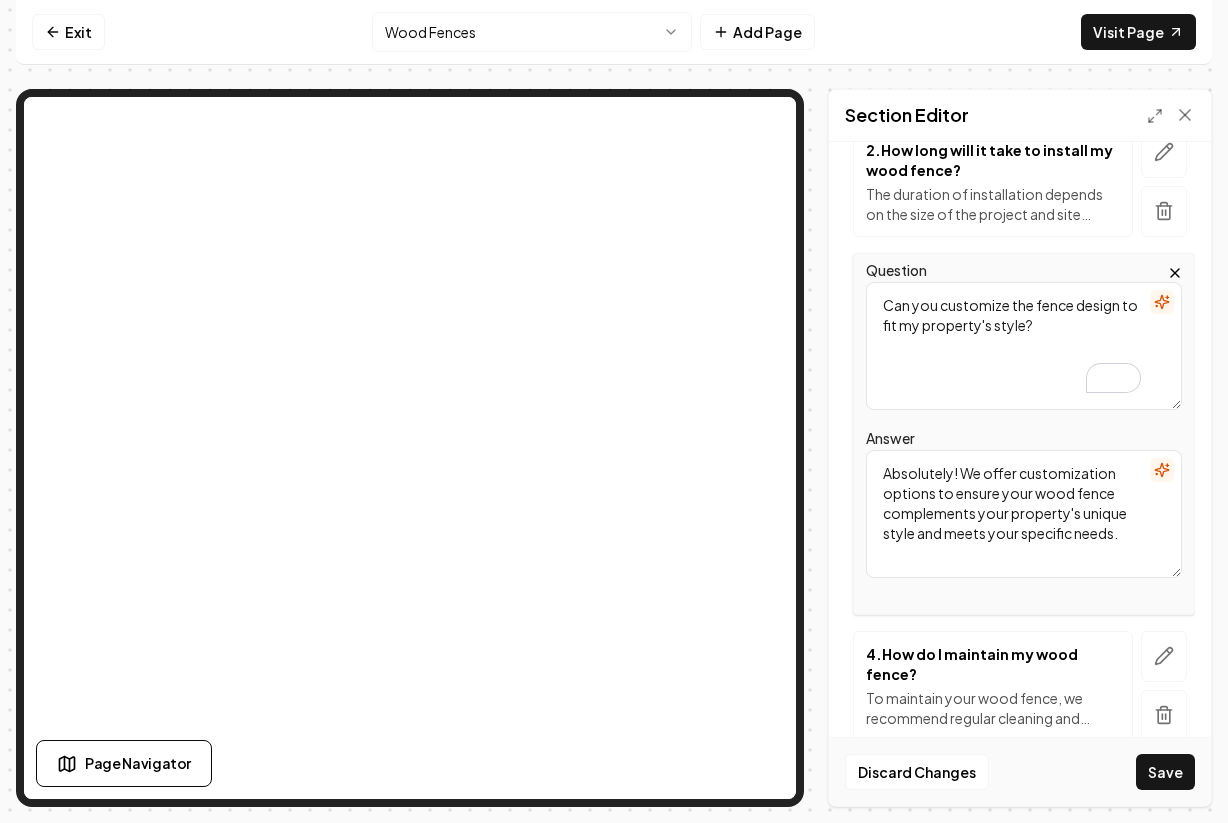 scroll, scrollTop: 461, scrollLeft: 0, axis: vertical 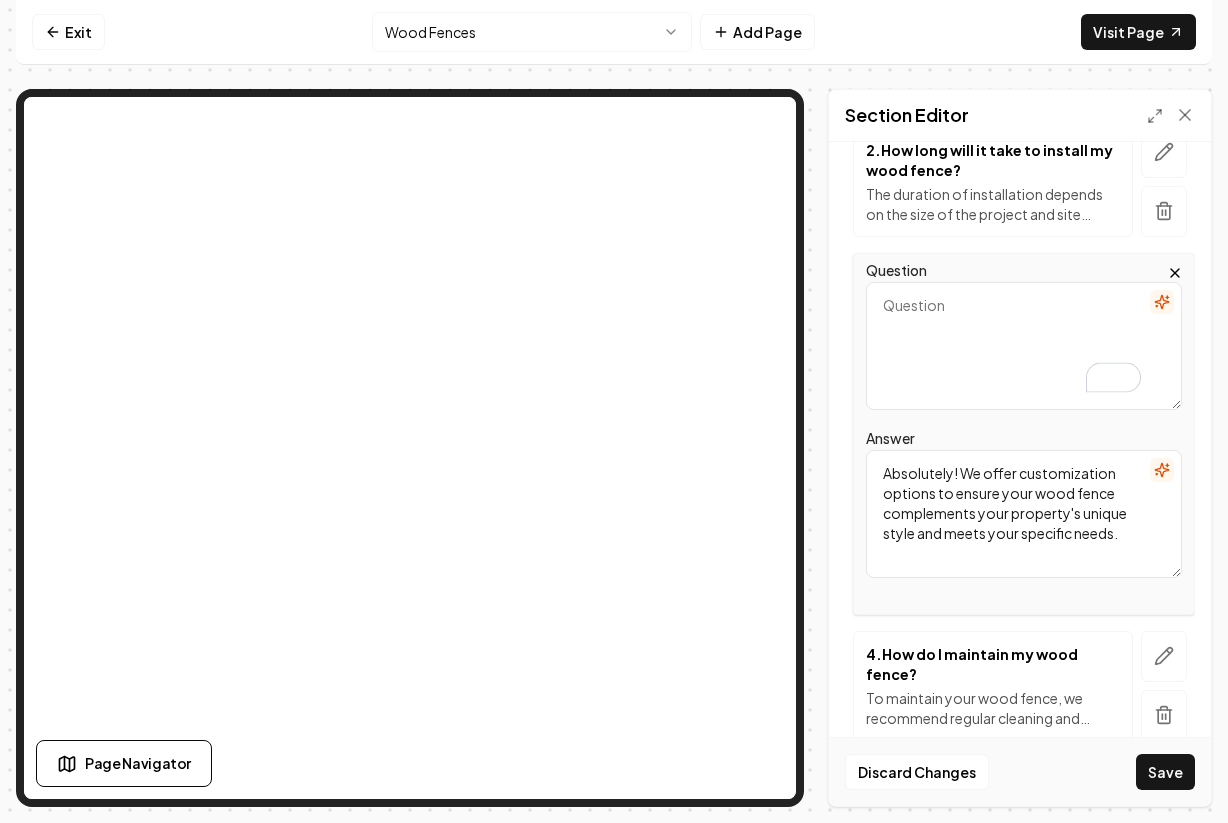 paste on "What is the average lifespan of a well-maintained wood fence?
With proper care, such as regular sealing or staining and prompt repair of any damage, a wood fence can last over 20 years. Cedar and other quality woods are particularly known for their longevity." 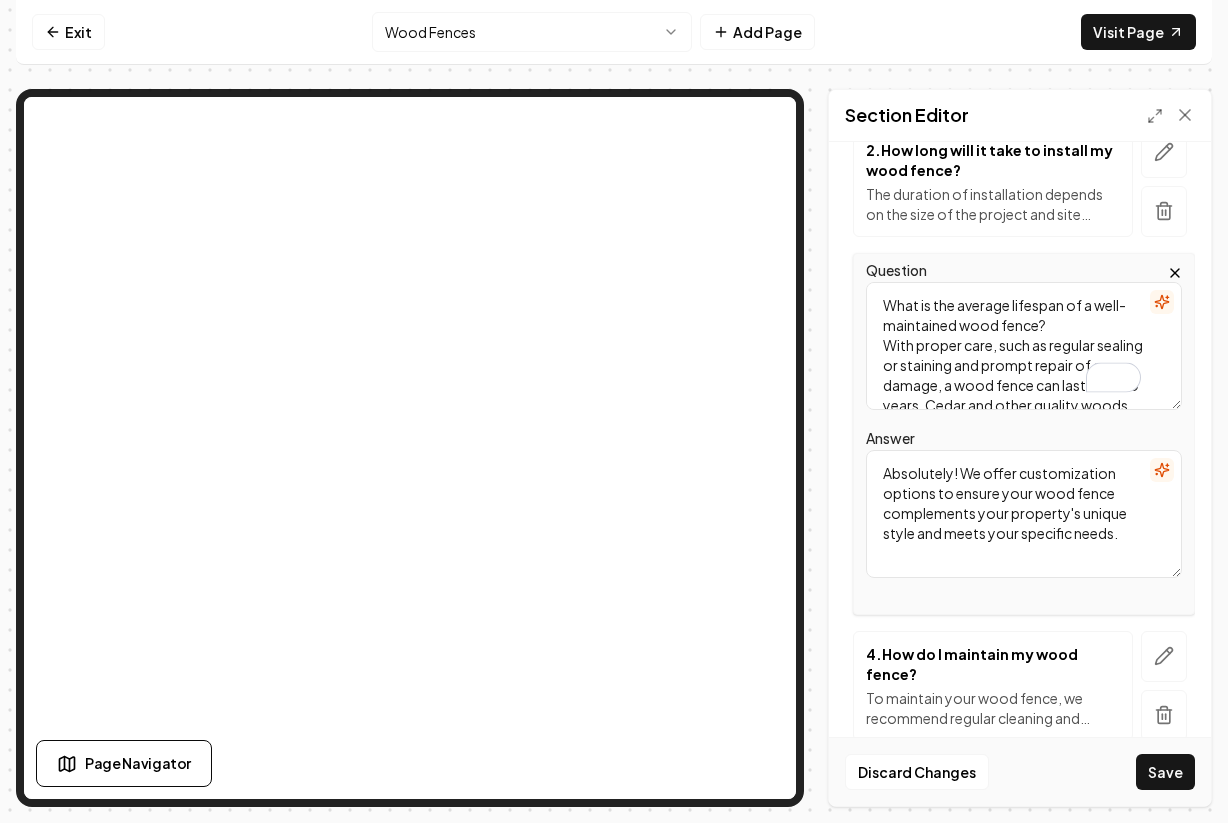 scroll, scrollTop: 45, scrollLeft: 0, axis: vertical 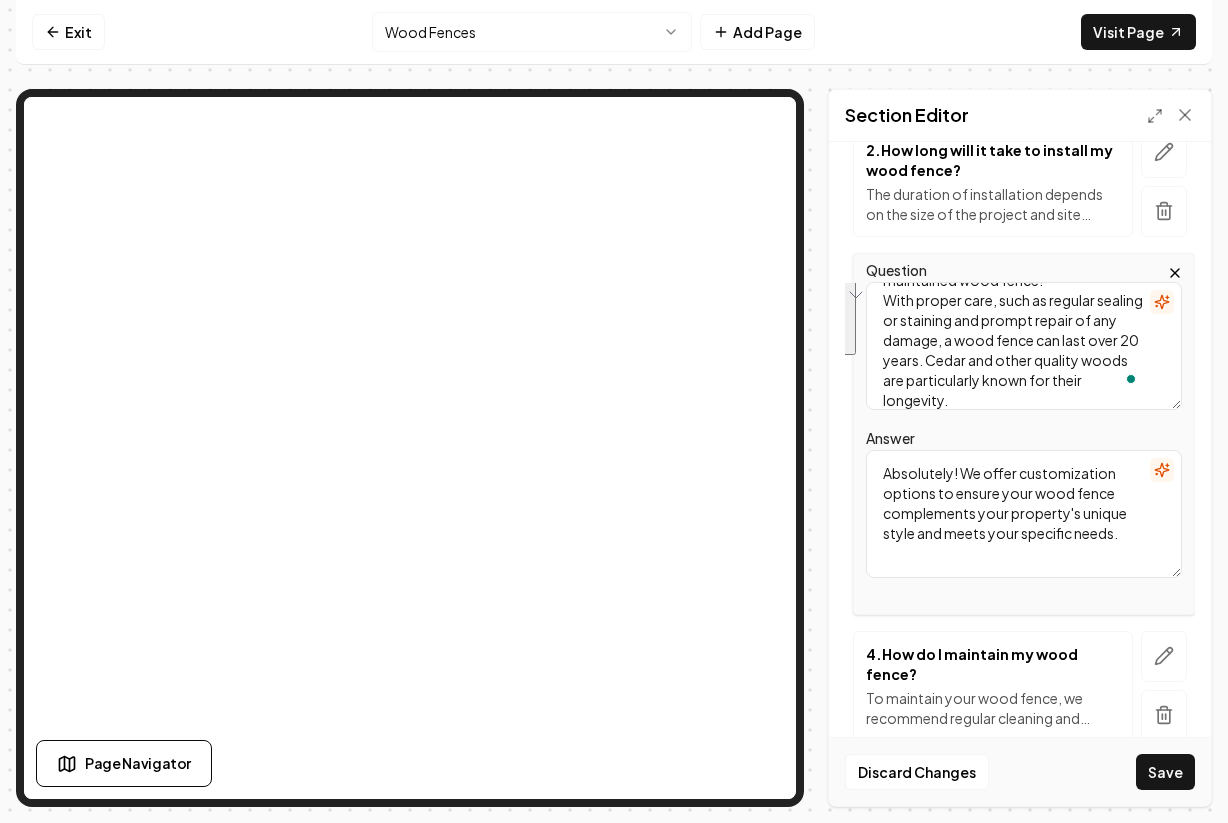 drag, startPoint x: 967, startPoint y: 397, endPoint x: 875, endPoint y: 302, distance: 132.24599 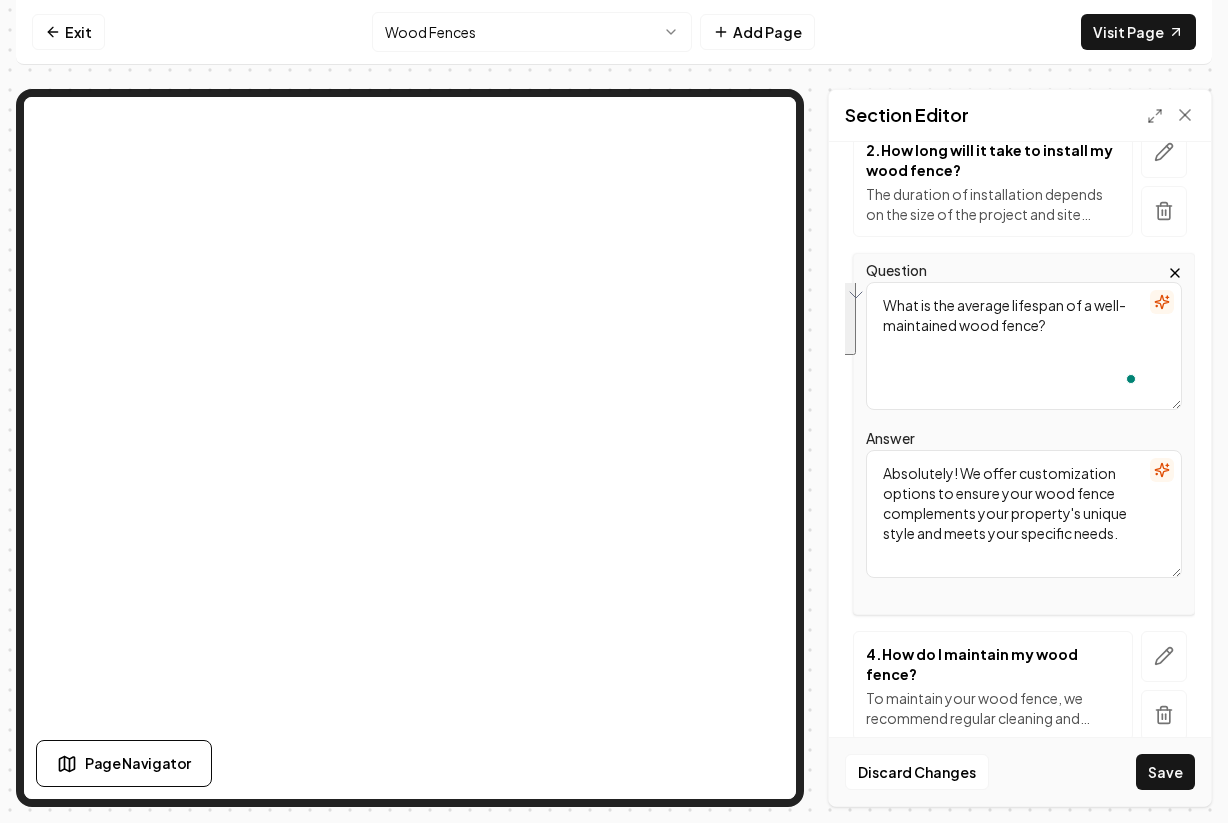 scroll, scrollTop: 0, scrollLeft: 0, axis: both 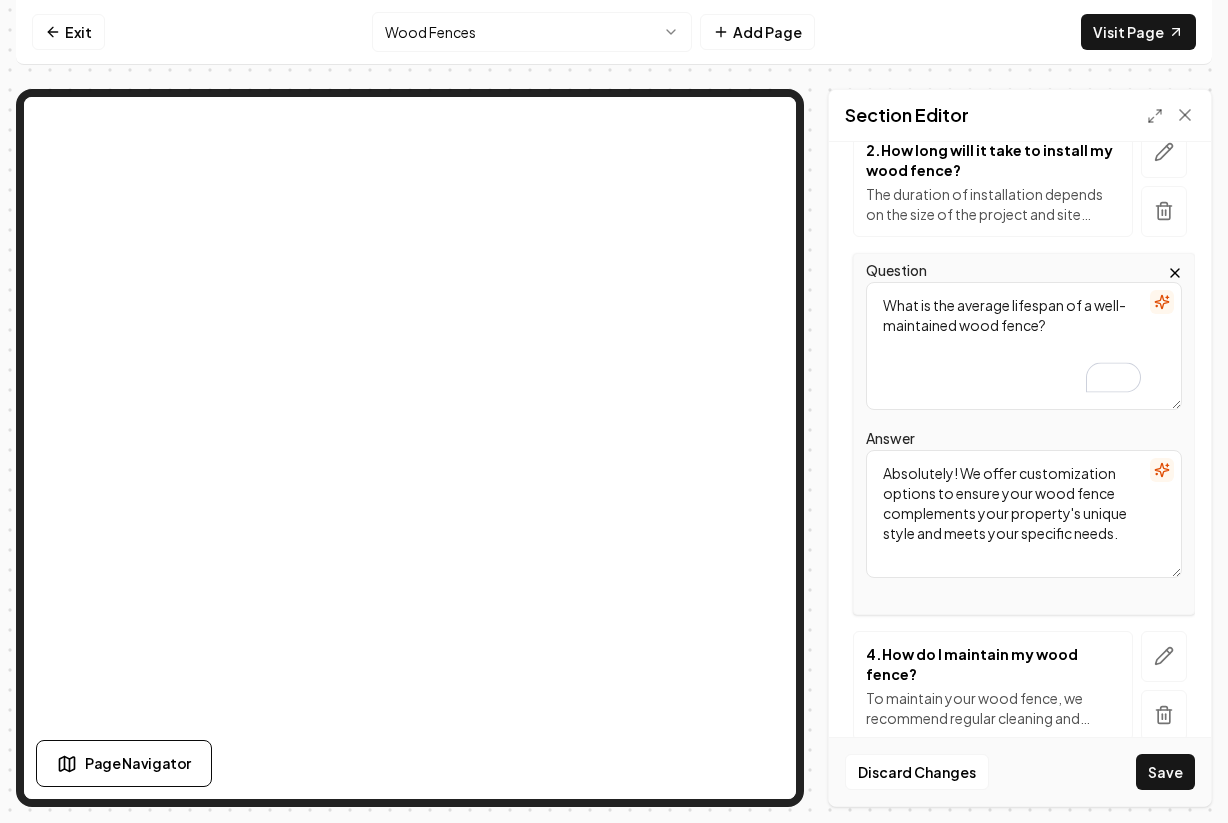 type on "What is the average lifespan of a well-maintained wood fence?" 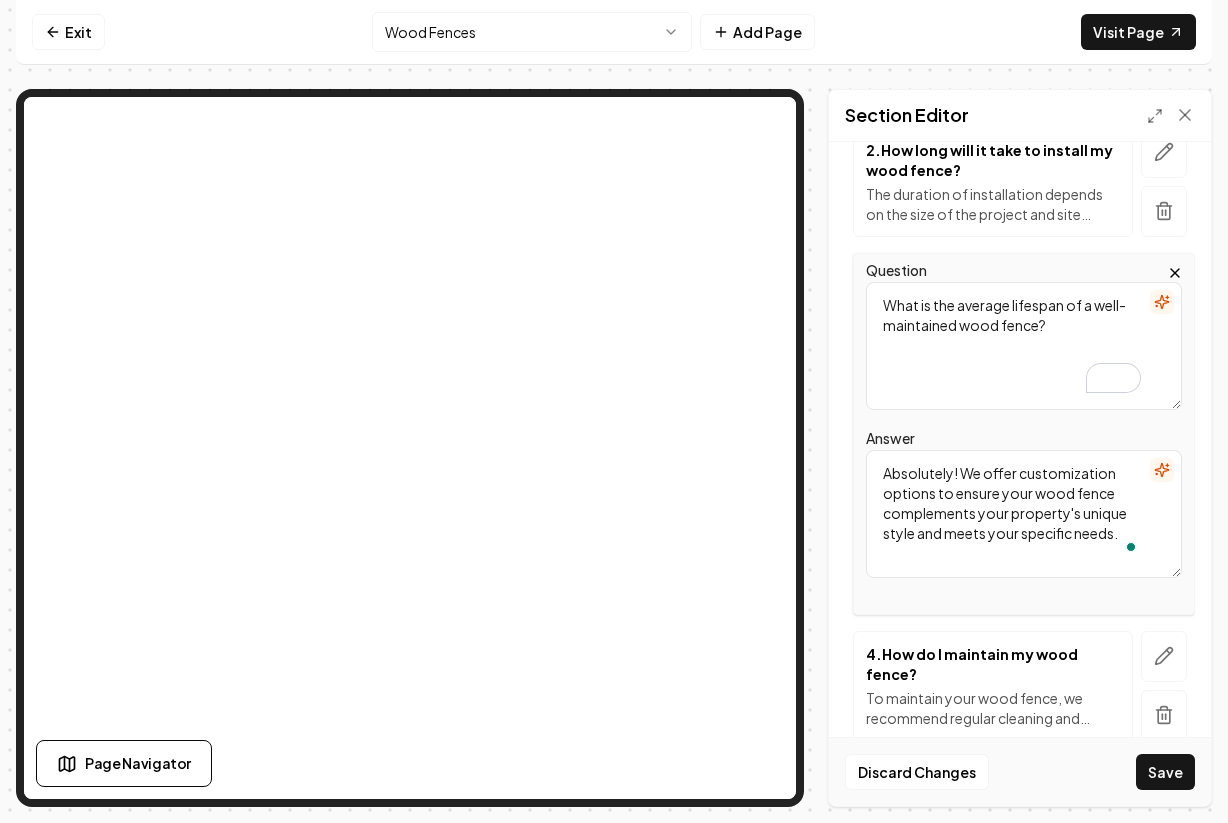 drag, startPoint x: 1131, startPoint y: 541, endPoint x: 885, endPoint y: 439, distance: 266.3081 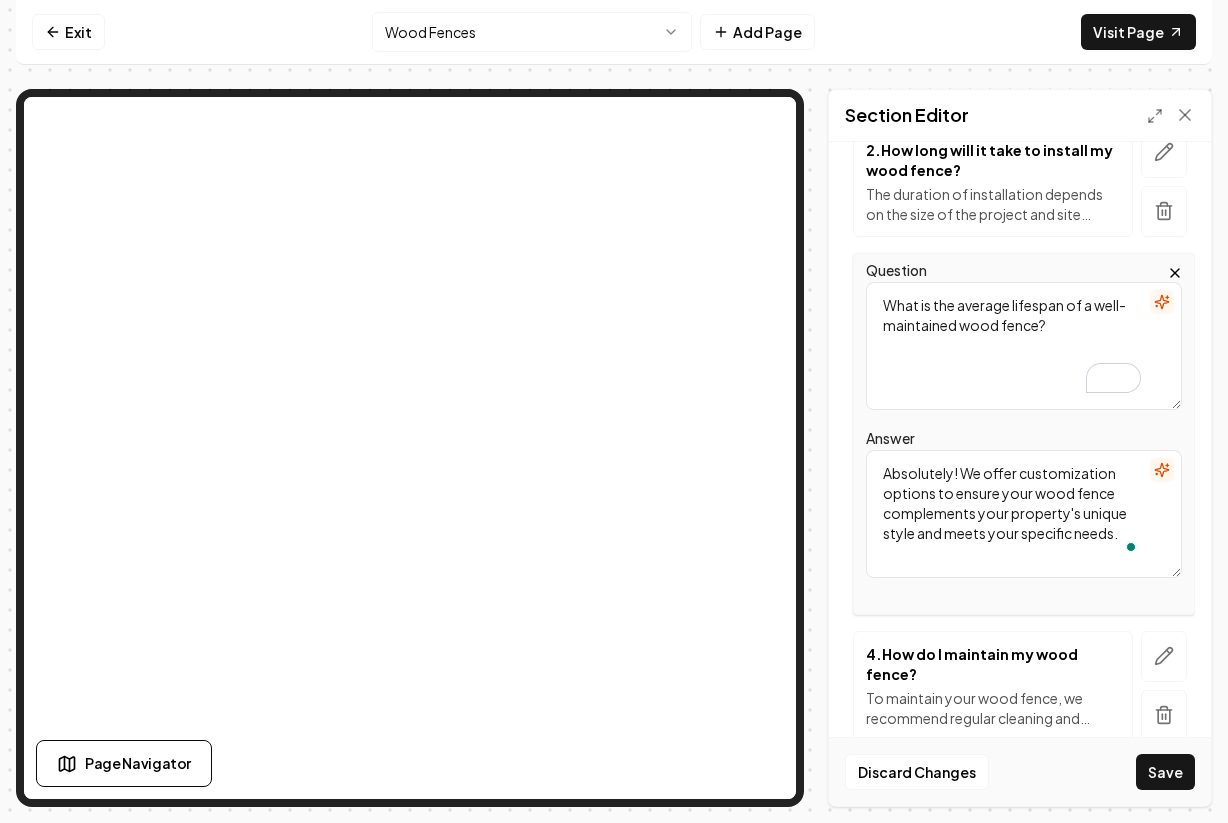click on "Answer Absolutely! We offer customization options to ensure your wood fence complements your property's unique style and meets your specific needs." at bounding box center (1024, 502) 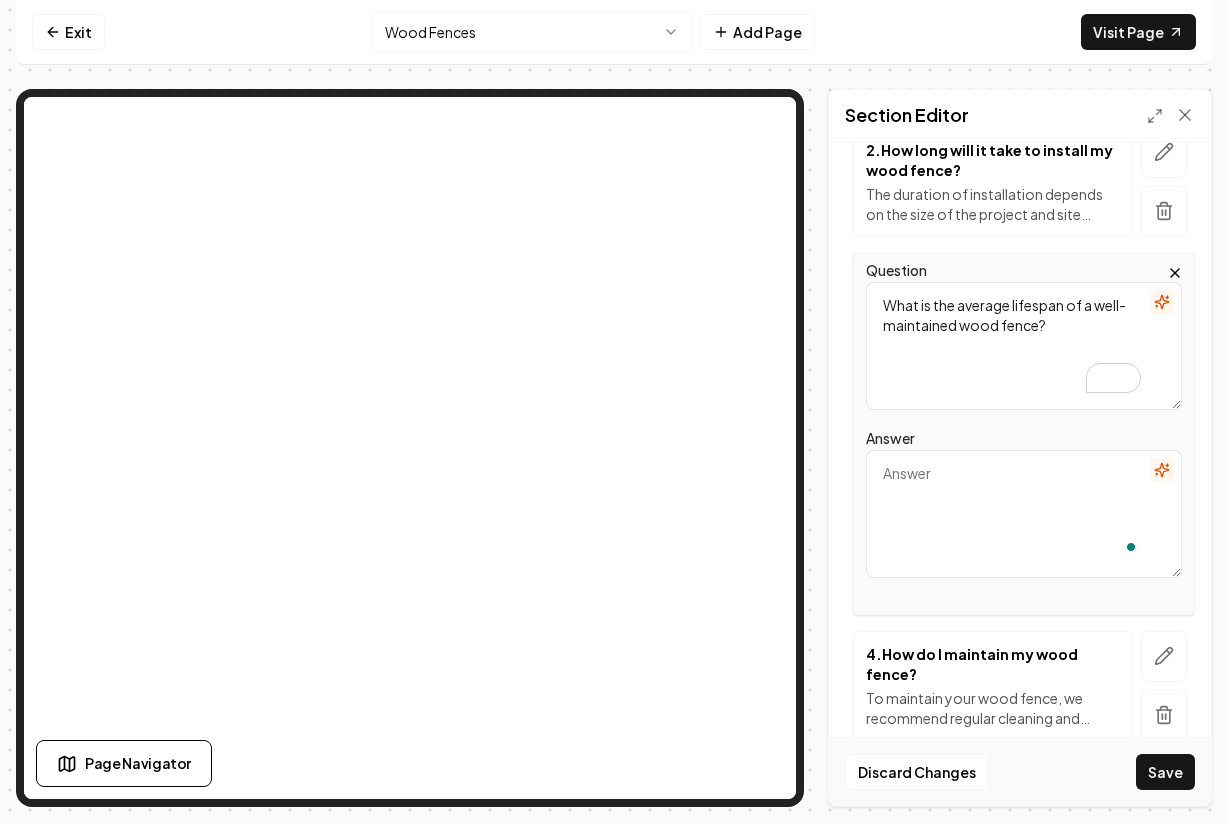 paste on "With proper care, such as regular sealing or staining and prompt repair of any damage, a wood fence can last over 20 years. Cedar and other quality woods are particularly known for their longevity." 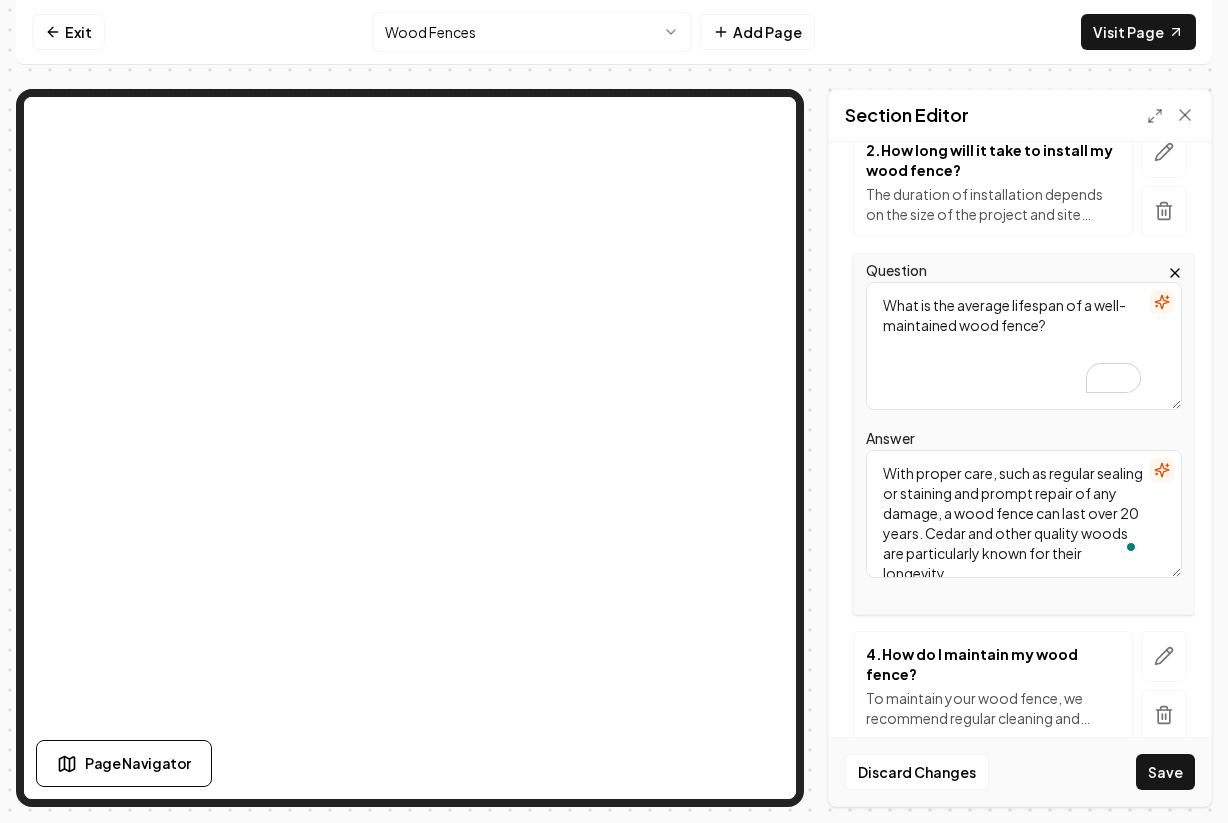 scroll, scrollTop: 5, scrollLeft: 0, axis: vertical 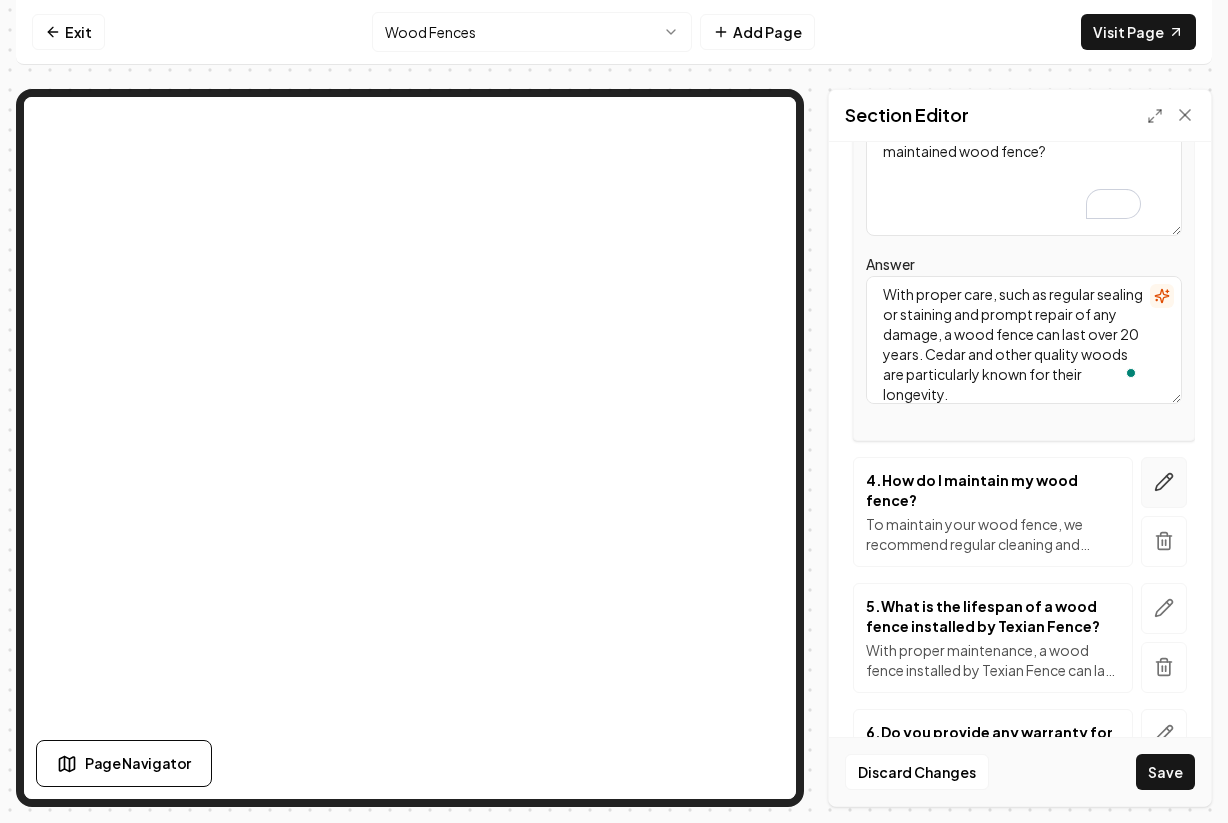 type on "With proper care, such as regular sealing or staining and prompt repair of any damage, a wood fence can last over 20 years. Cedar and other quality woods are particularly known for their longevity." 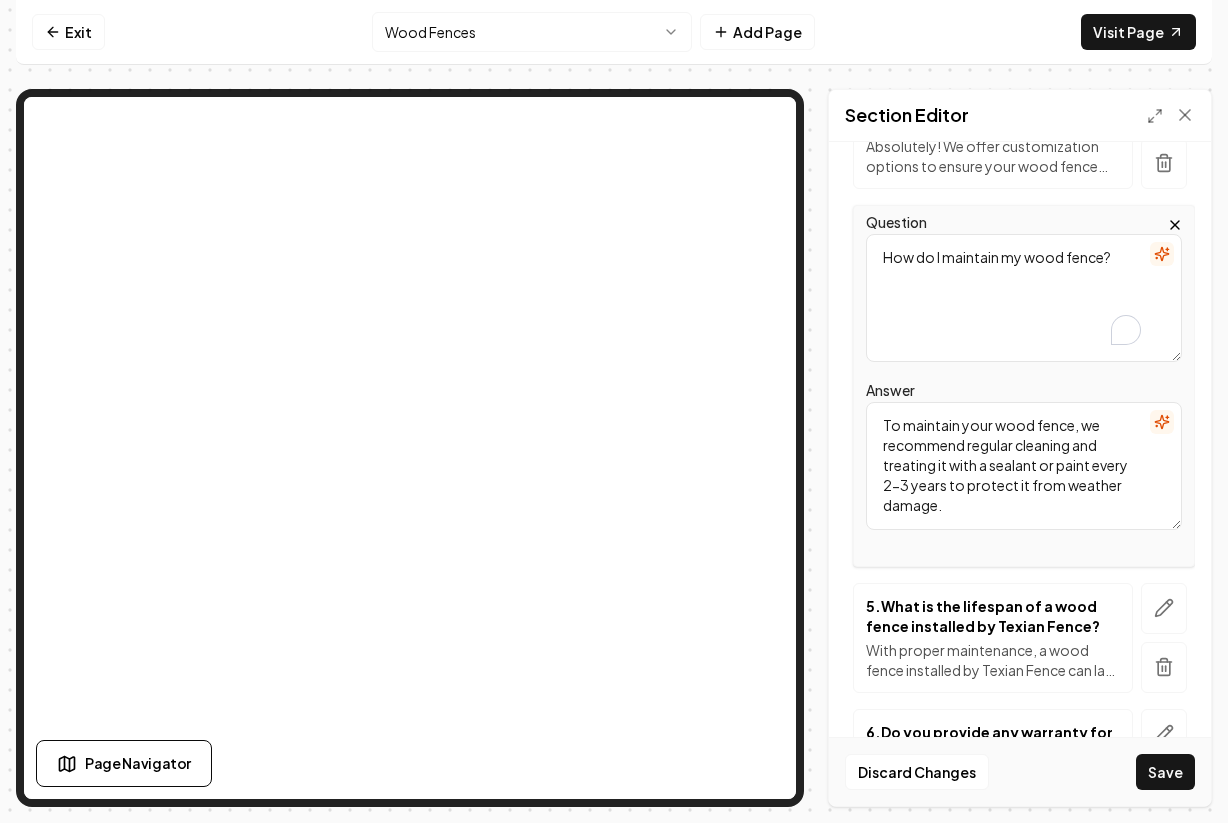 drag, startPoint x: 1126, startPoint y: 247, endPoint x: 821, endPoint y: 241, distance: 305.05902 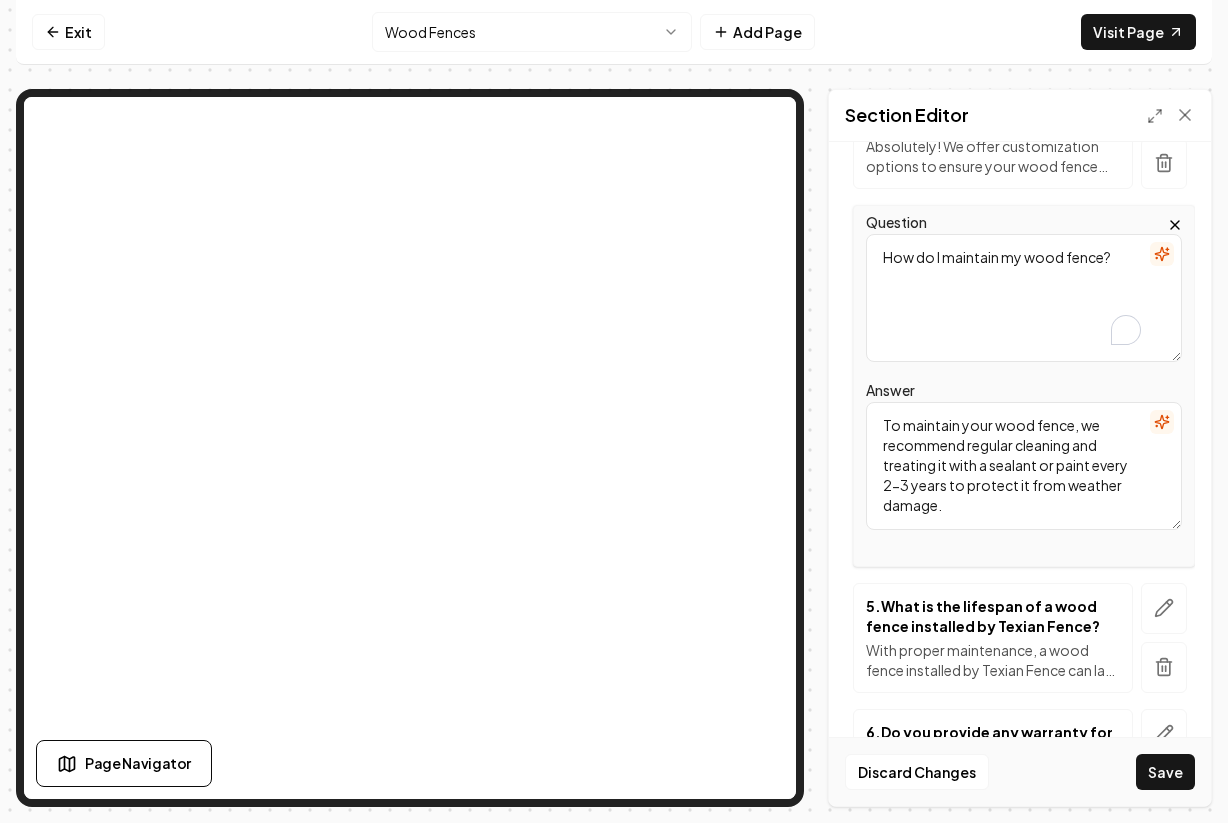 click on "Page Settings Section Editor Header Wood Fences FAQs Subheader Your common questions about wood fences answered by Texian Fence experts. FAQs 1 .  What types of wood do you use for fences? At Texian Fence, we primarily use cedar, redwood, and pine for our fences due to their durability, aesthetic appeal, and ability to withstand various weather conditions. 2 .  How long will it take to install my wood fence? The duration of installation depends on the size of the project and site conditions, but typically, a standard residential wood fence can be installed in 1-3 days. 3 .  Can you customize the fence design to fit my property's style? Absolutely! We offer customization options to ensure your wood fence complements your property's unique style and meets your specific needs. Question How do I maintain my wood fence? Answer To maintain your wood fence, we recommend regular cleaning and treating it with a sealant or paint every 2-3 years to protect it from weather damage. 5 .  6 .  Add FAQ Discard Changes Save" at bounding box center [614, 448] 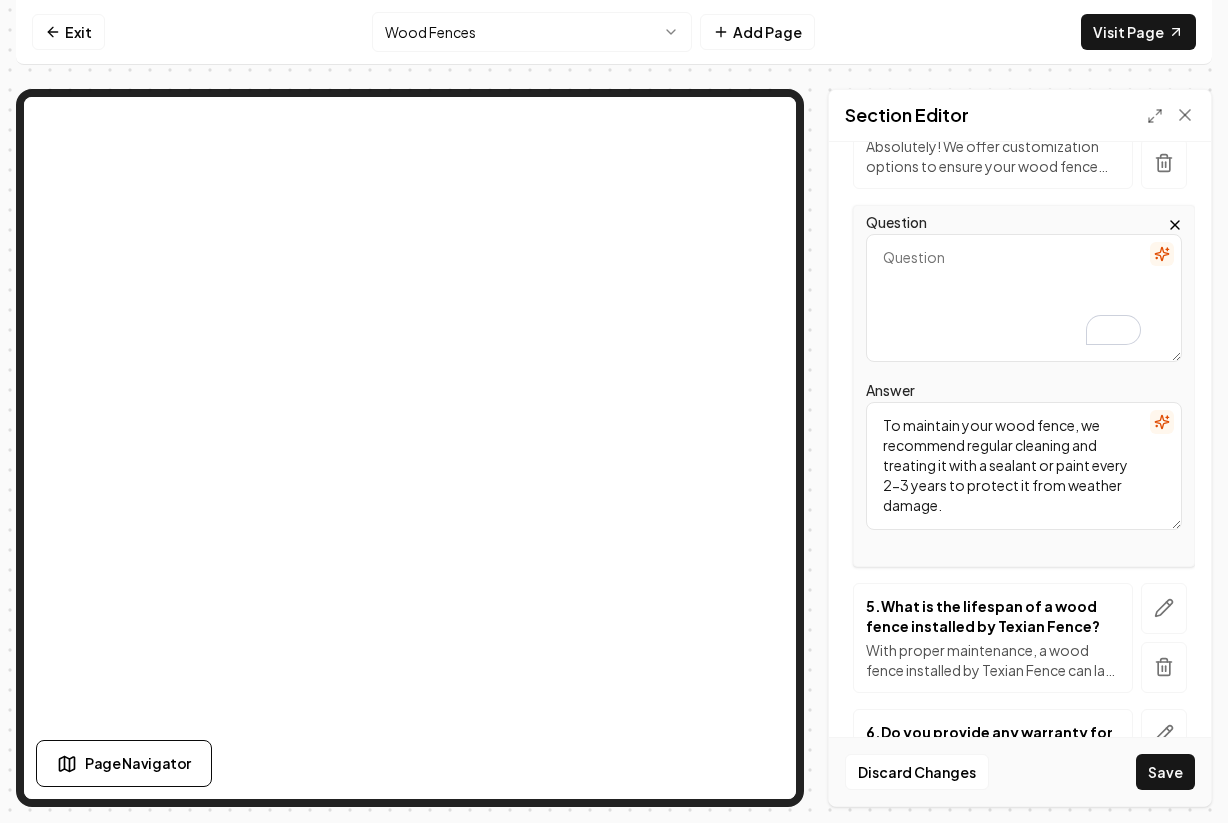 paste on "Can I customize the design of my wood fence?
Absolutely! One of the advantages of wood fencing is its versatility. You can design a wood fence in various styles, heights, and finishes to suit your personal taste and meet specific privacy or aesthetic needs." 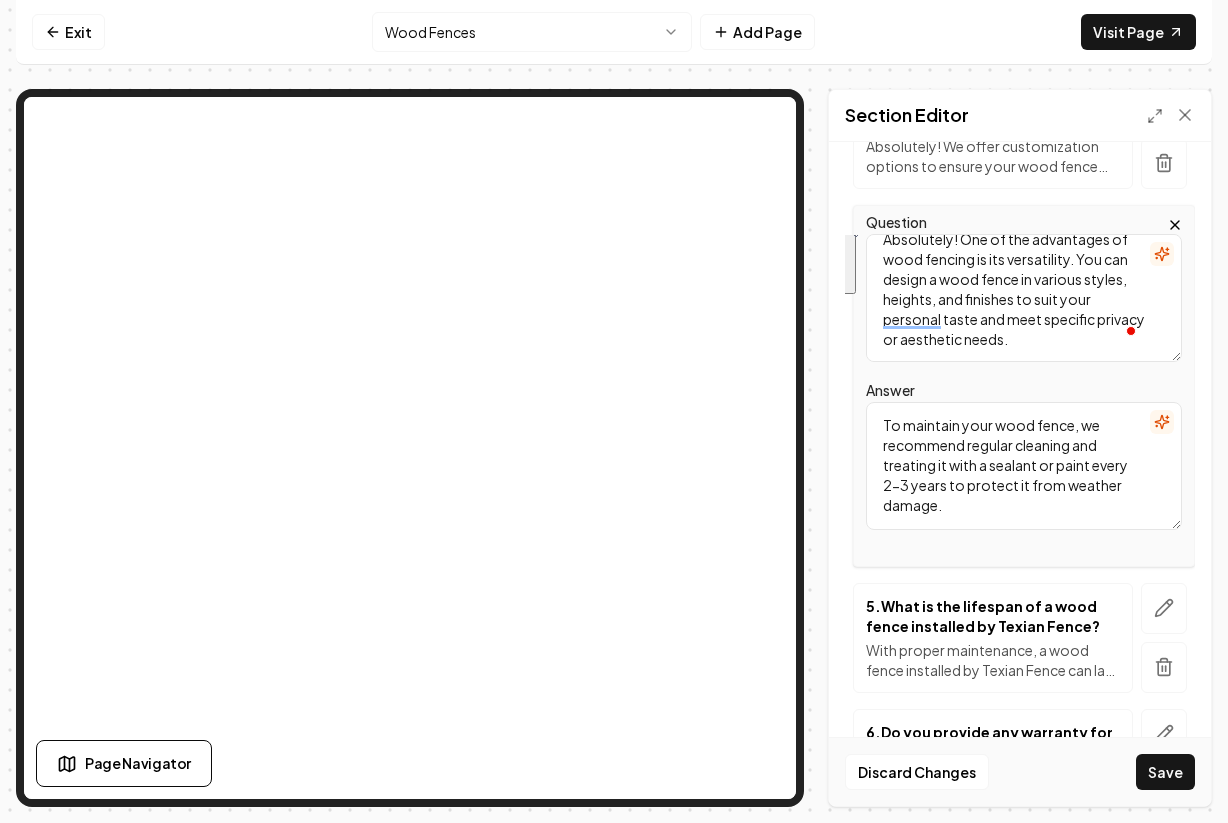 drag, startPoint x: 883, startPoint y: 245, endPoint x: 1099, endPoint y: 371, distance: 250.064 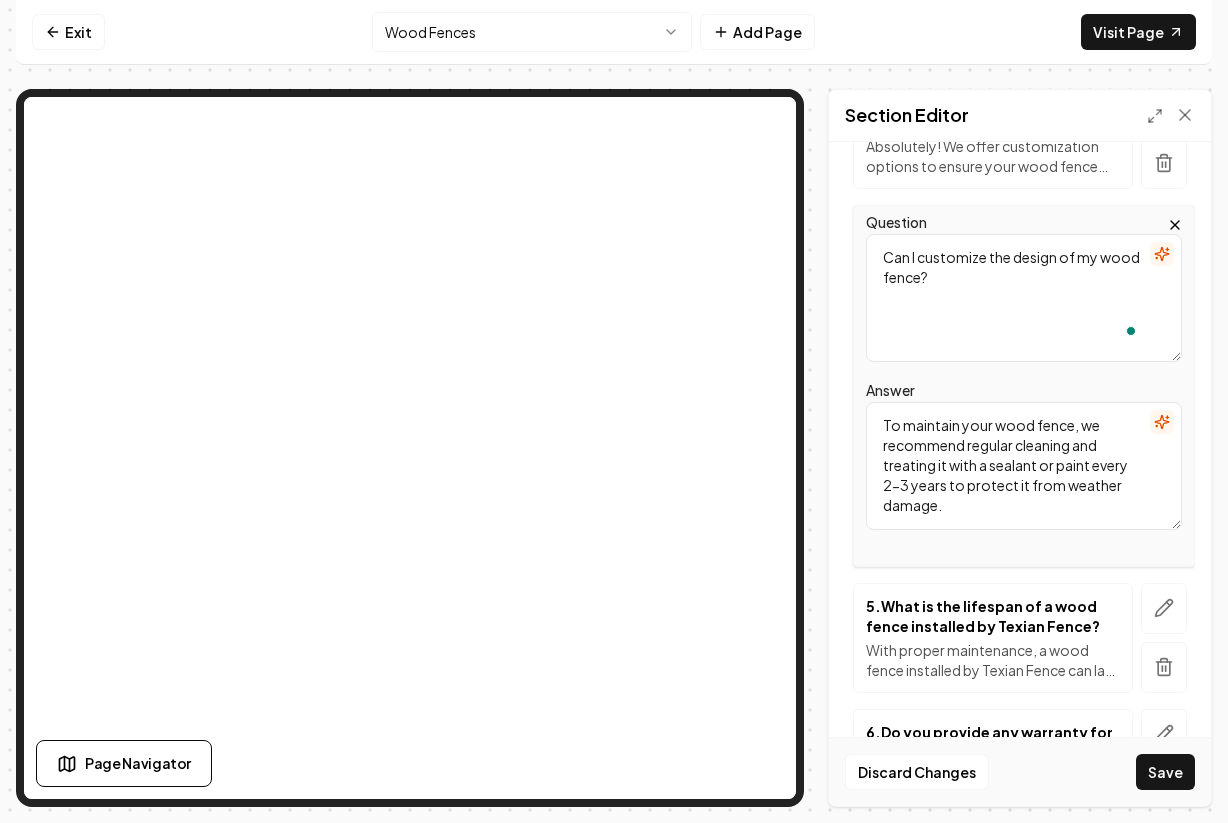 type on "Can I customize the design of my wood fence?" 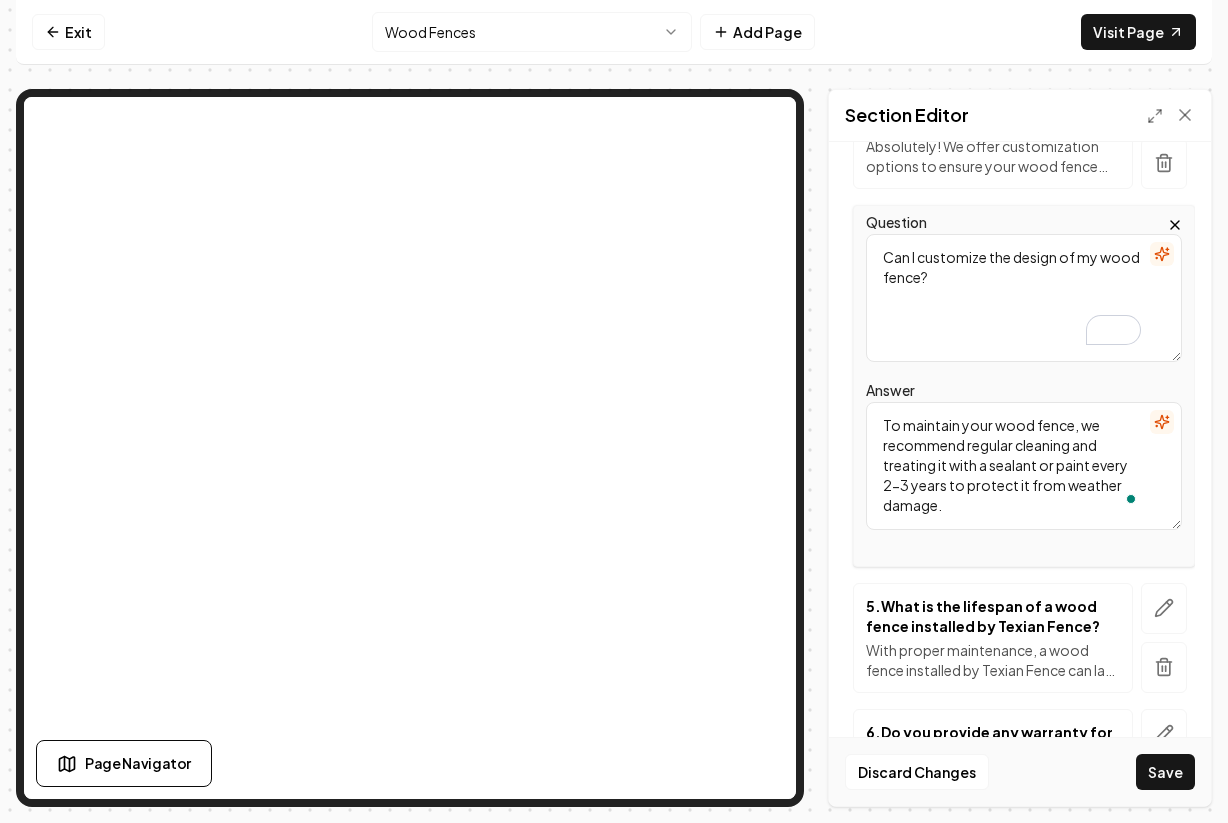 drag, startPoint x: 958, startPoint y: 516, endPoint x: 836, endPoint y: 415, distance: 158.38245 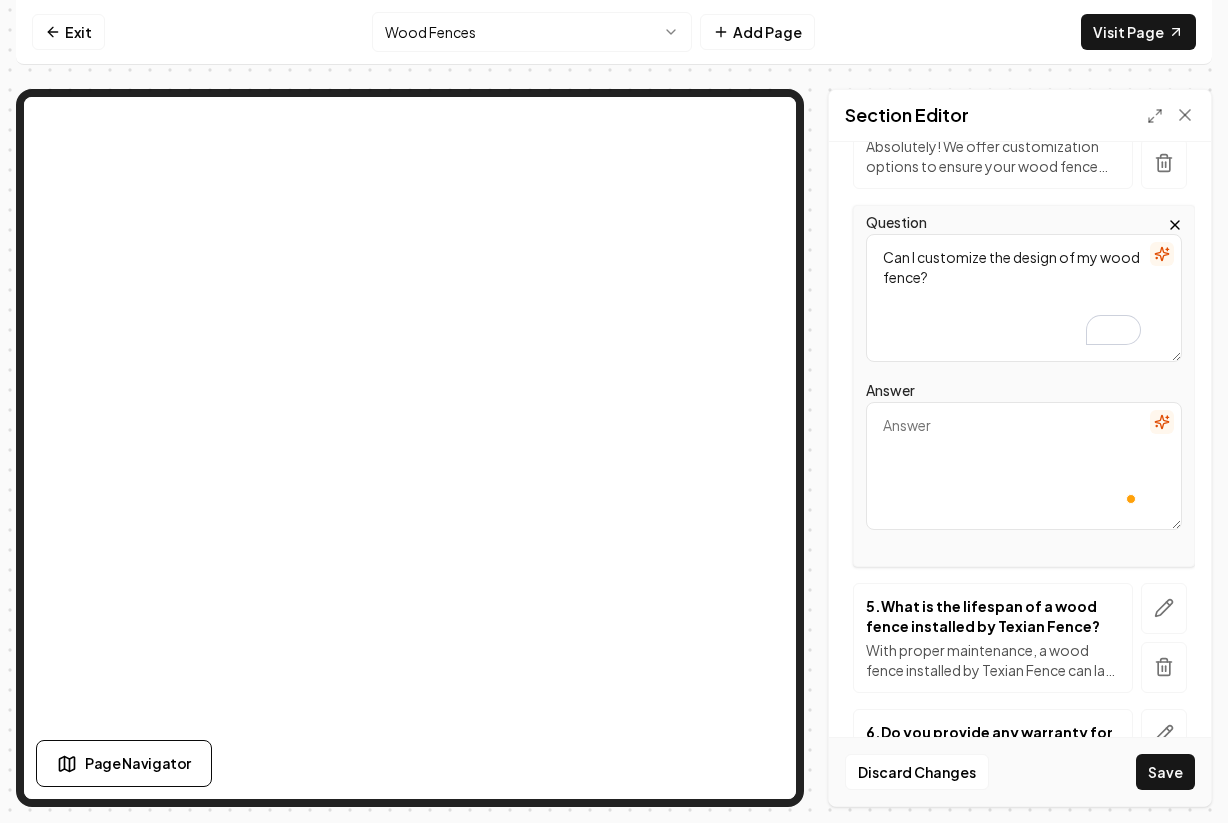 paste on "Absolutely! One of the advantages of wood fencing is its versatility. You can design a wood fence in various styles, heights, and finishes to suit your personal taste and meet specific privacy or aesthetic needs." 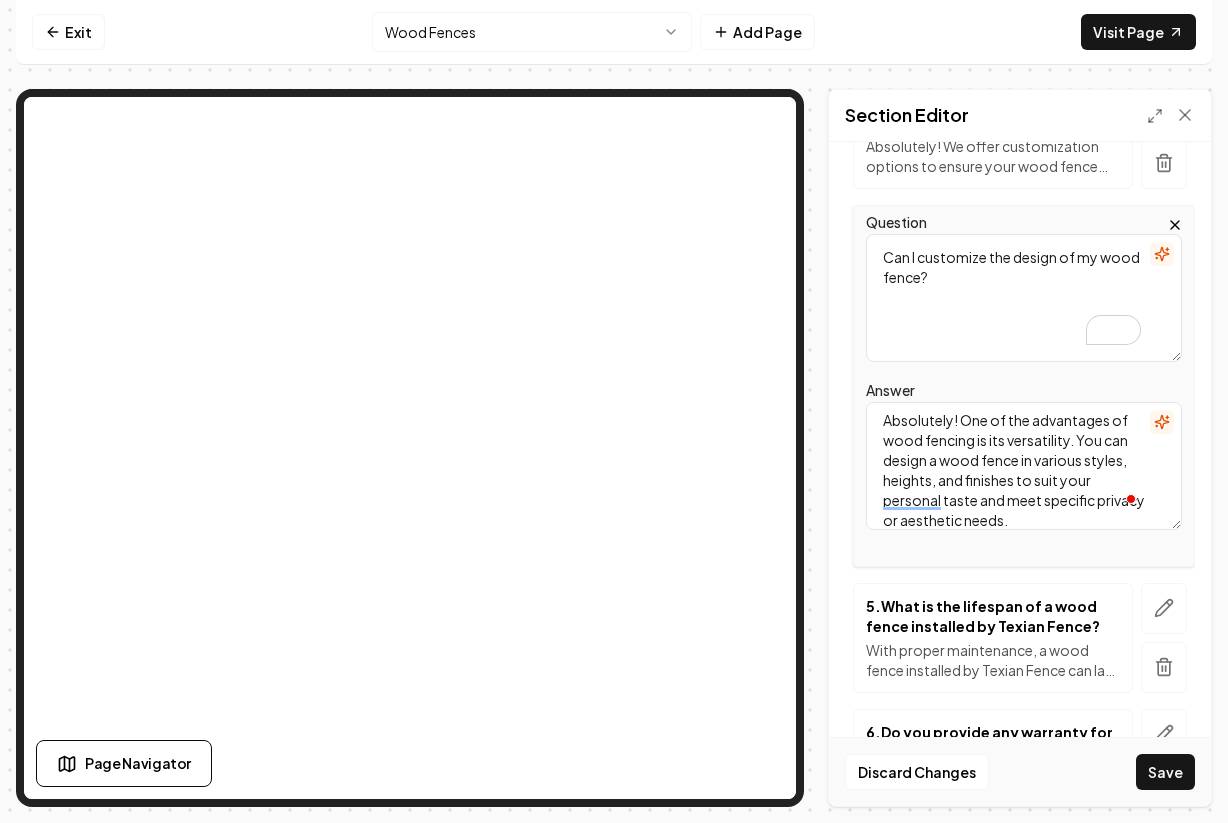 type on "Absolutely! One of the advantages of wood fencing is its versatility. You can design a wood fence in various styles, heights, and finishes to suit your personal taste and meet specific privacy or aesthetic needs." 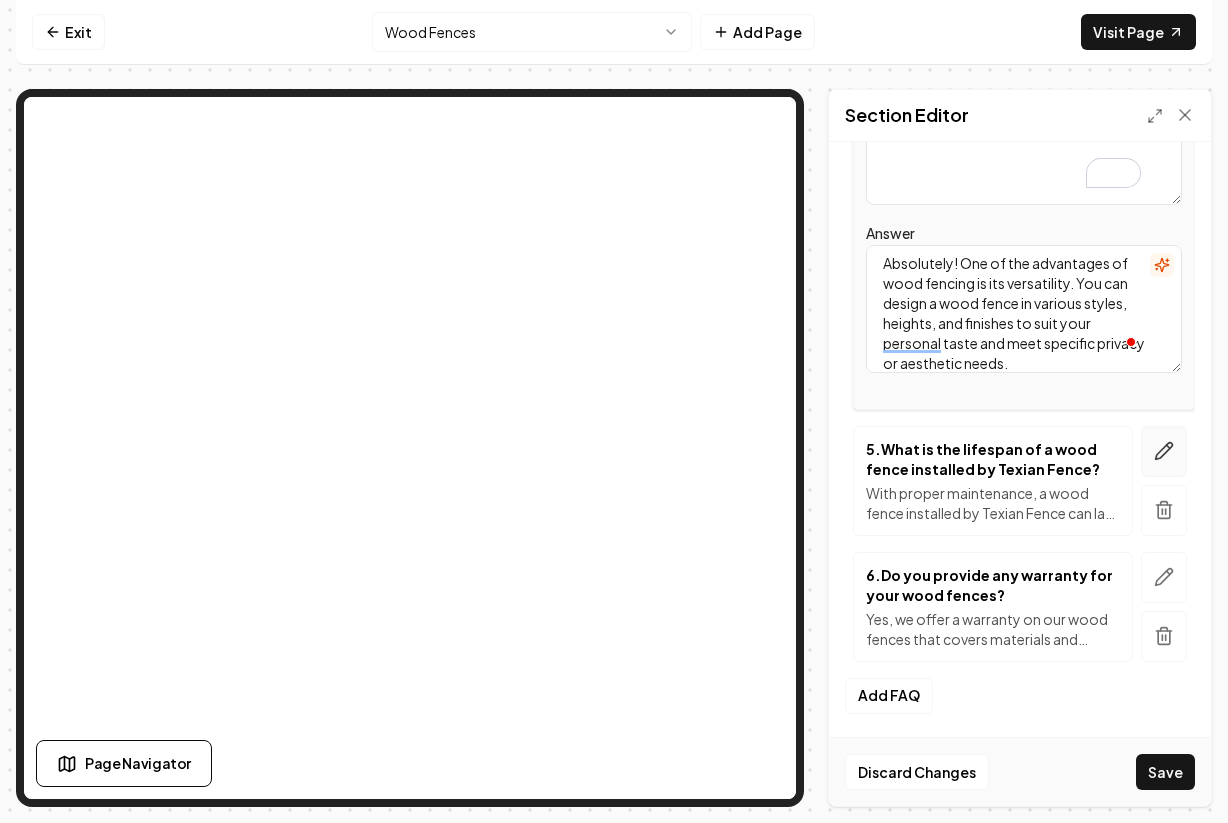 click 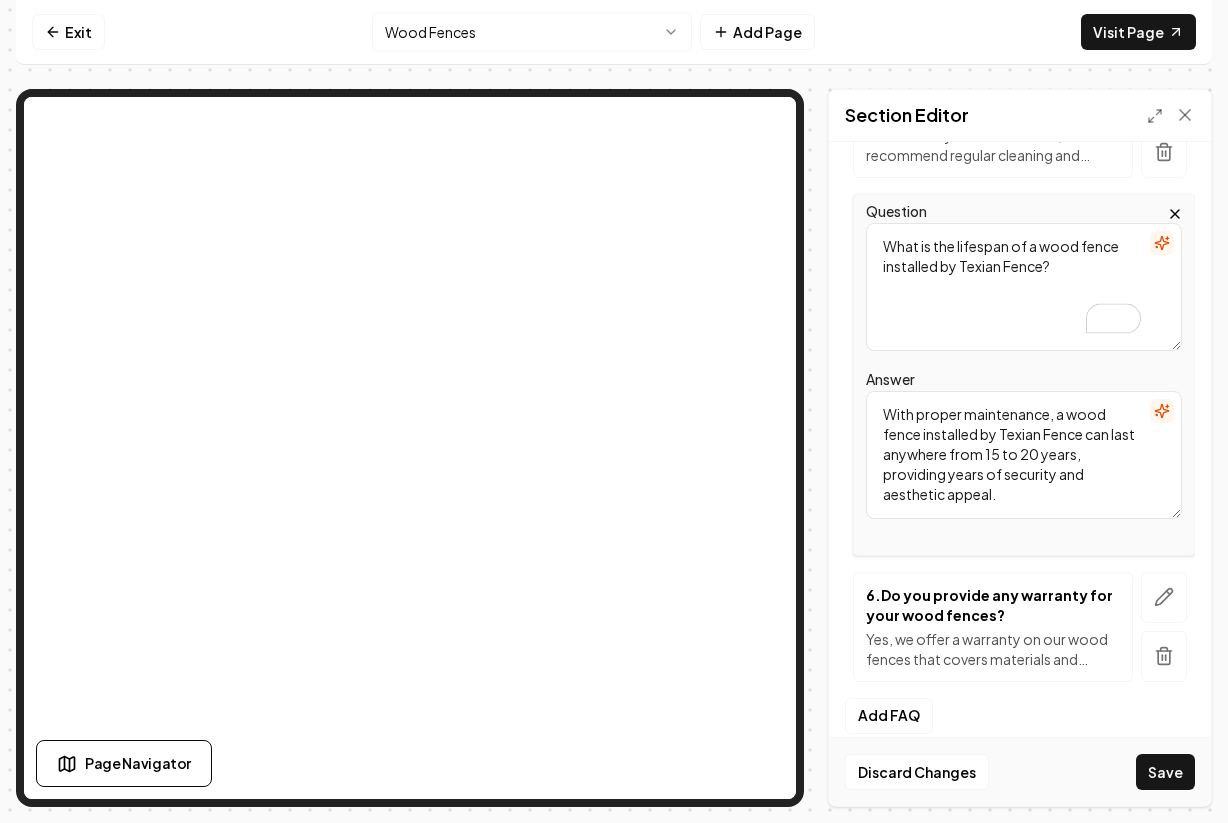 drag, startPoint x: 1077, startPoint y: 239, endPoint x: 858, endPoint y: 200, distance: 222.4455 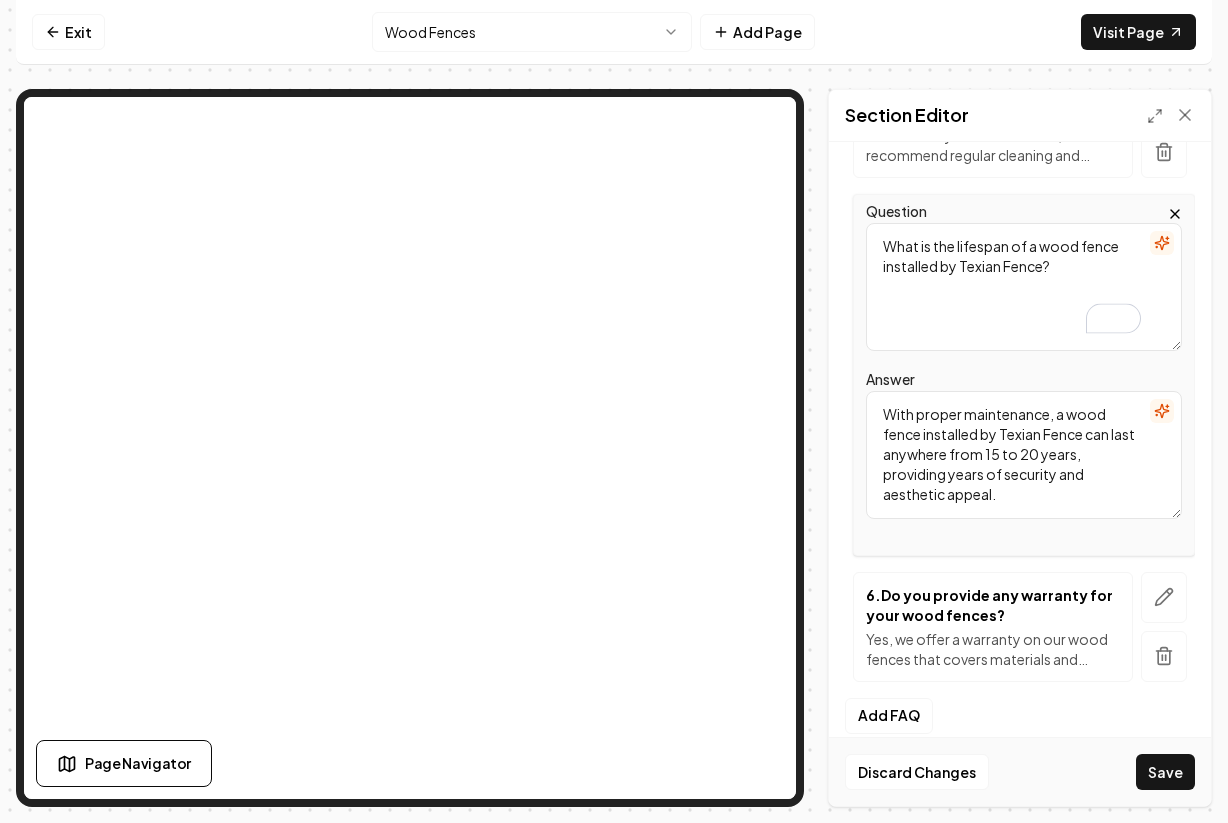 click on "Question What is the lifespan of a wood fence installed by Texian Fence? Answer With proper maintenance, a wood fence installed by Texian Fence can last anywhere from 15 to 20 years, providing years of security and aesthetic appeal." at bounding box center [1024, 375] 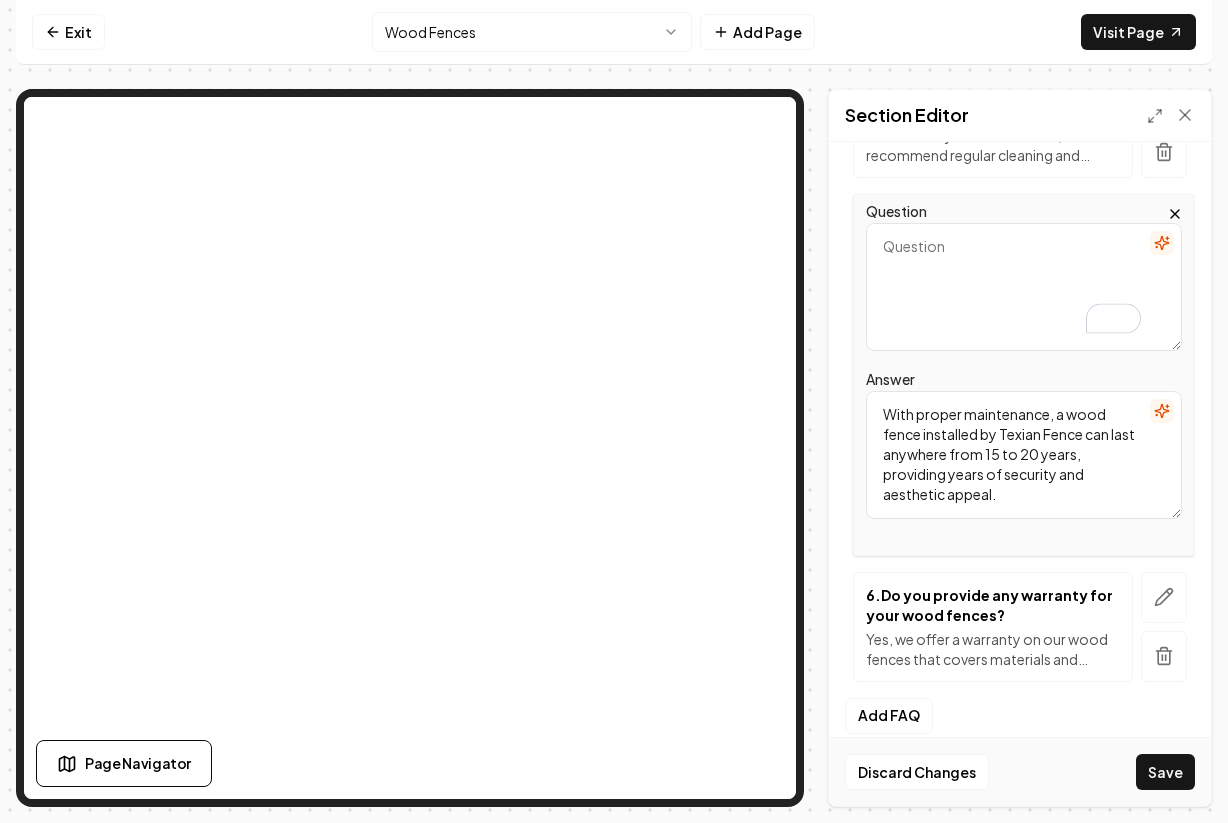 paste on "What factors influence the cost of installing a wood fence?
The overall cost of a wood fence installation is influenced by factors such as the type of wood used, the fence's height and length, the complexity of the design, and any additional features like gates or decorative elements." 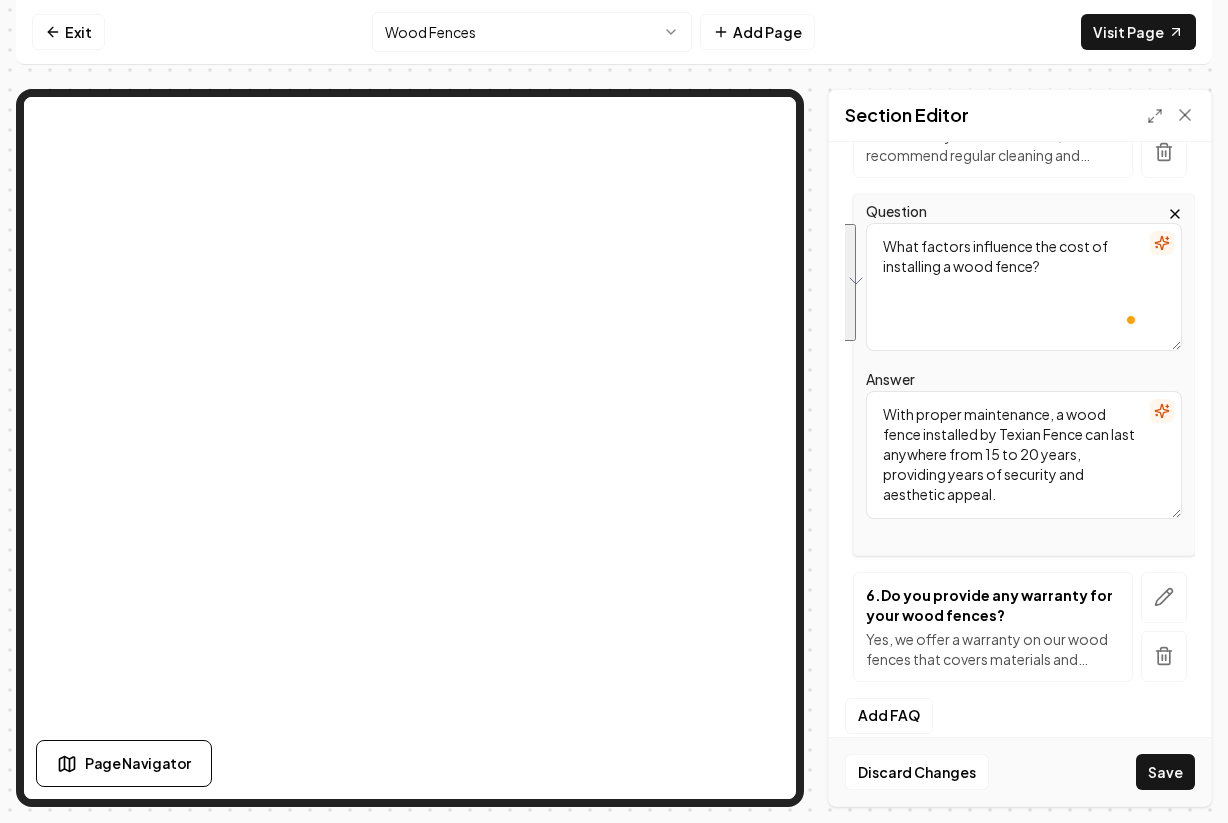 drag, startPoint x: 883, startPoint y: 217, endPoint x: 1090, endPoint y: 311, distance: 227.34335 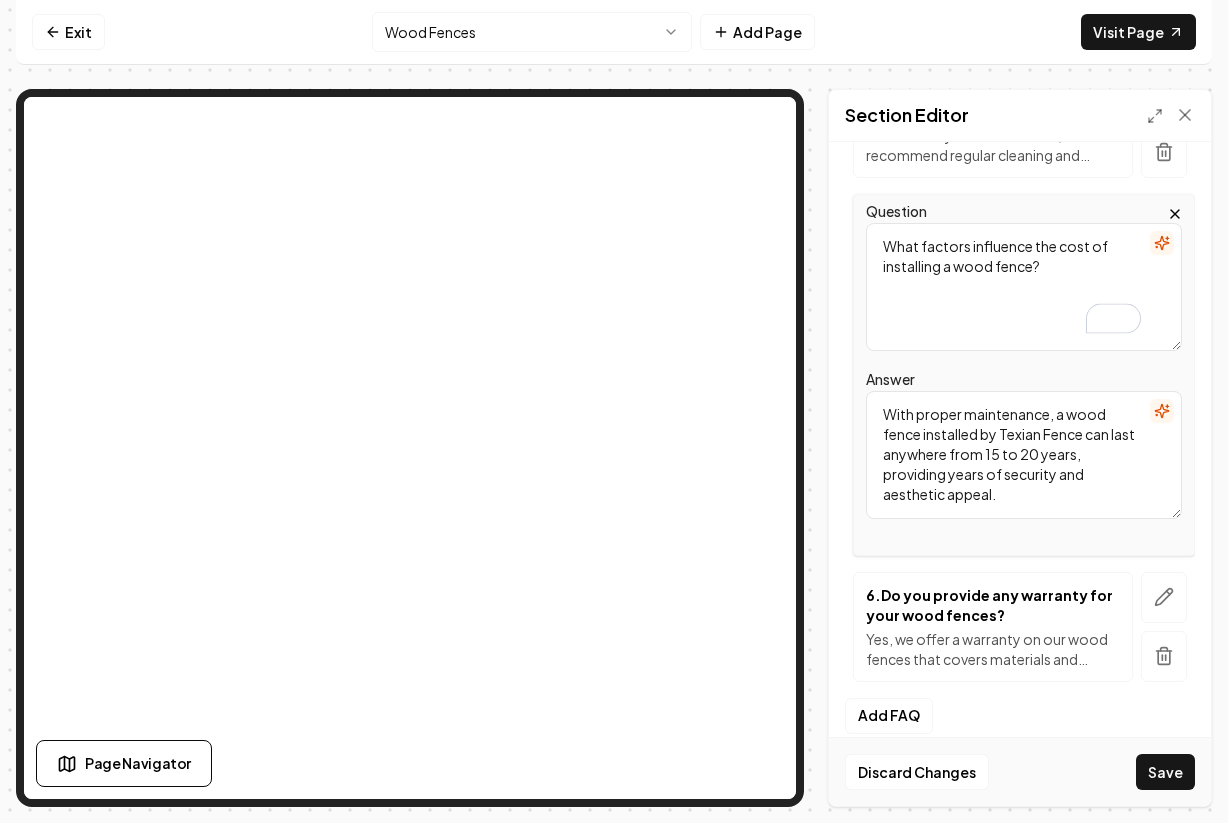 type on "What factors influence the cost of installing a wood fence?" 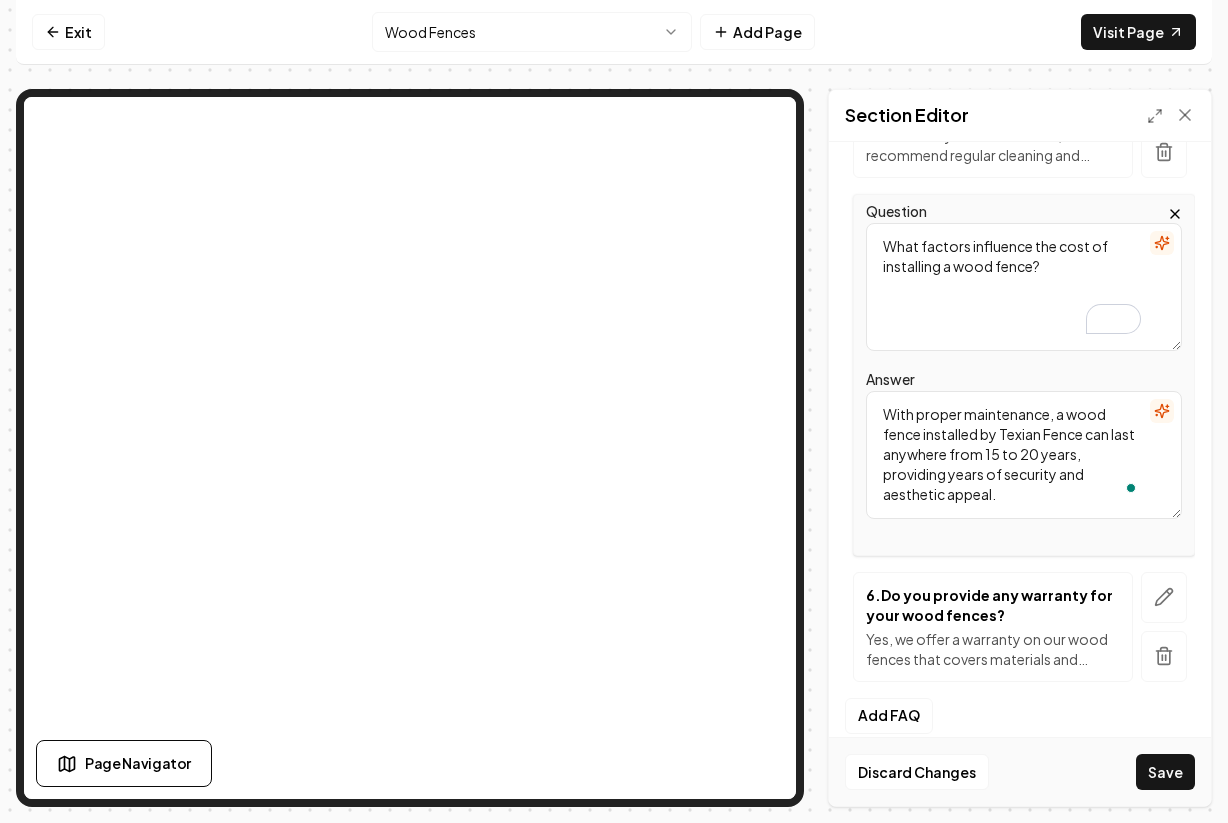 drag, startPoint x: 1146, startPoint y: 465, endPoint x: 898, endPoint y: 362, distance: 268.53864 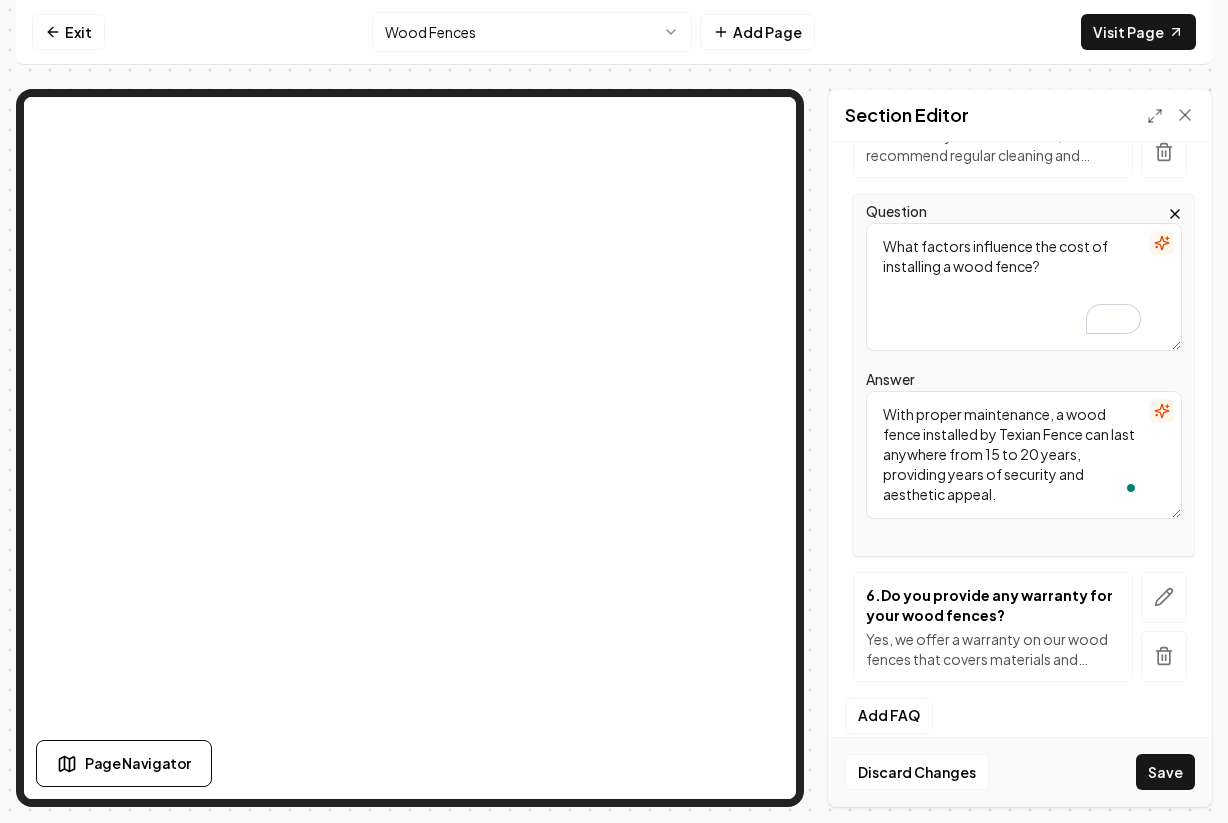click on "Answer With proper maintenance, a wood fence installed by Texian Fence can last anywhere from 15 to 20 years, providing years of security and aesthetic appeal." at bounding box center [1024, 443] 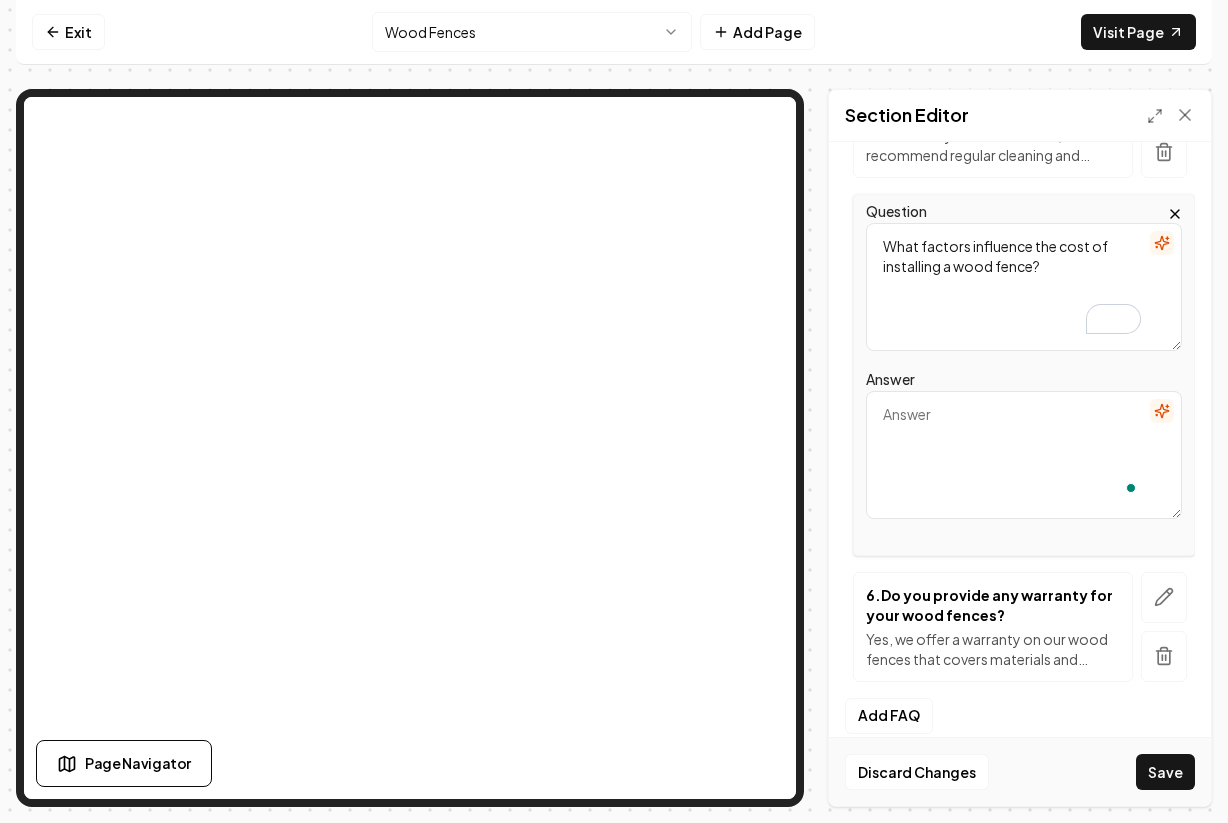 paste on "The overall cost of a wood fence installation is influenced by factors such as the type of wood used, the fence's height and length, the complexity of the design, and any additional features like gates or decorative elements." 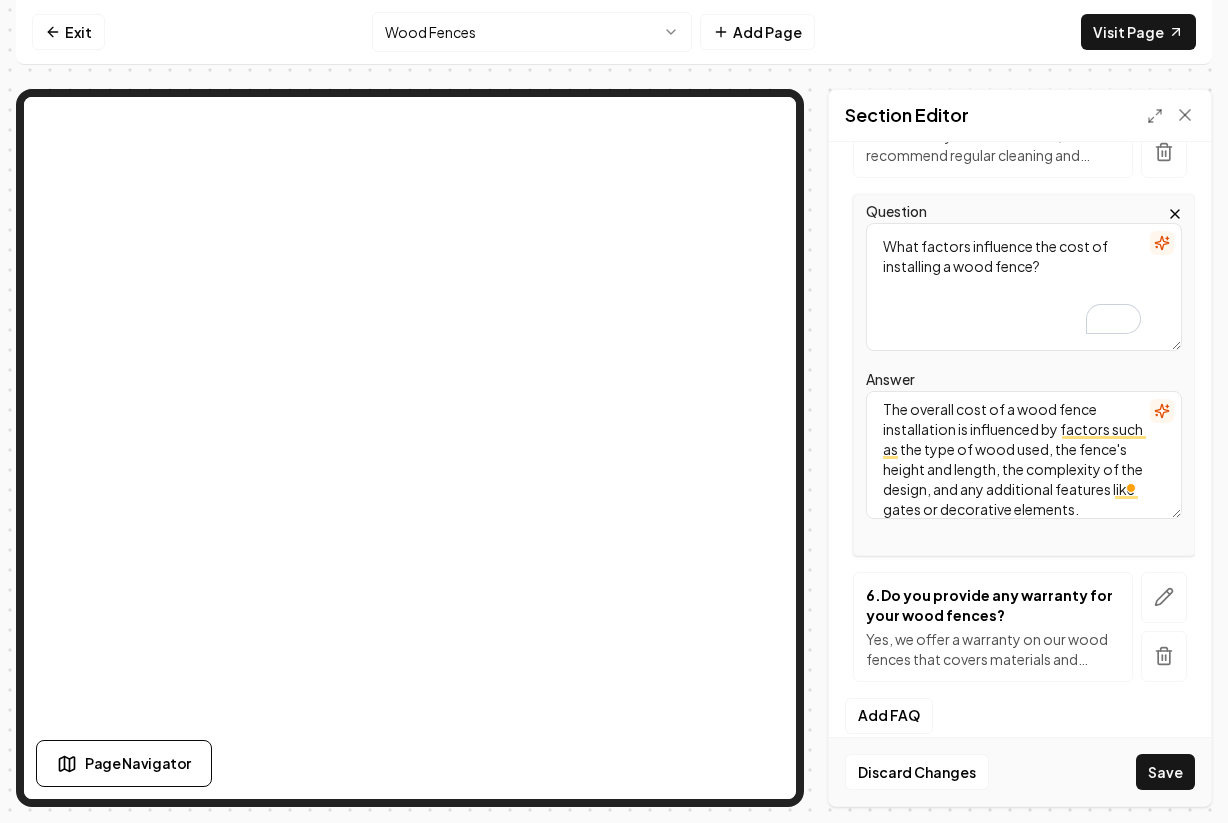 type on "The overall cost of a wood fence installation is influenced by factors such as the type of wood used, the fence's height and length, the complexity of the design, and any additional features like gates or decorative elements." 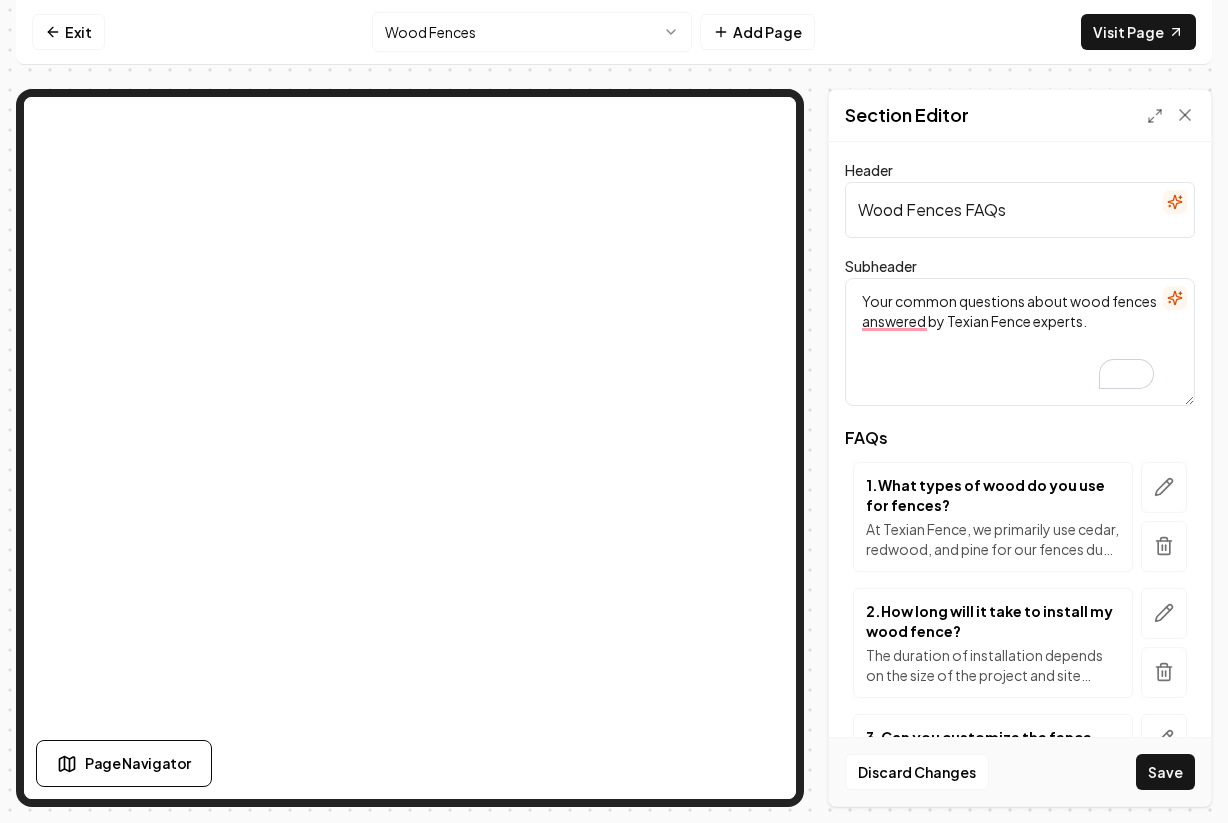 scroll, scrollTop: 0, scrollLeft: 0, axis: both 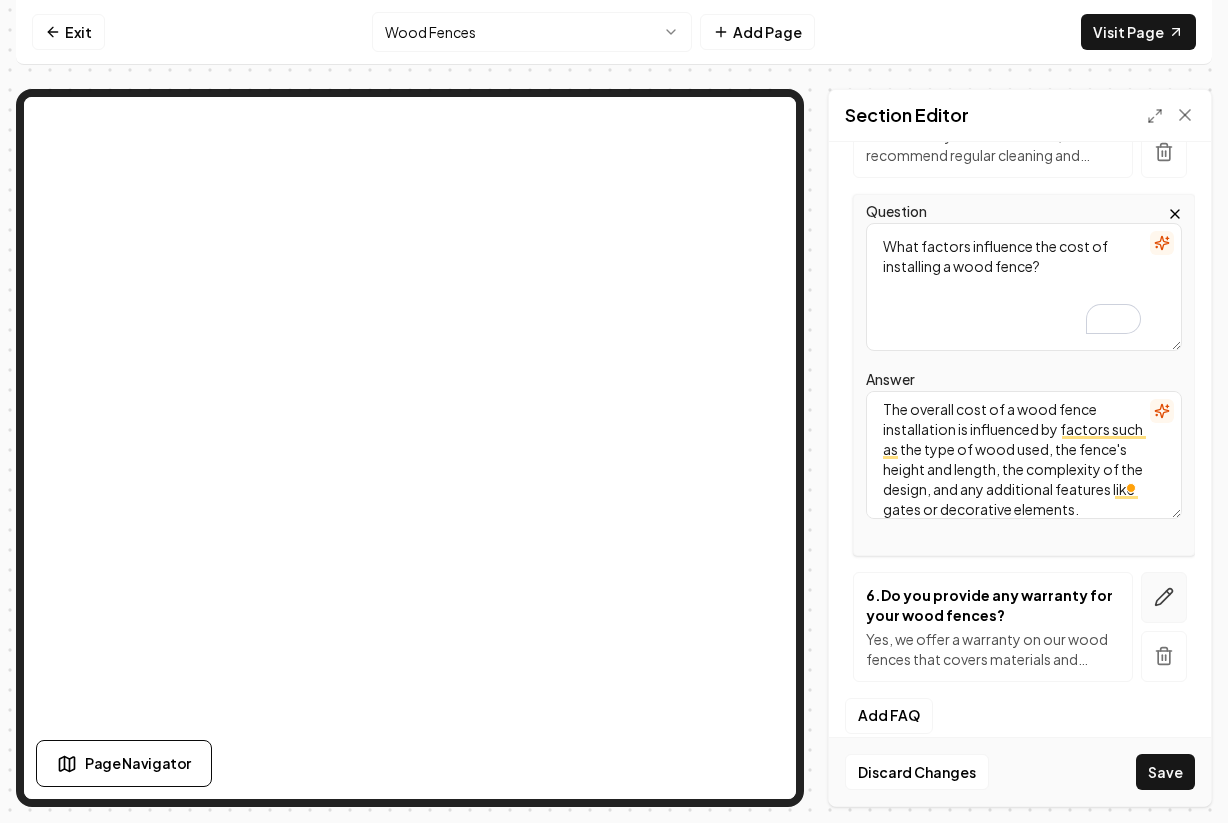 click 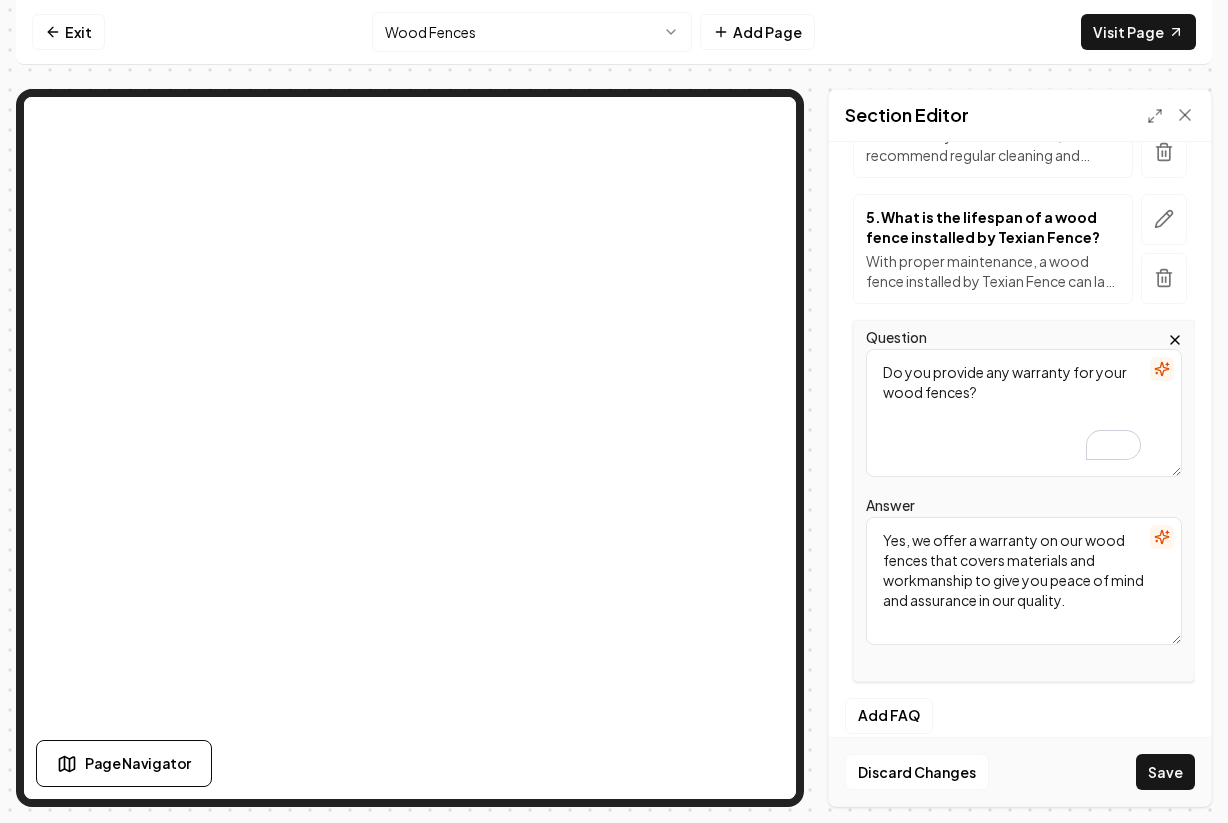 drag, startPoint x: 999, startPoint y: 363, endPoint x: 851, endPoint y: 318, distance: 154.69002 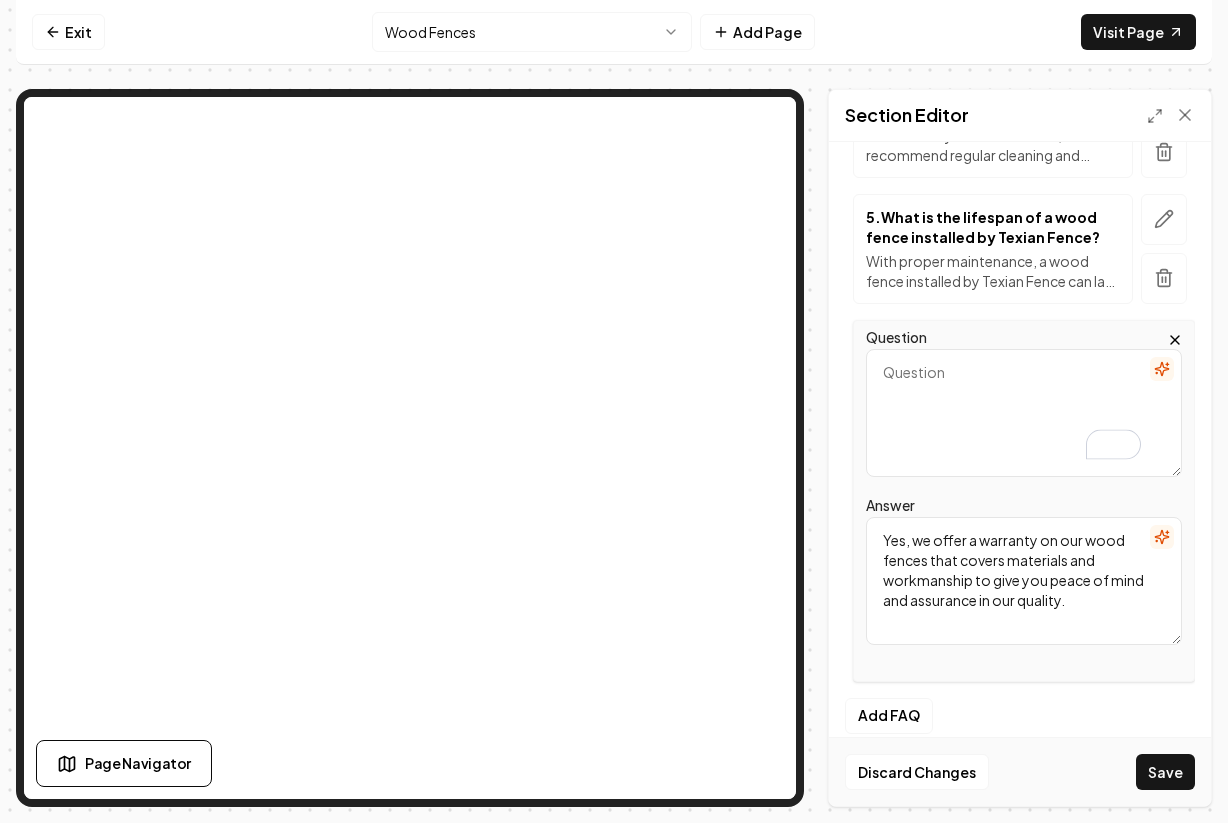 paste on "6
How soon can Texian Fence install my wood fence once I request a quote?" 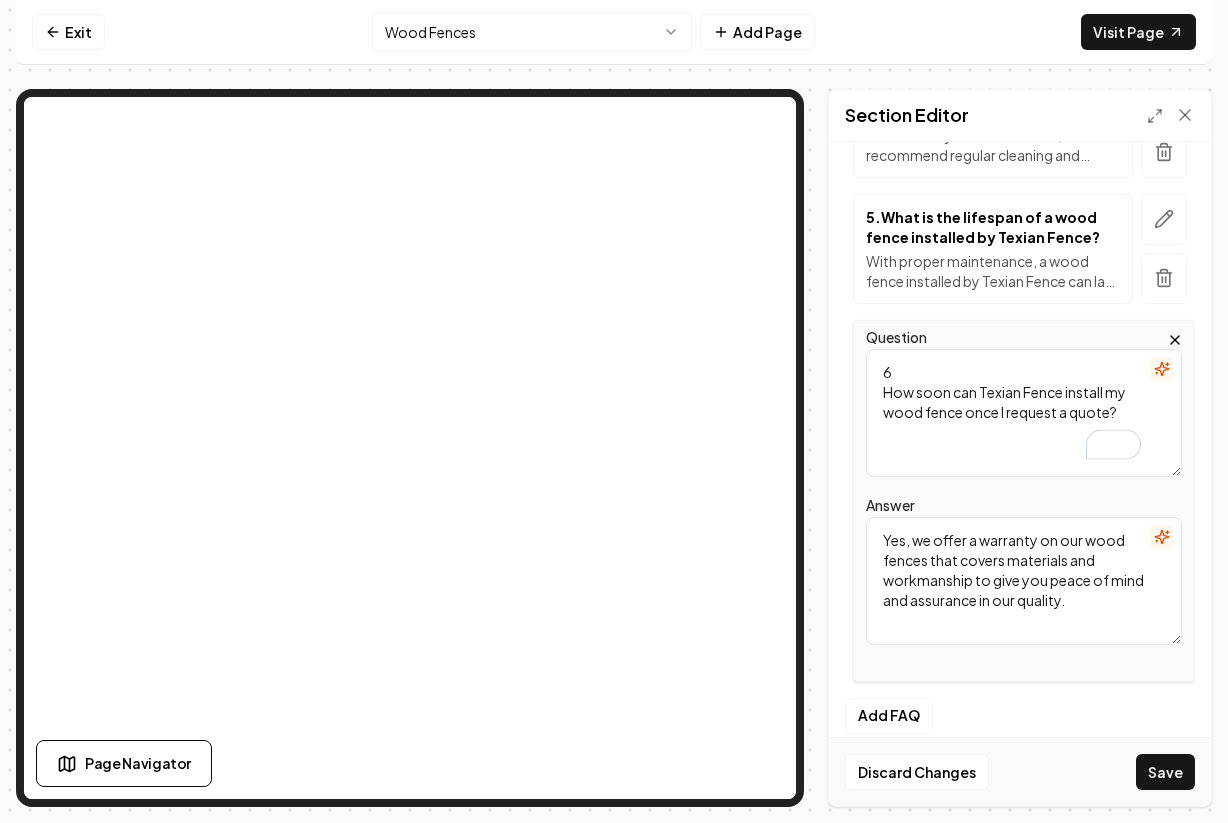 click on "6
How soon can Texian Fence install my wood fence once I request a quote?" at bounding box center [1024, 413] 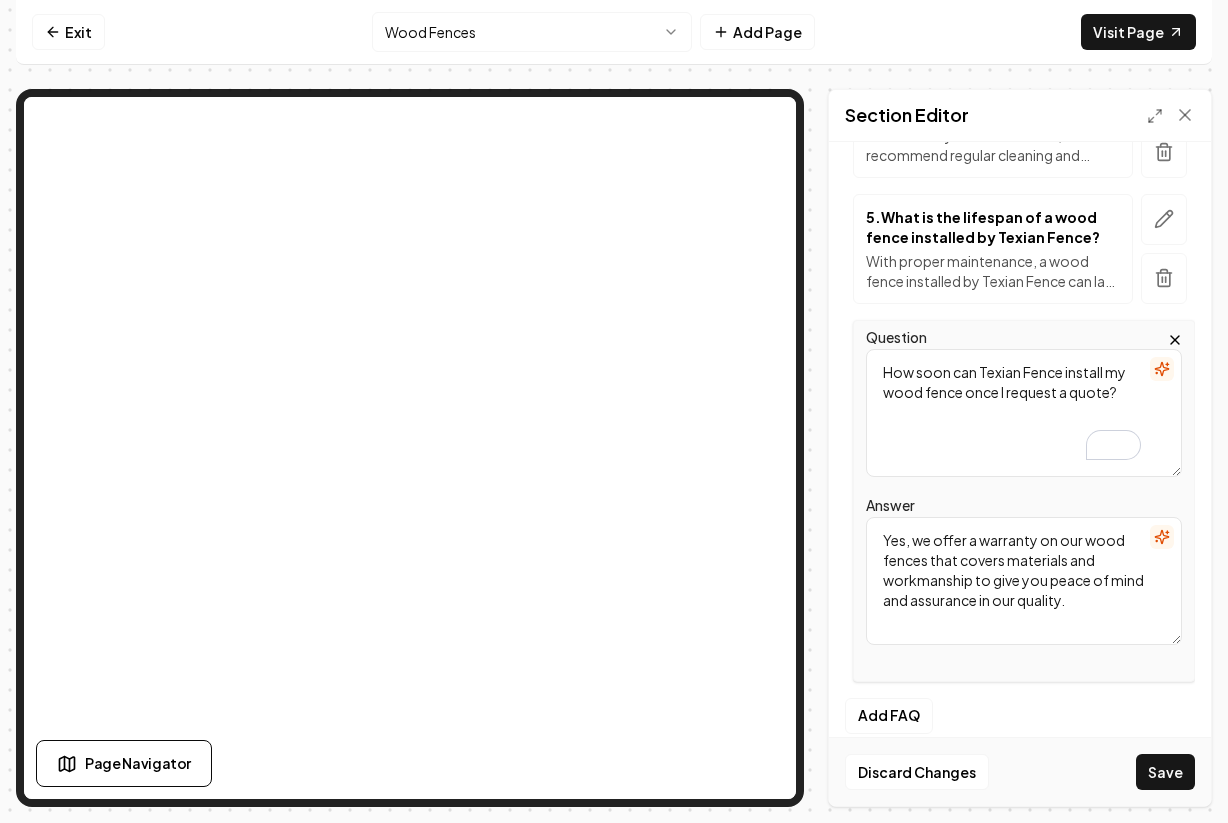 type on "How soon can Texian Fence install my wood fence once I request a quote?" 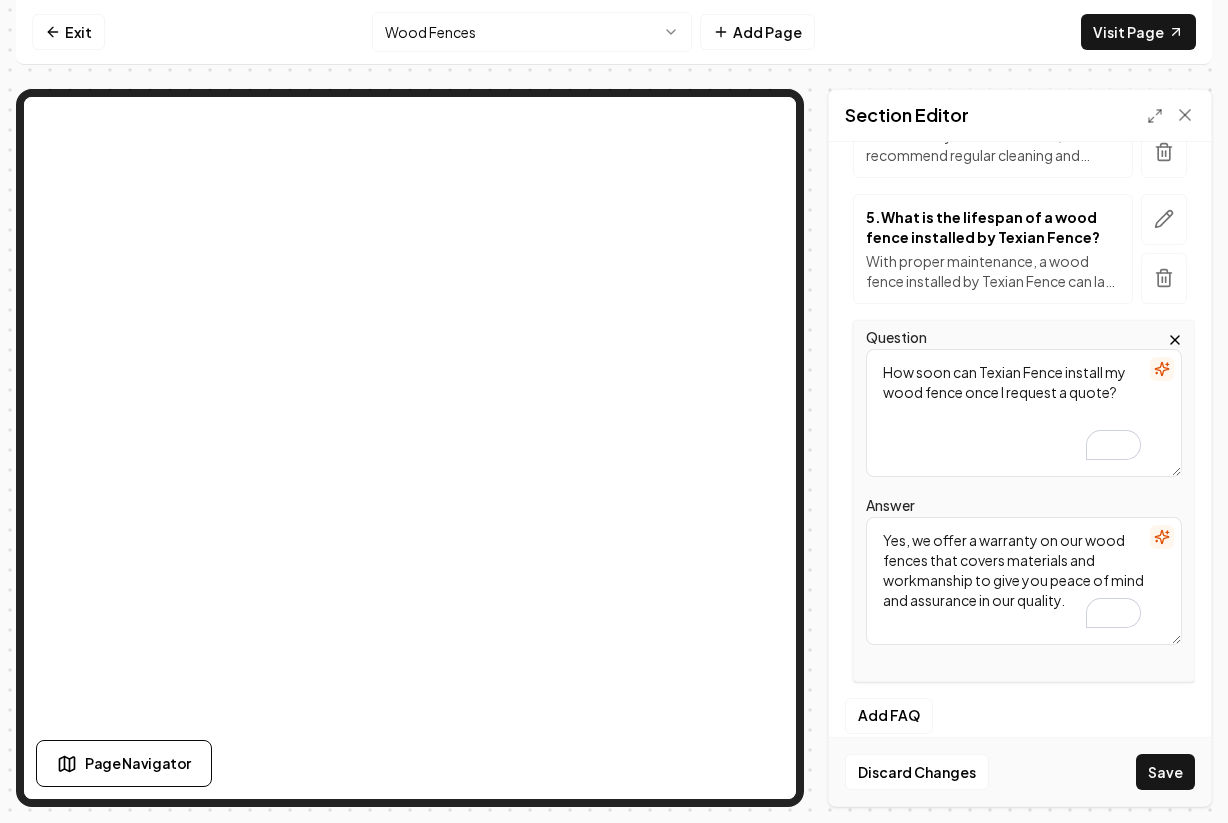 scroll, scrollTop: 772, scrollLeft: 0, axis: vertical 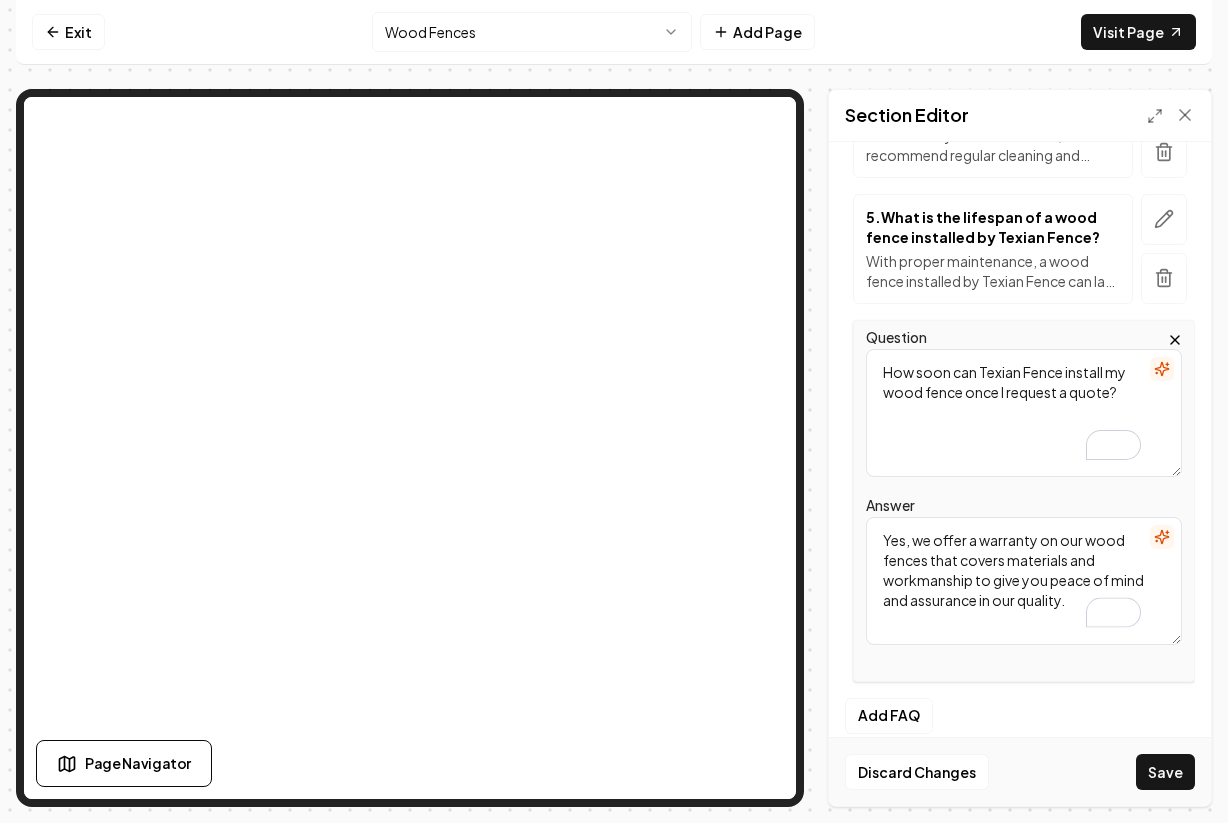drag, startPoint x: 1080, startPoint y: 590, endPoint x: 873, endPoint y: 518, distance: 219.16432 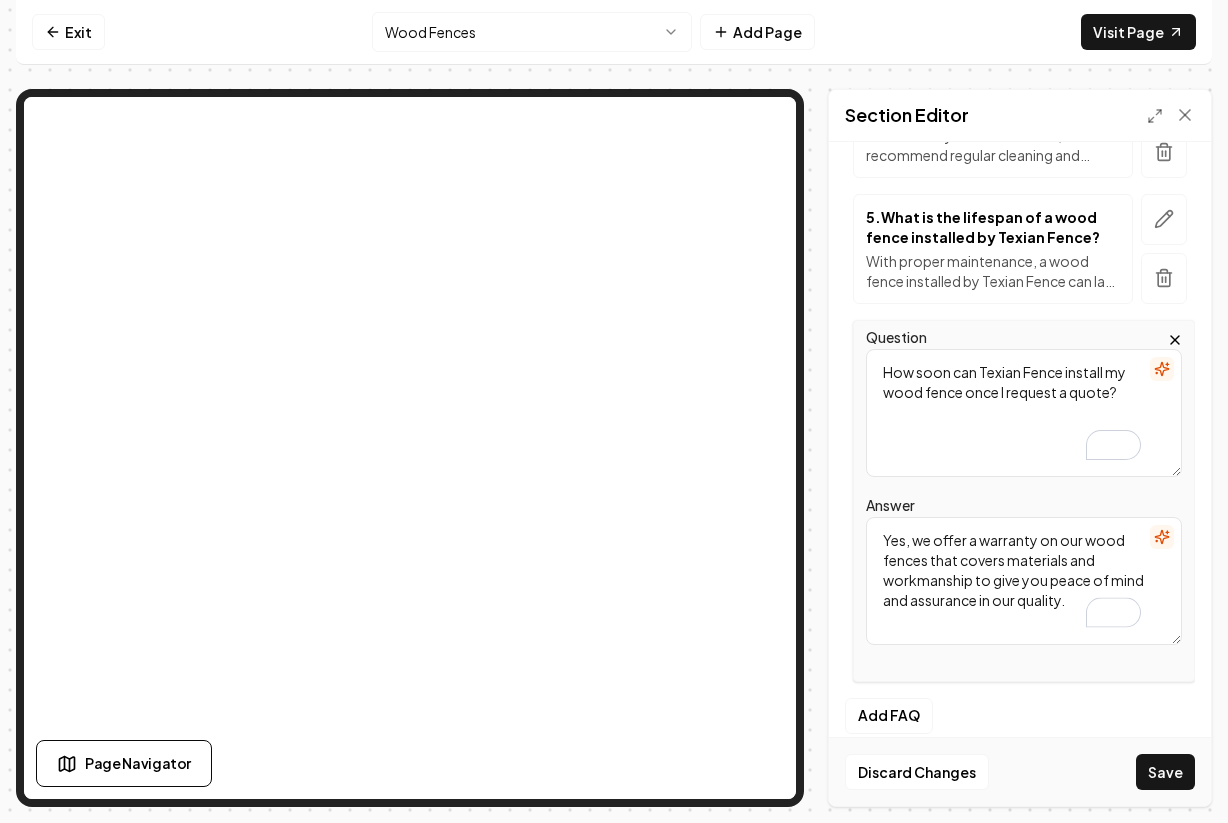 click on "Yes, we offer a warranty on our wood fences that covers materials and workmanship to give you peace of mind and assurance in our quality." at bounding box center (1024, 581) 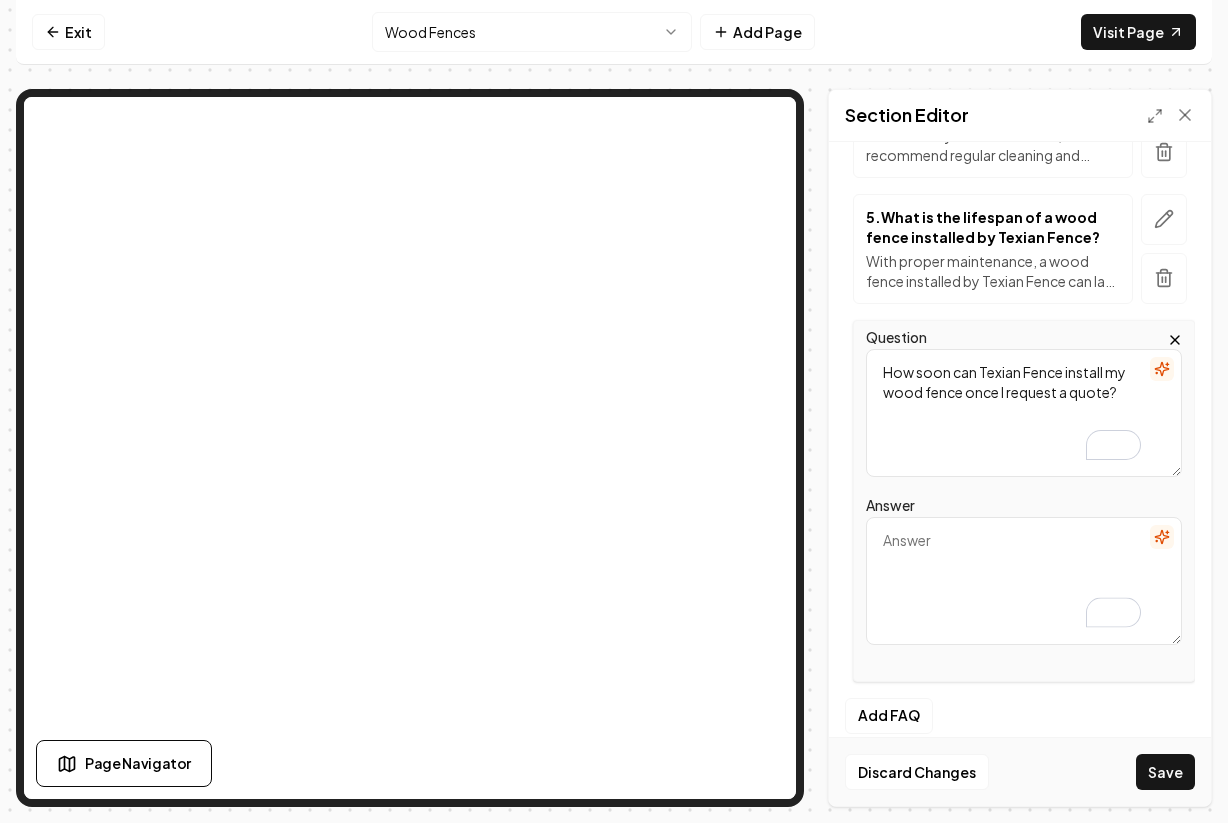 paste on "Our scheduling generally depends on the current workload and specific project needs. However, we strive to accommodate our clients promptly. Upon requesting a free quote, we will provide a timeline tailored to your project's scale and complexity." 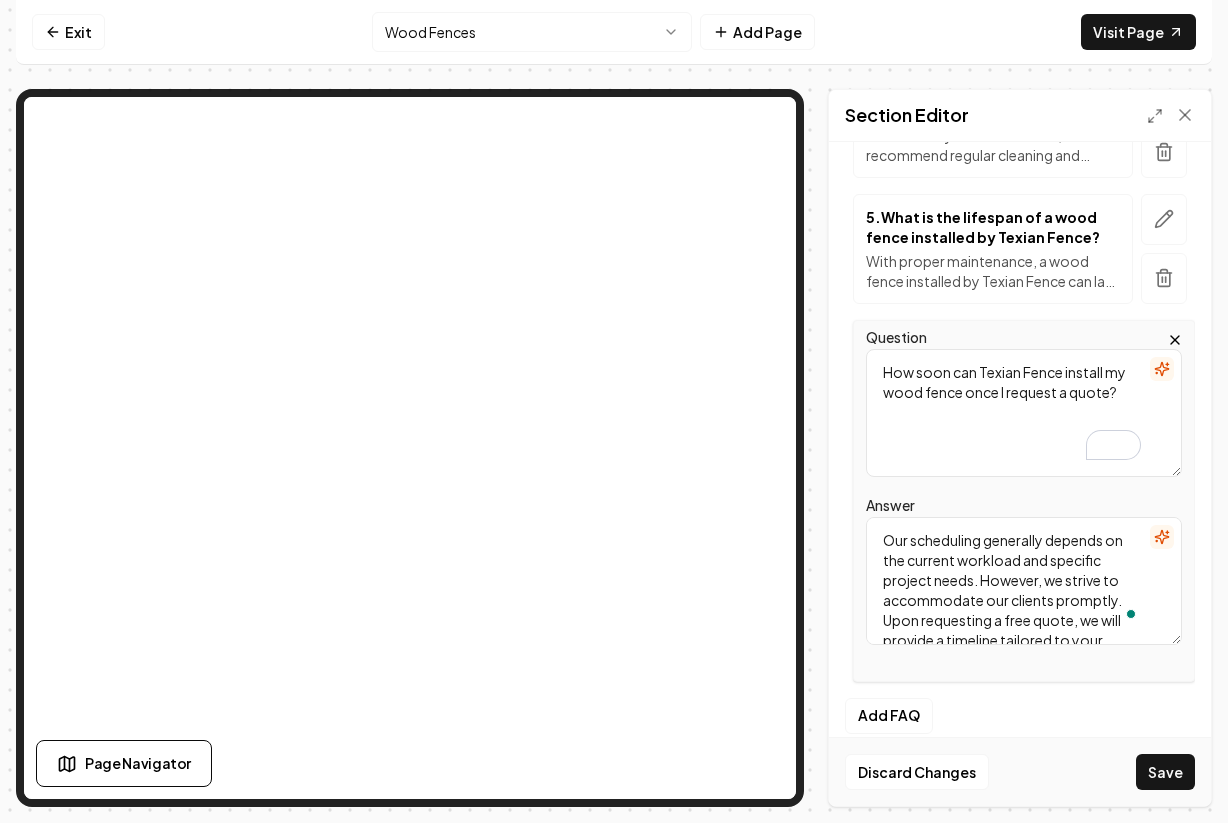 scroll, scrollTop: 25, scrollLeft: 0, axis: vertical 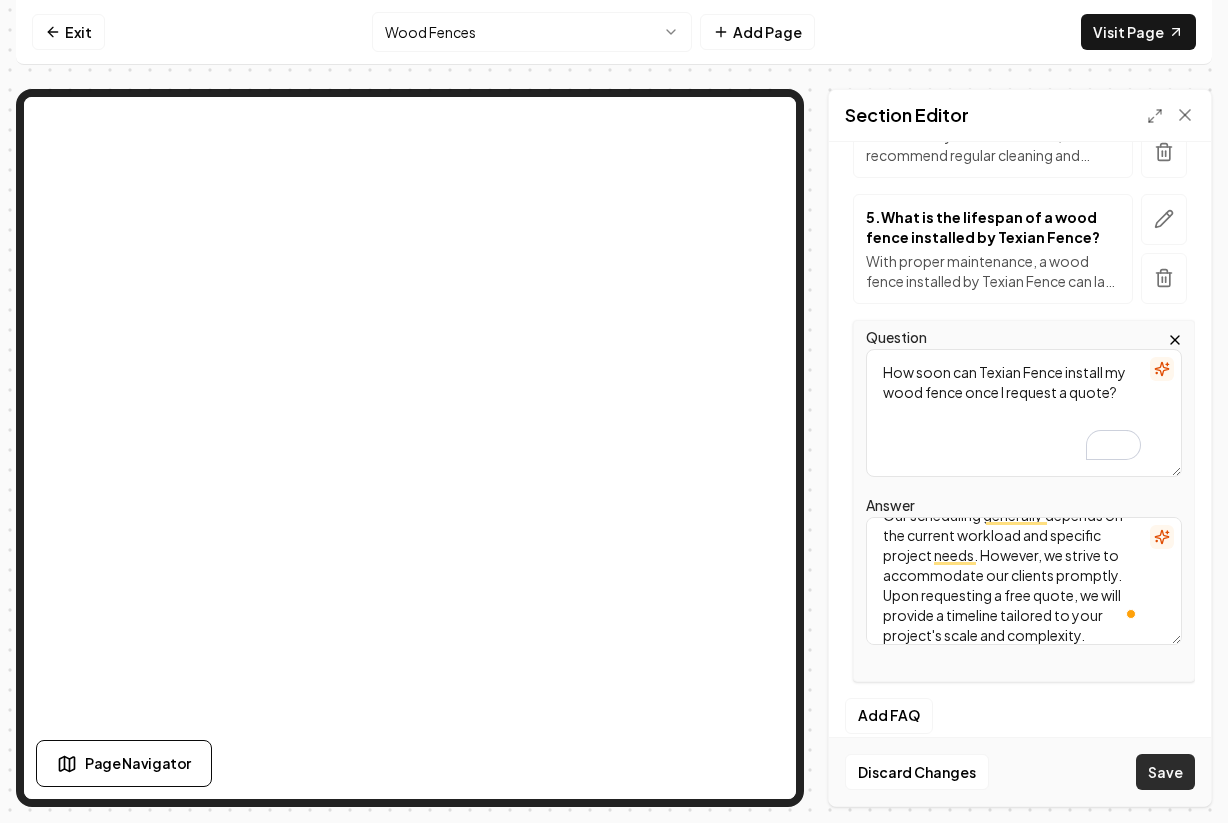 type on "Our scheduling generally depends on the current workload and specific project needs. However, we strive to accommodate our clients promptly. Upon requesting a free quote, we will provide a timeline tailored to your project's scale and complexity." 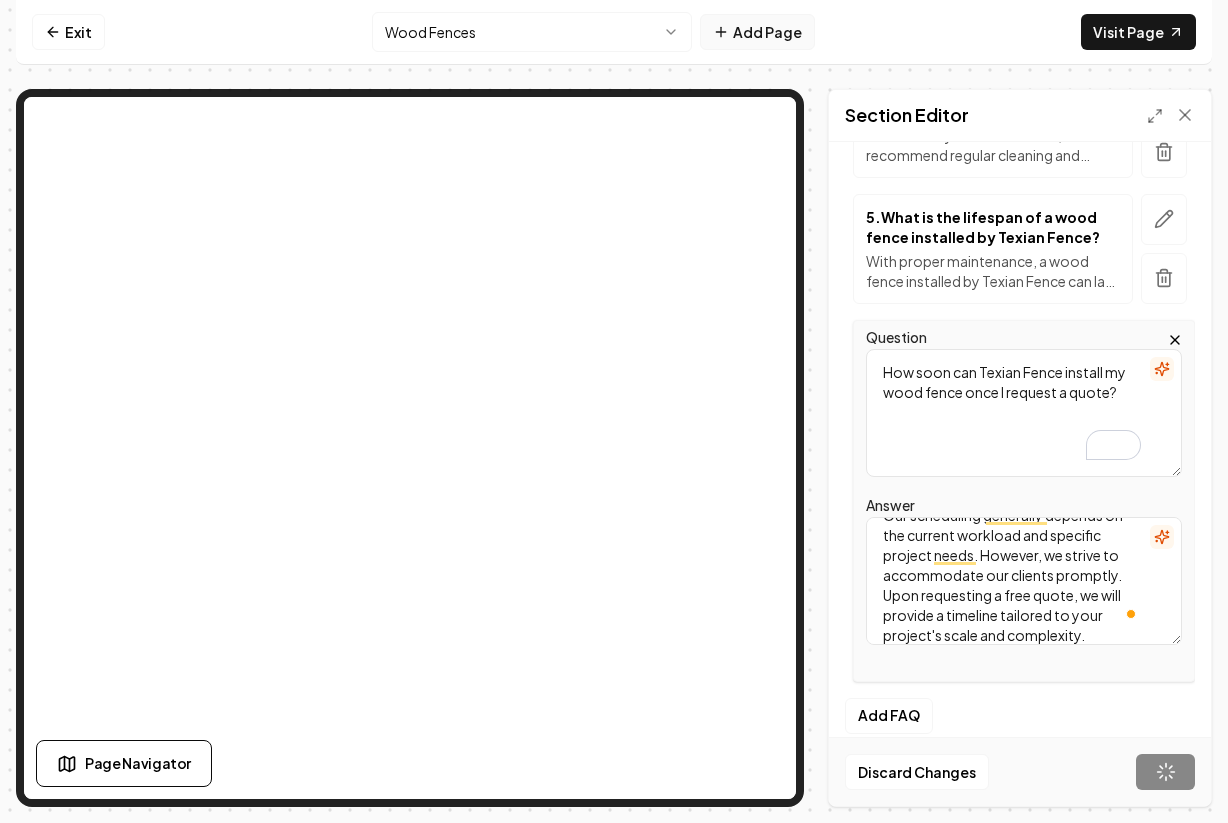 scroll, scrollTop: 531, scrollLeft: 0, axis: vertical 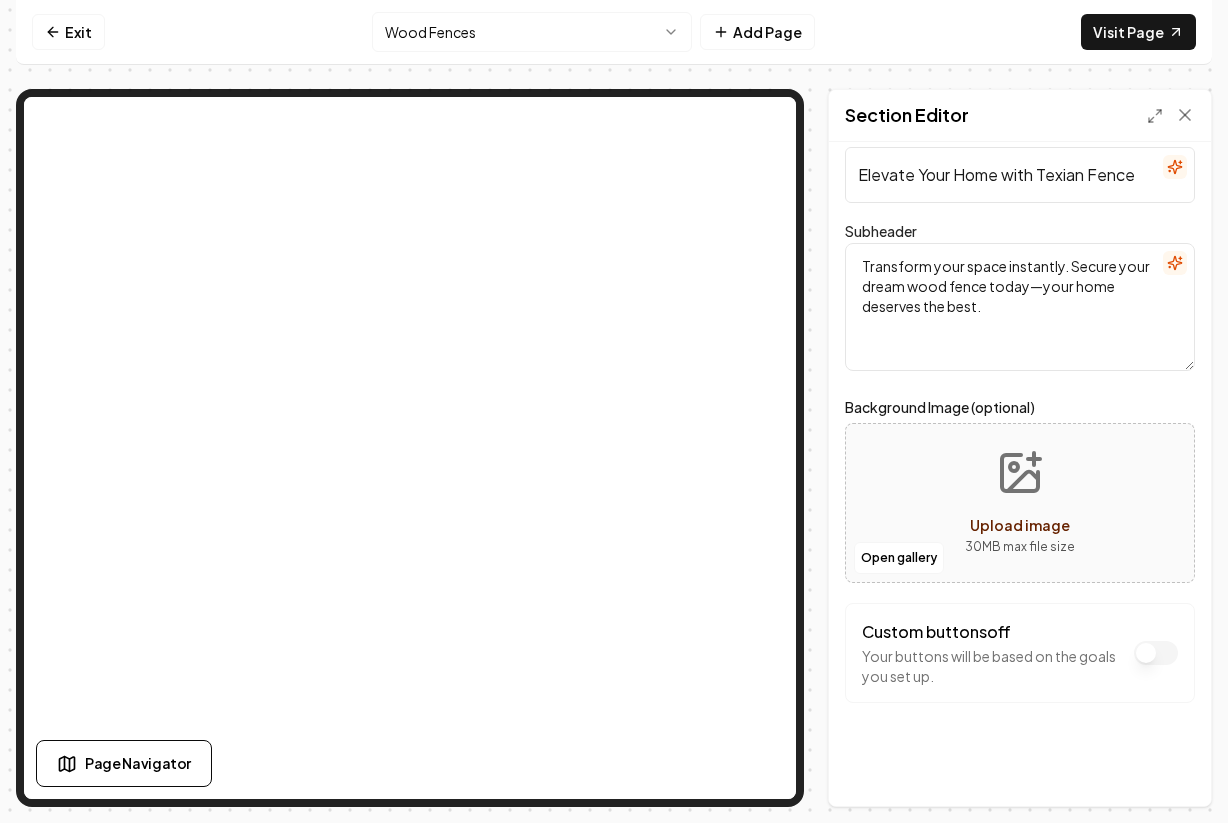 drag, startPoint x: 1152, startPoint y: 174, endPoint x: 837, endPoint y: 169, distance: 315.03967 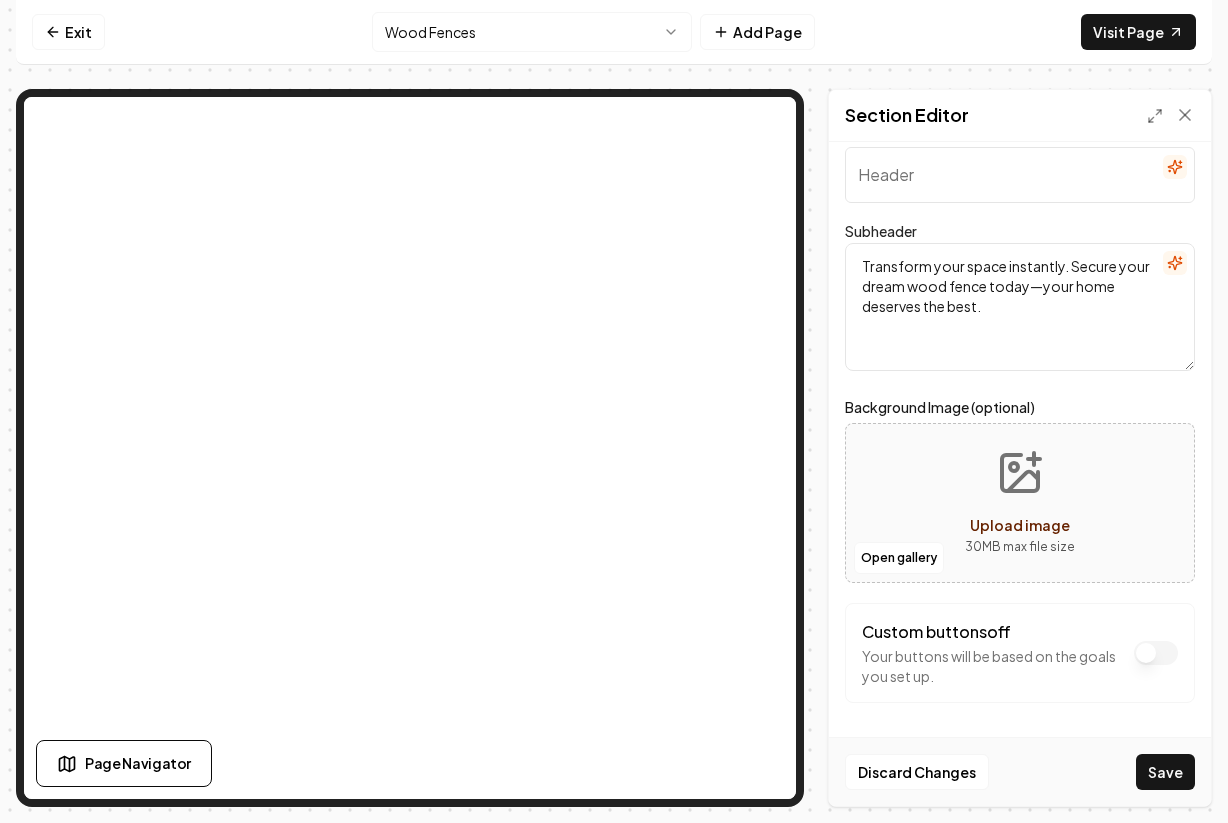 paste on "Act Now to Transform Your Space!" 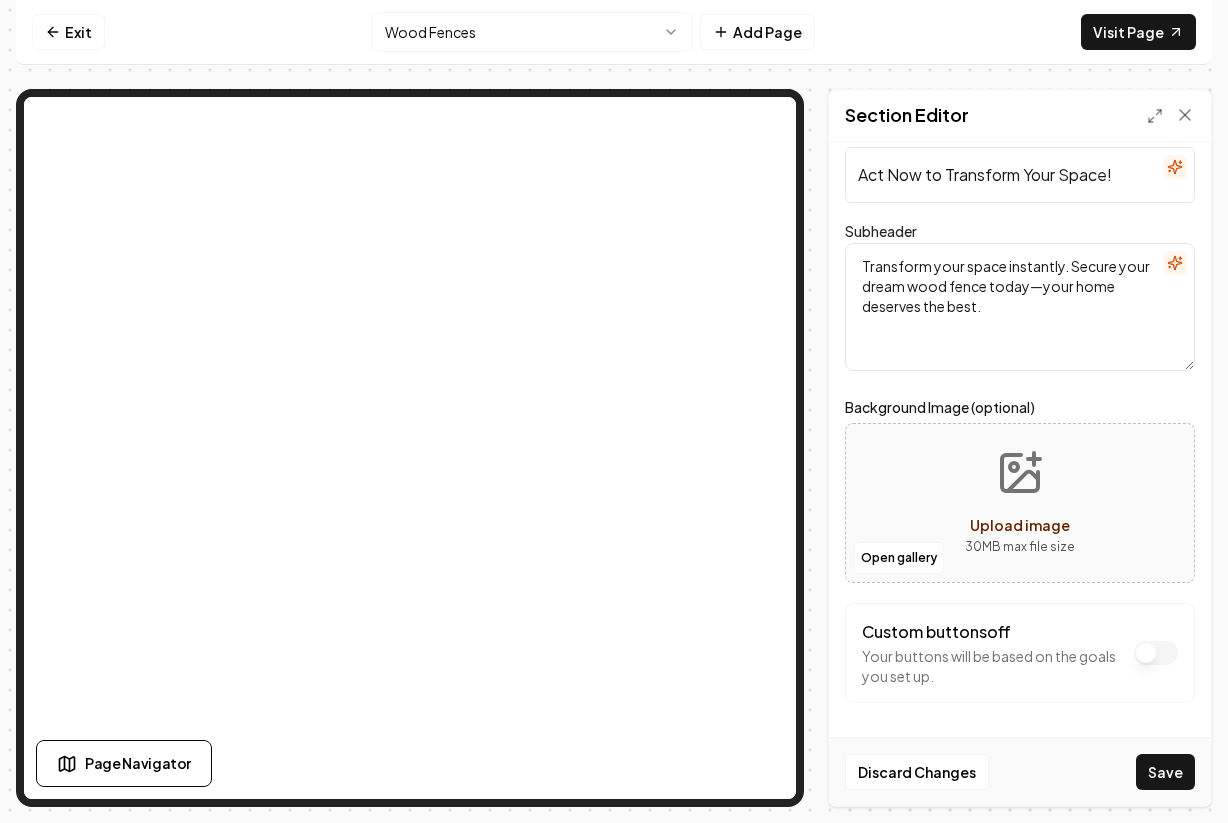 type on "Act Now to Transform Your Space!" 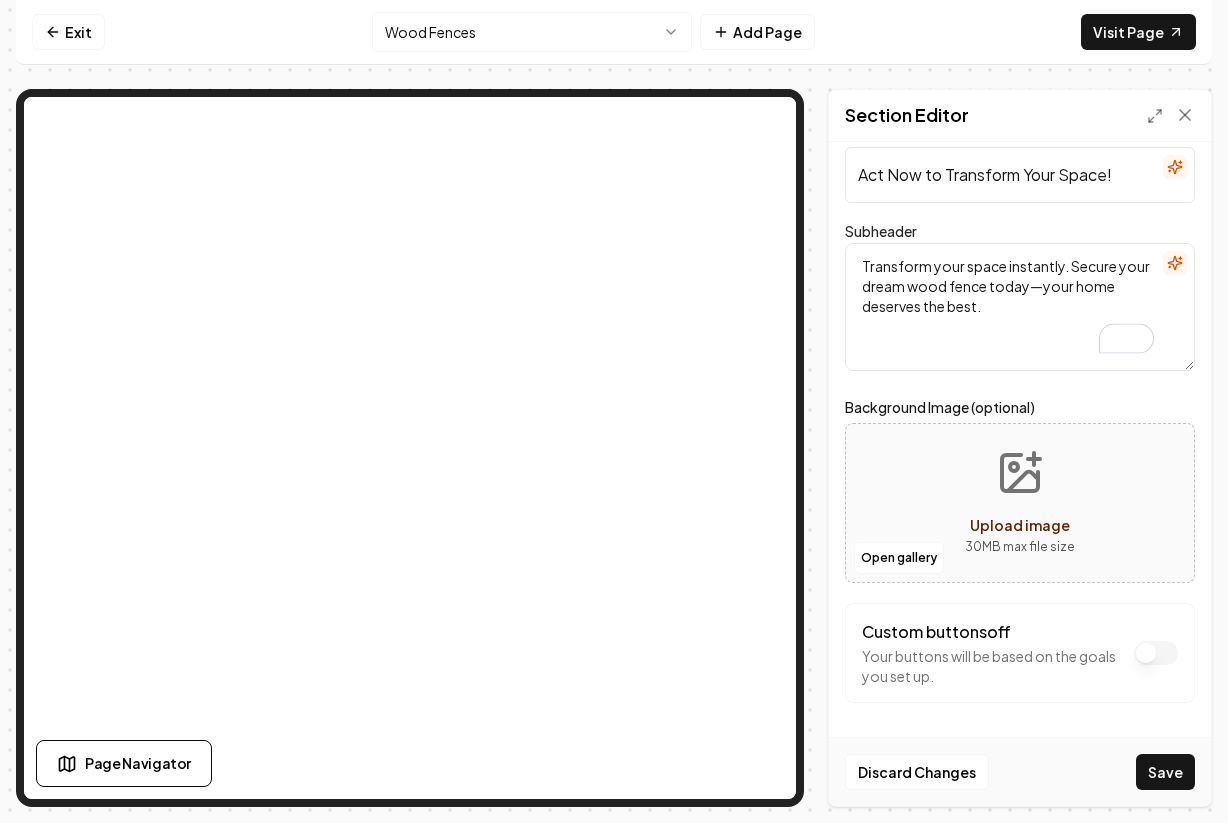 drag, startPoint x: 1008, startPoint y: 337, endPoint x: 850, endPoint y: 258, distance: 176.64937 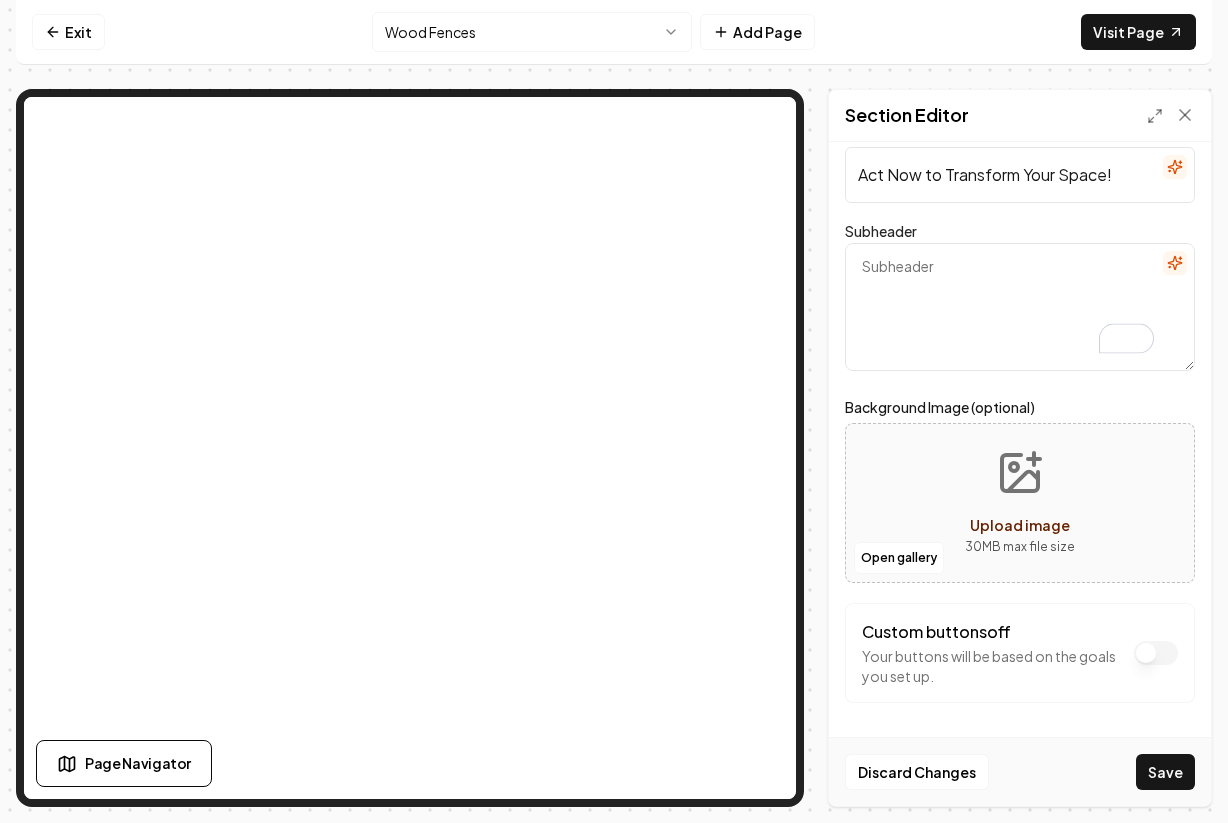 paste on "Don't wait any longer to enhance your property's value and privacy with a beautiful wood fence from Texian Fence!" 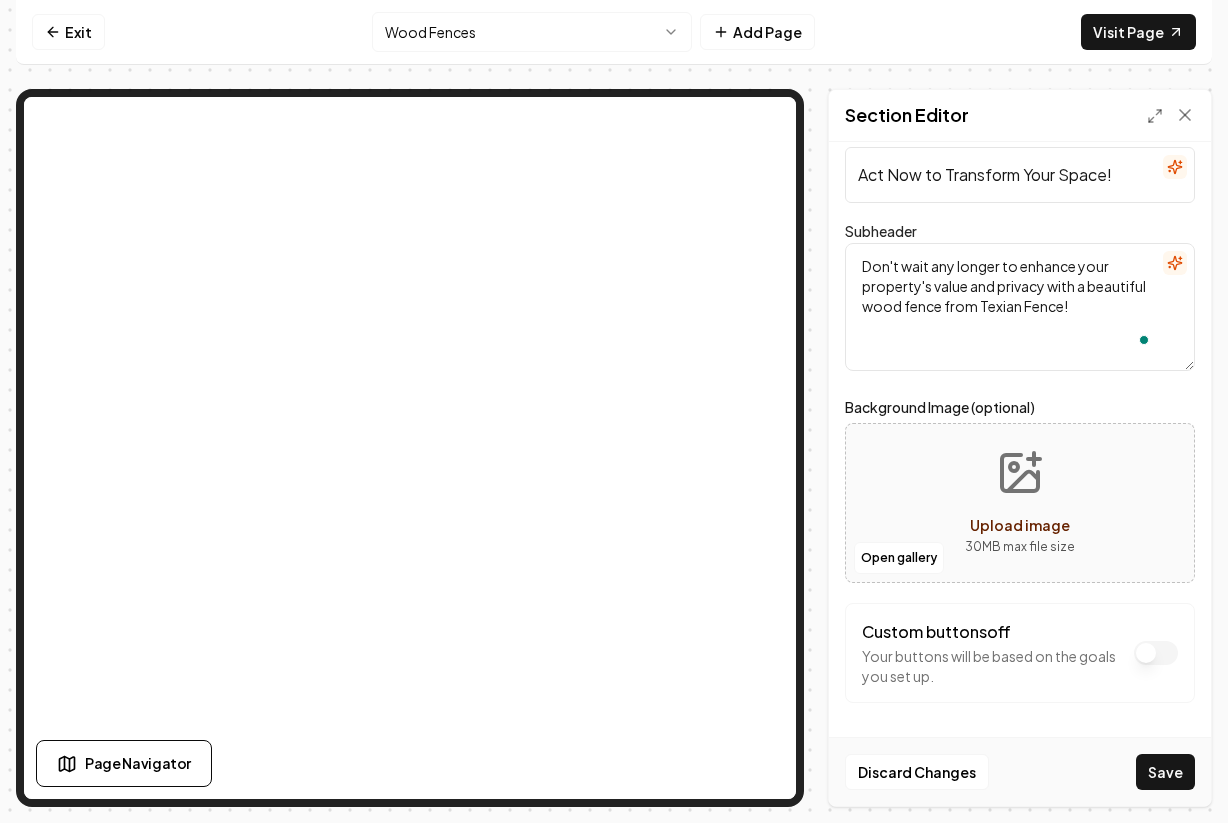scroll, scrollTop: 35, scrollLeft: 0, axis: vertical 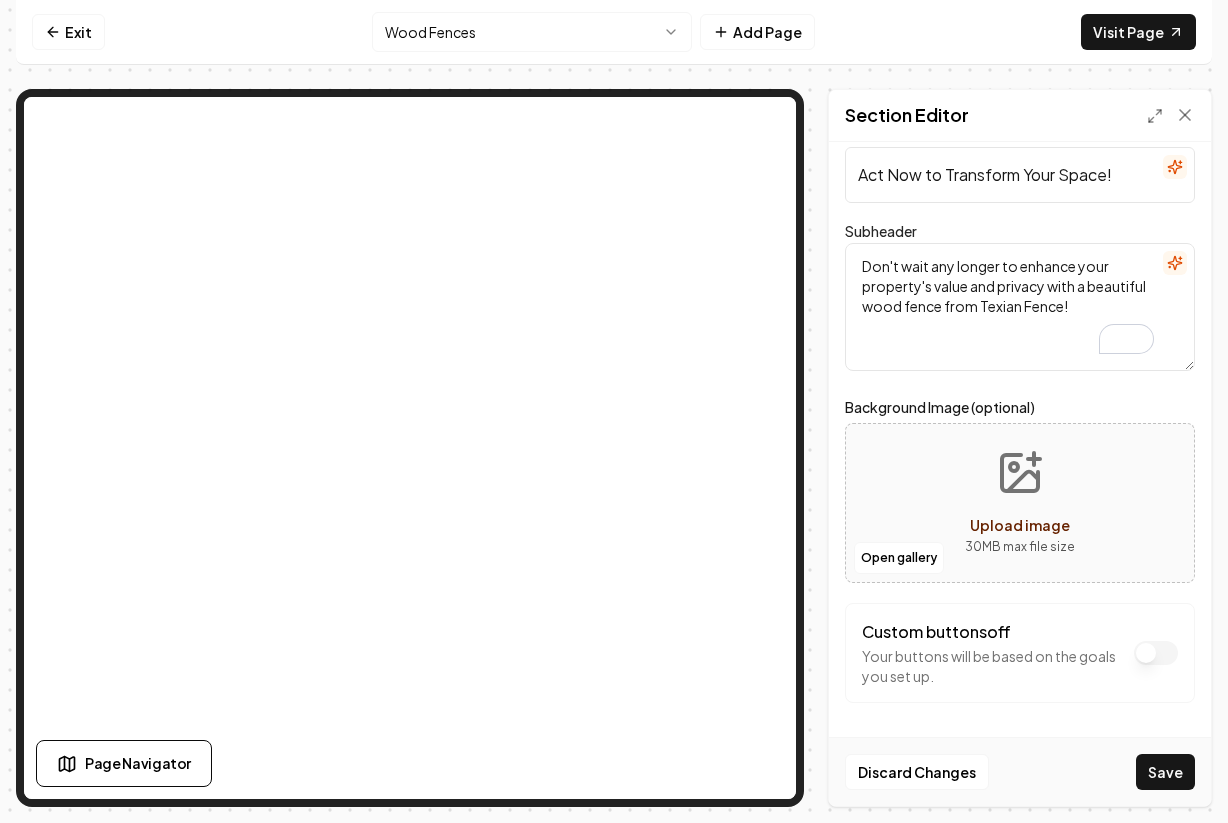 type on "Don't wait any longer to enhance your property's value and privacy with a beautiful wood fence from Texian Fence!" 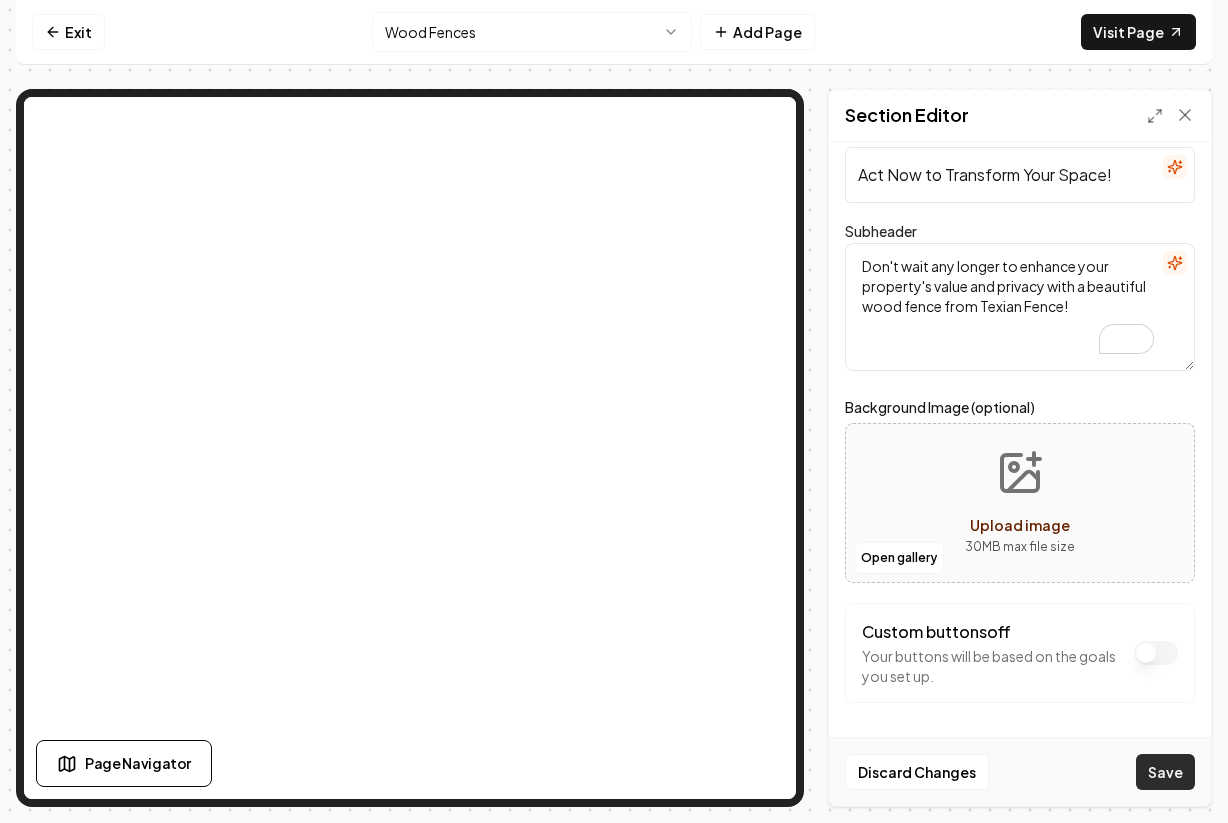 click on "Save" at bounding box center [1165, 772] 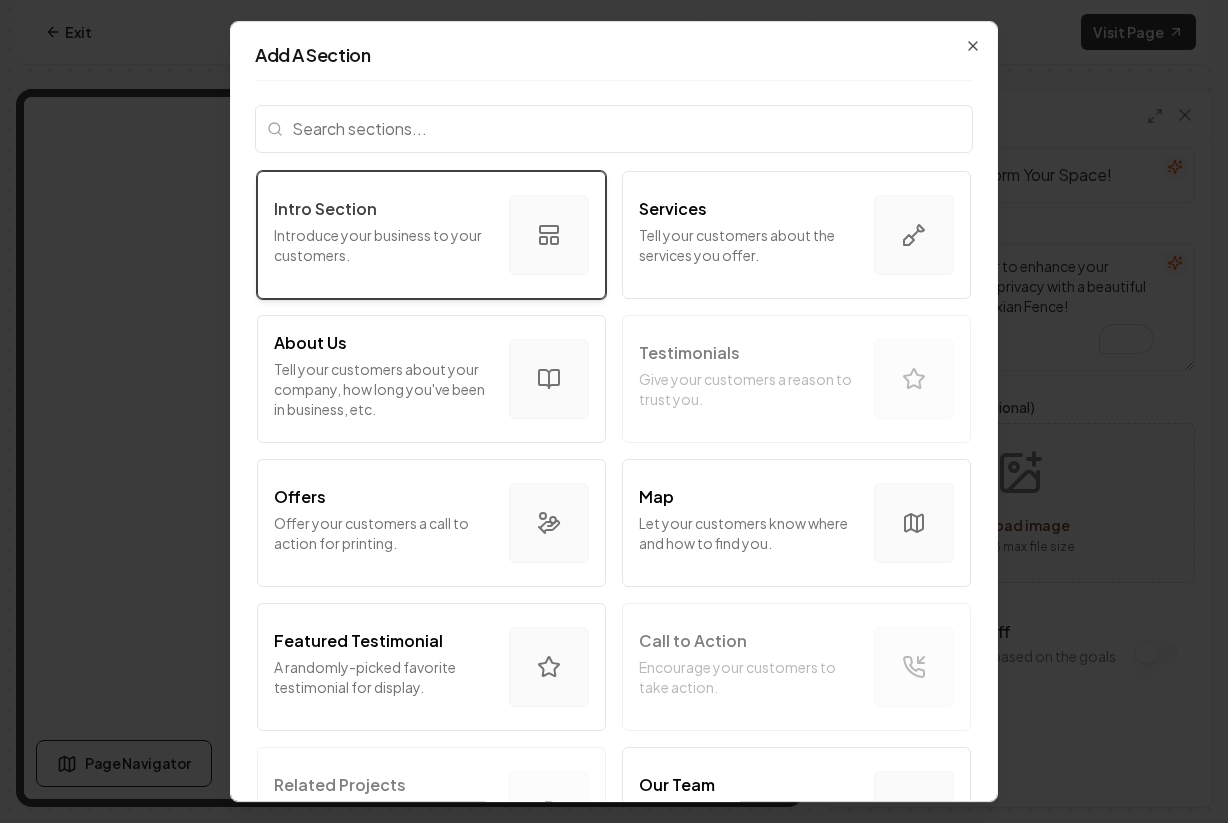 click on "Introduce your business to your customers." at bounding box center [383, 245] 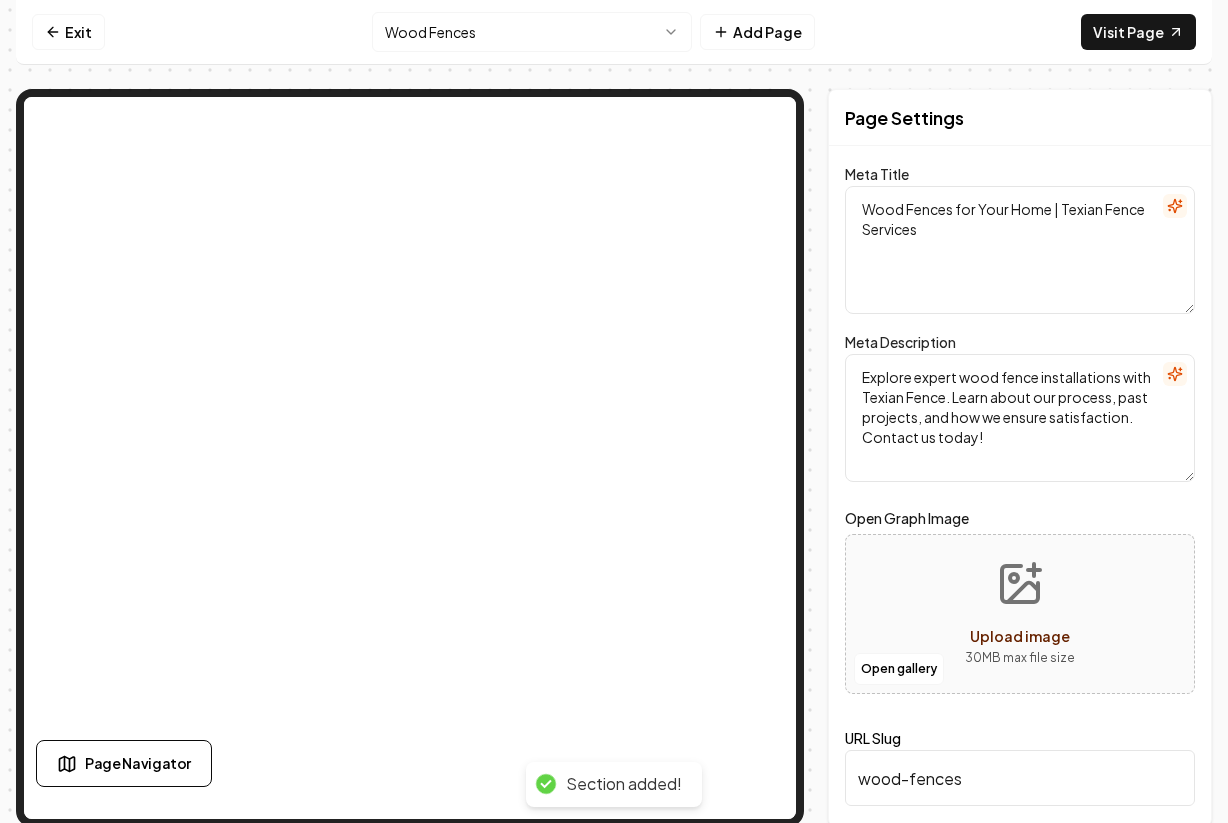 scroll, scrollTop: 0, scrollLeft: 0, axis: both 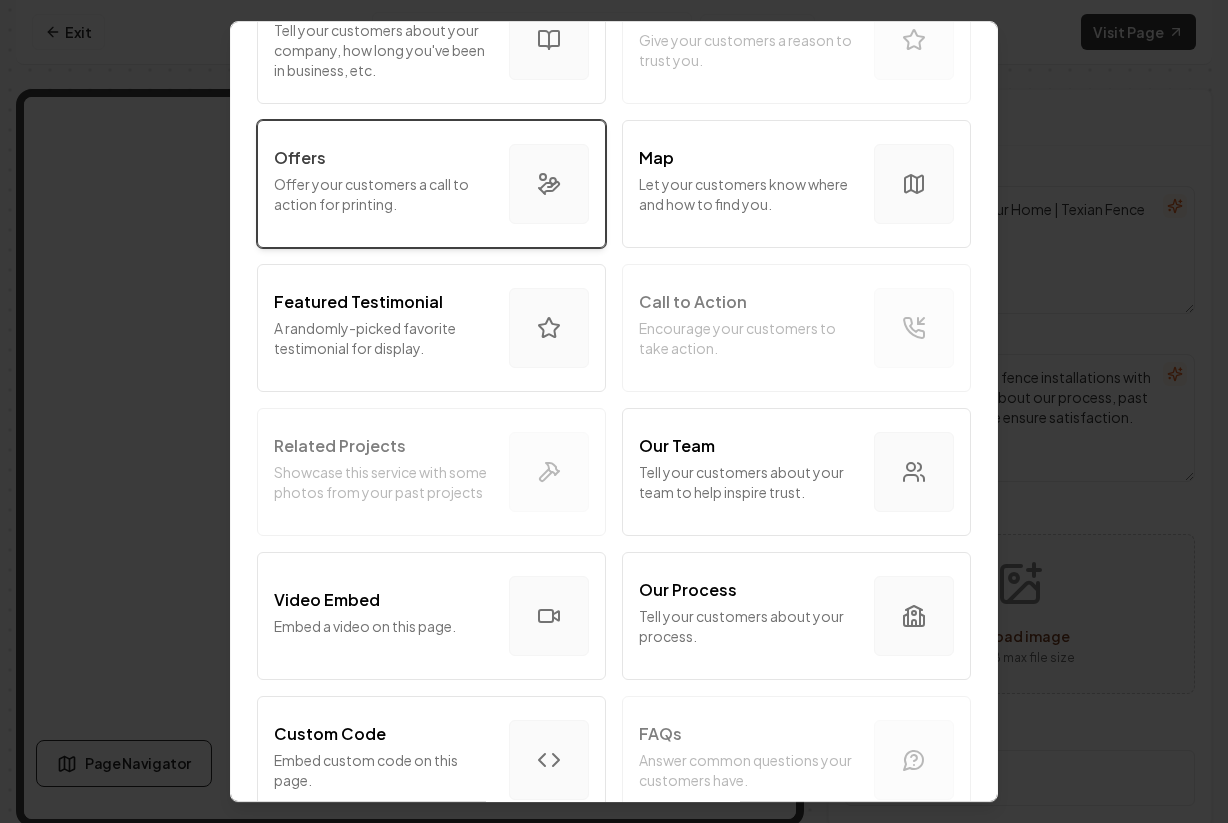click on "Offers Offer your customers a call to action for printing." at bounding box center (431, 184) 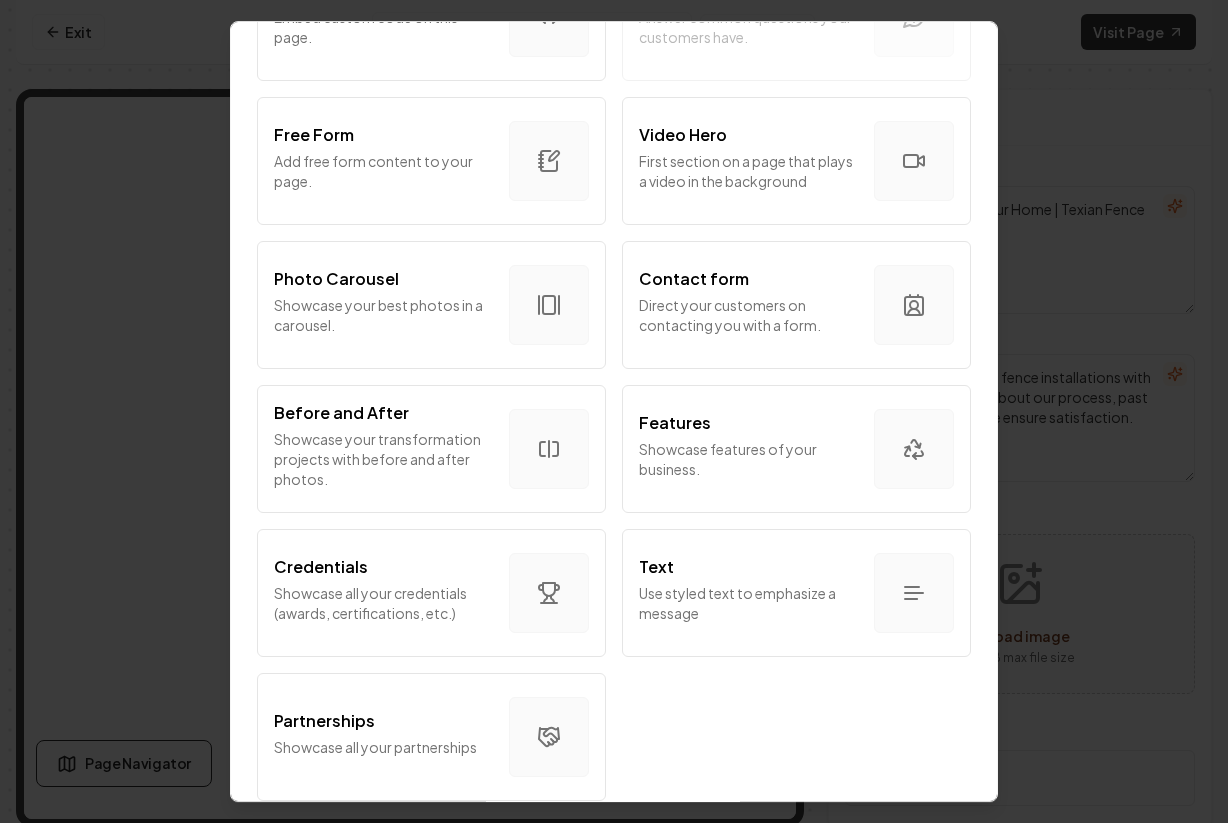 scroll, scrollTop: 1089, scrollLeft: 0, axis: vertical 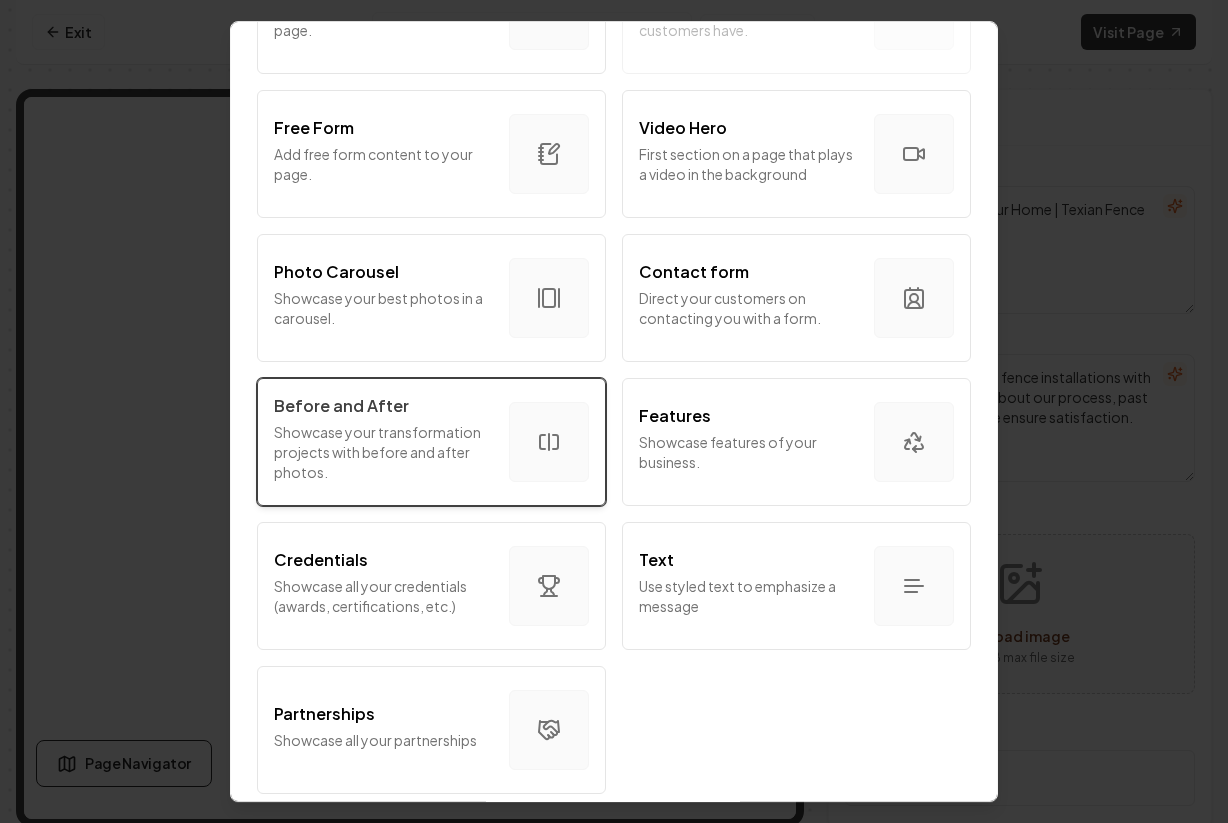 click on "Before and After" at bounding box center (383, 406) 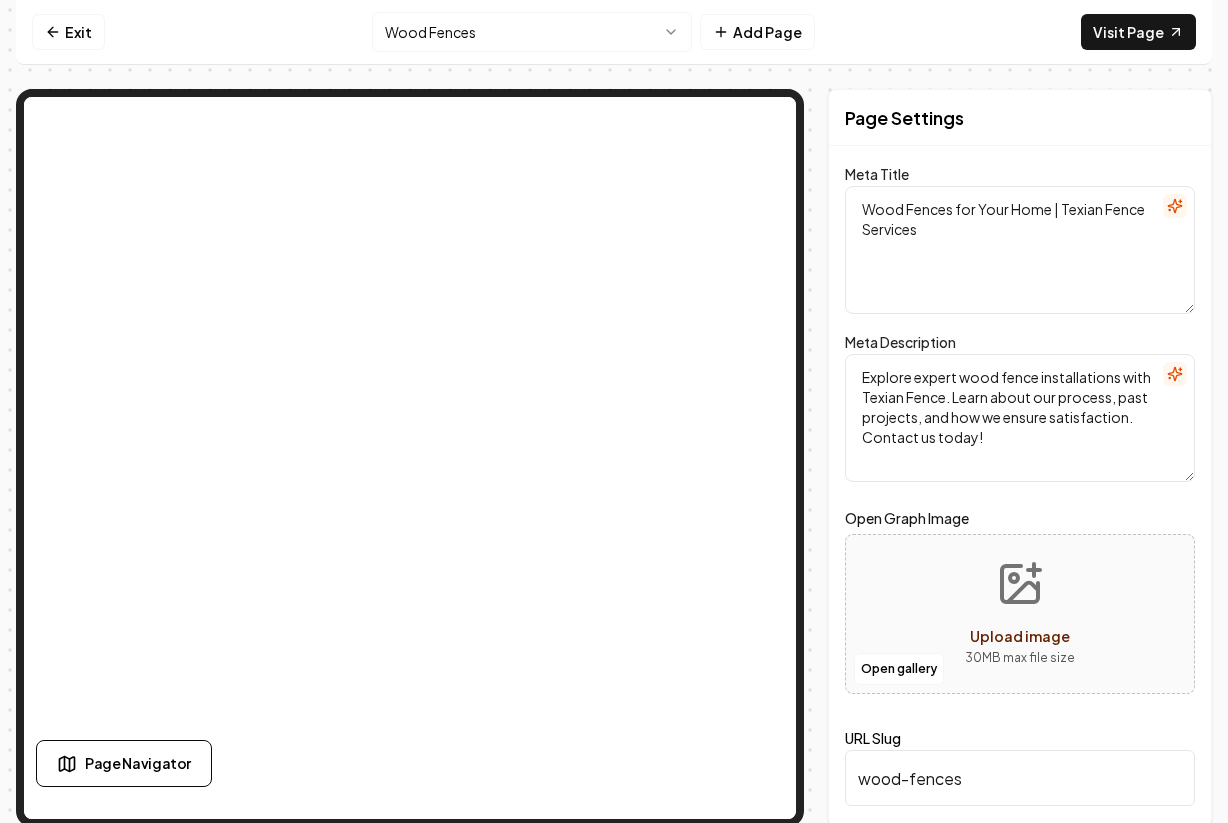 scroll, scrollTop: 4, scrollLeft: 0, axis: vertical 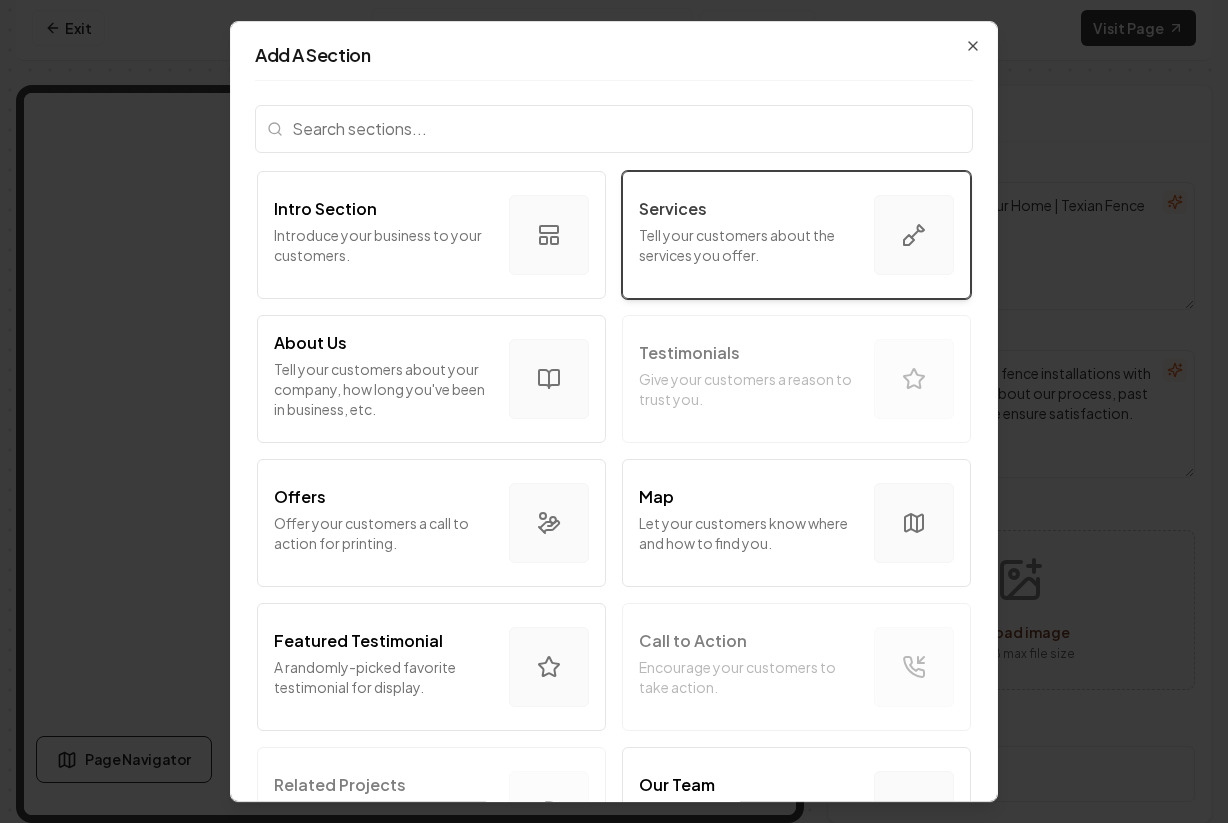 click on "Tell your customers about the services you offer." at bounding box center [748, 245] 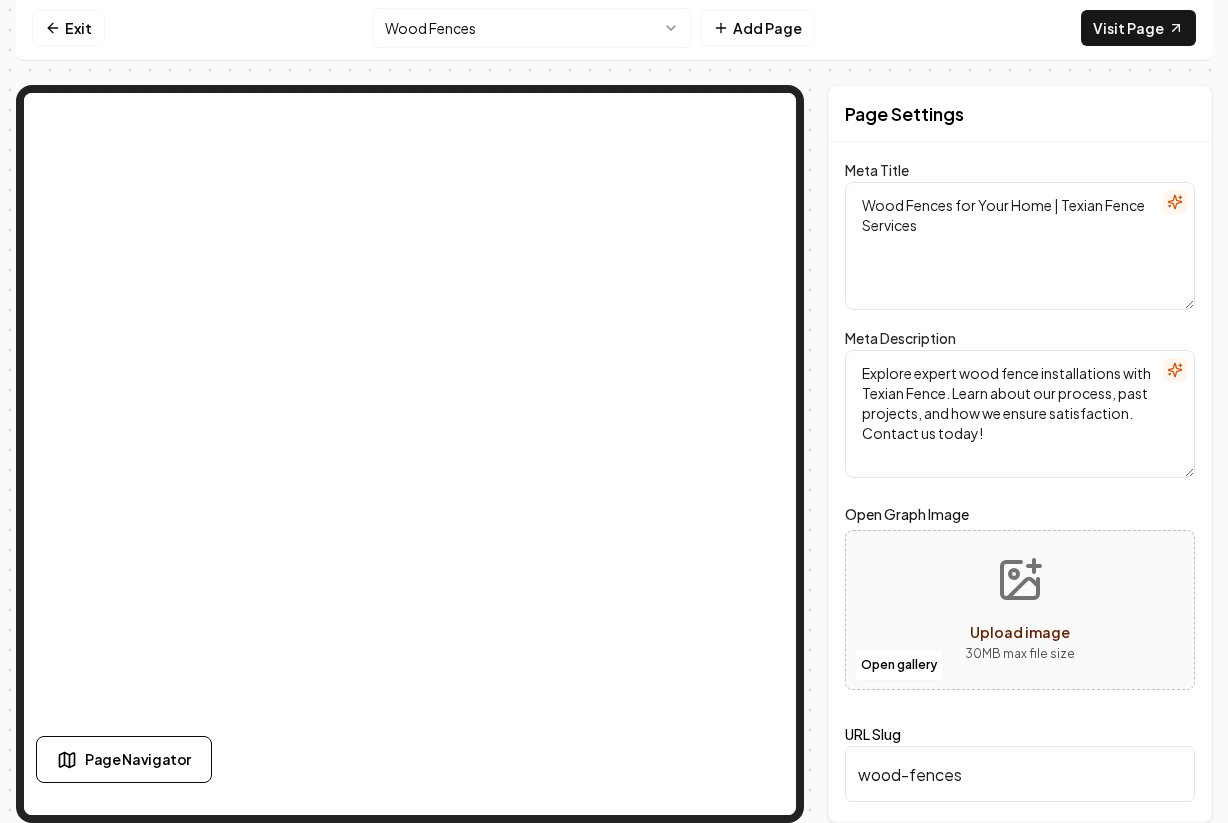 scroll, scrollTop: 0, scrollLeft: 0, axis: both 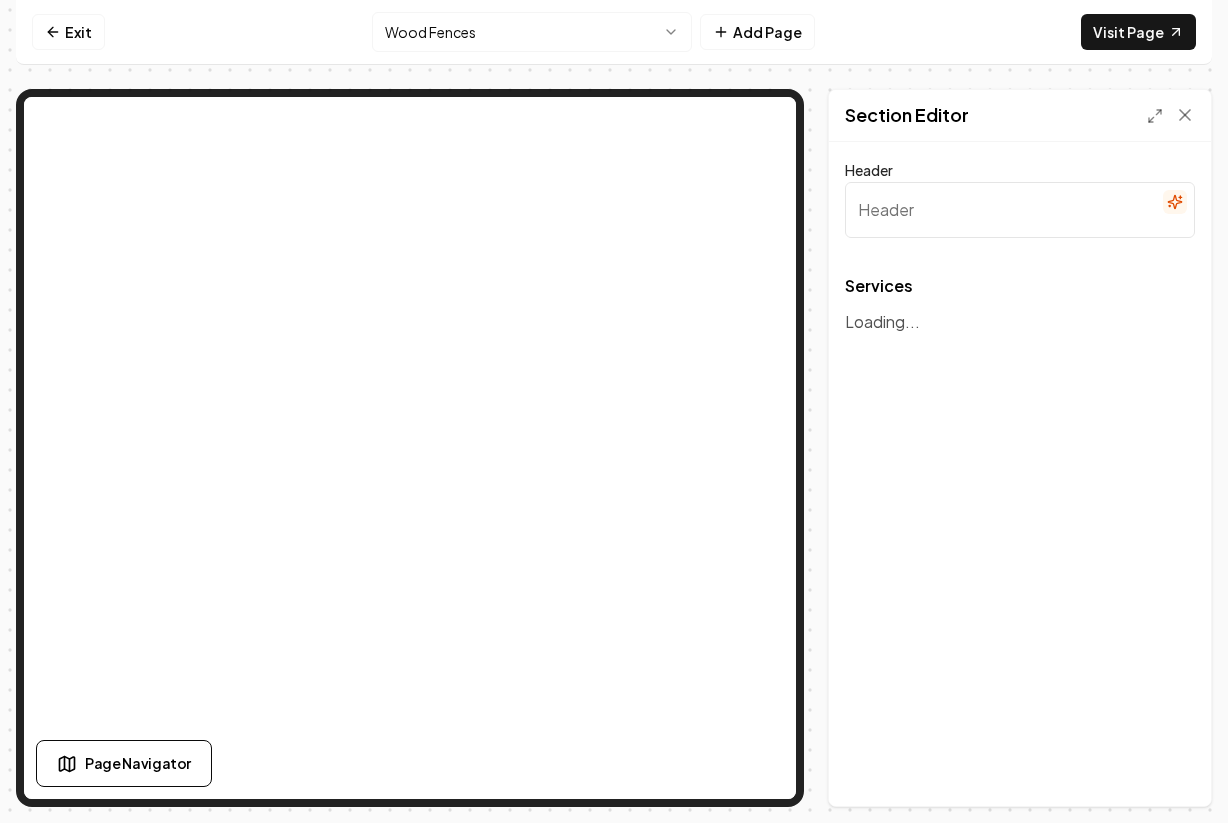 type on "Our Services" 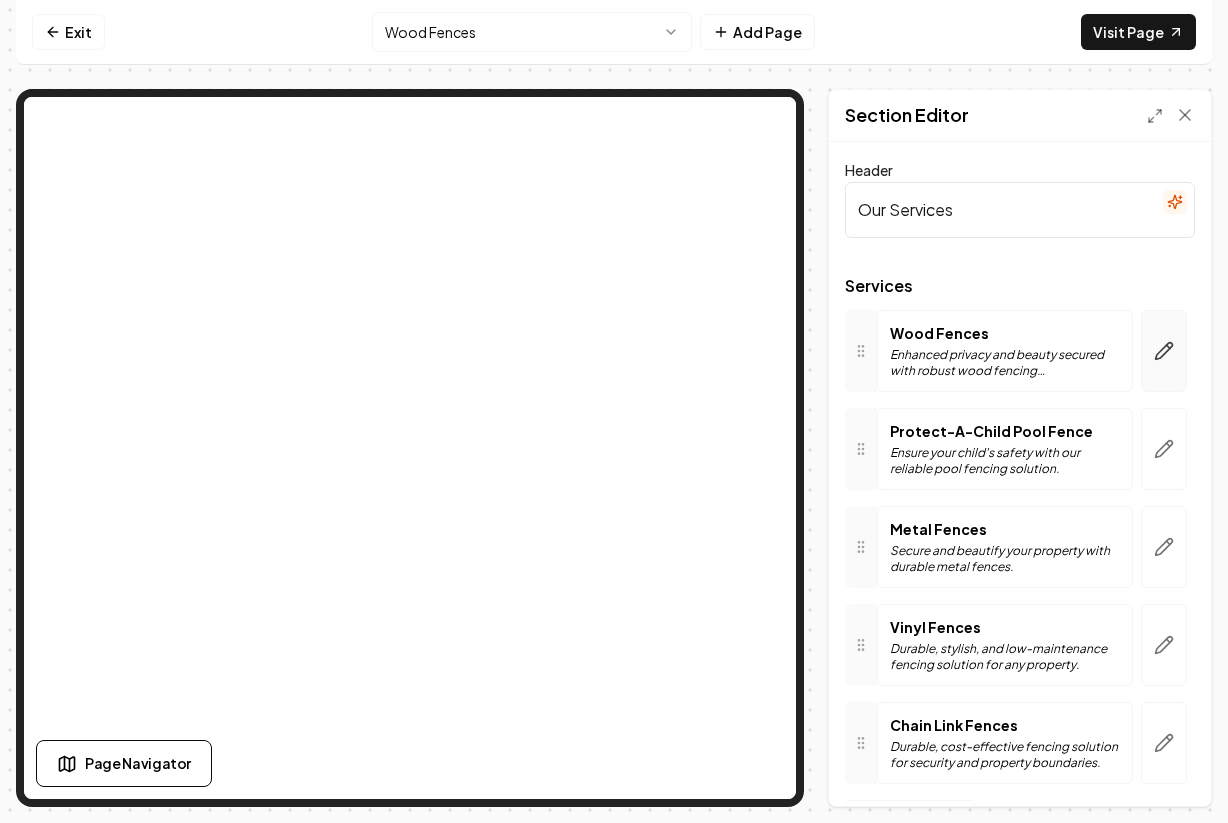 click 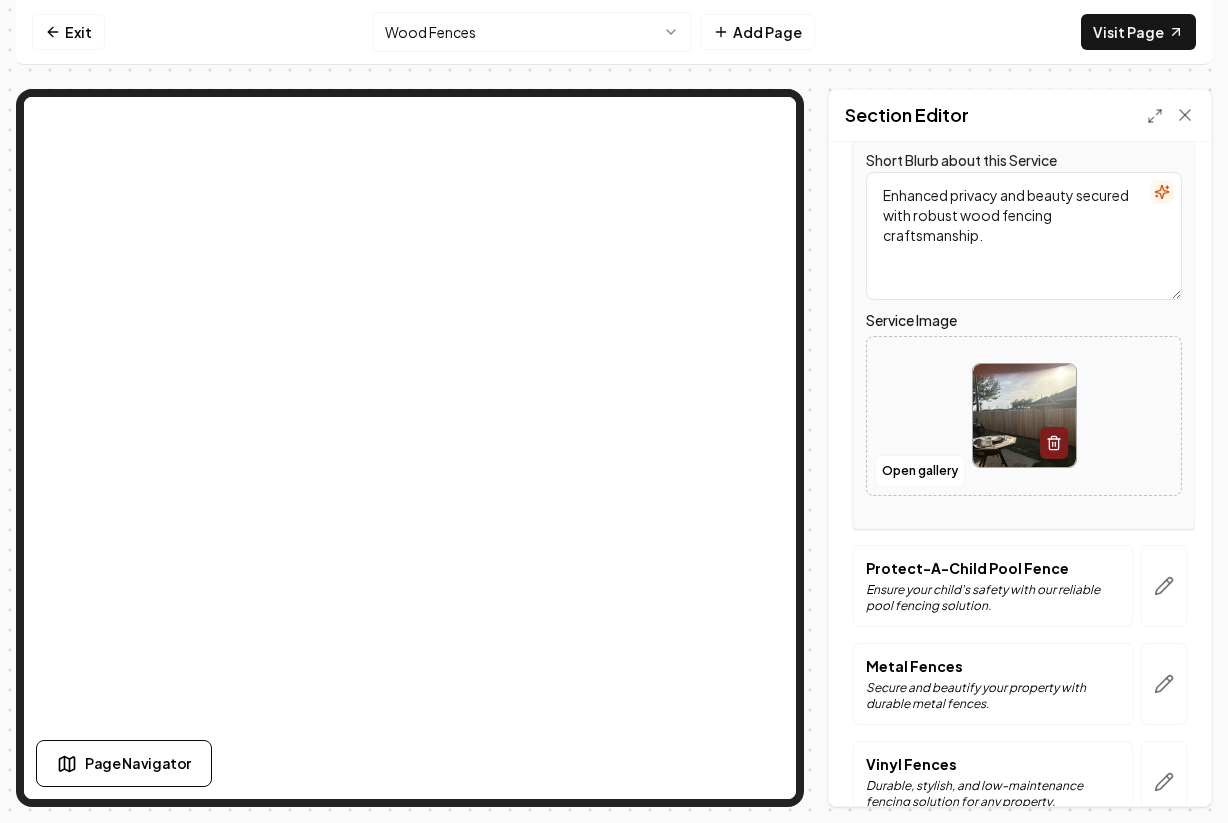 scroll, scrollTop: 477, scrollLeft: 0, axis: vertical 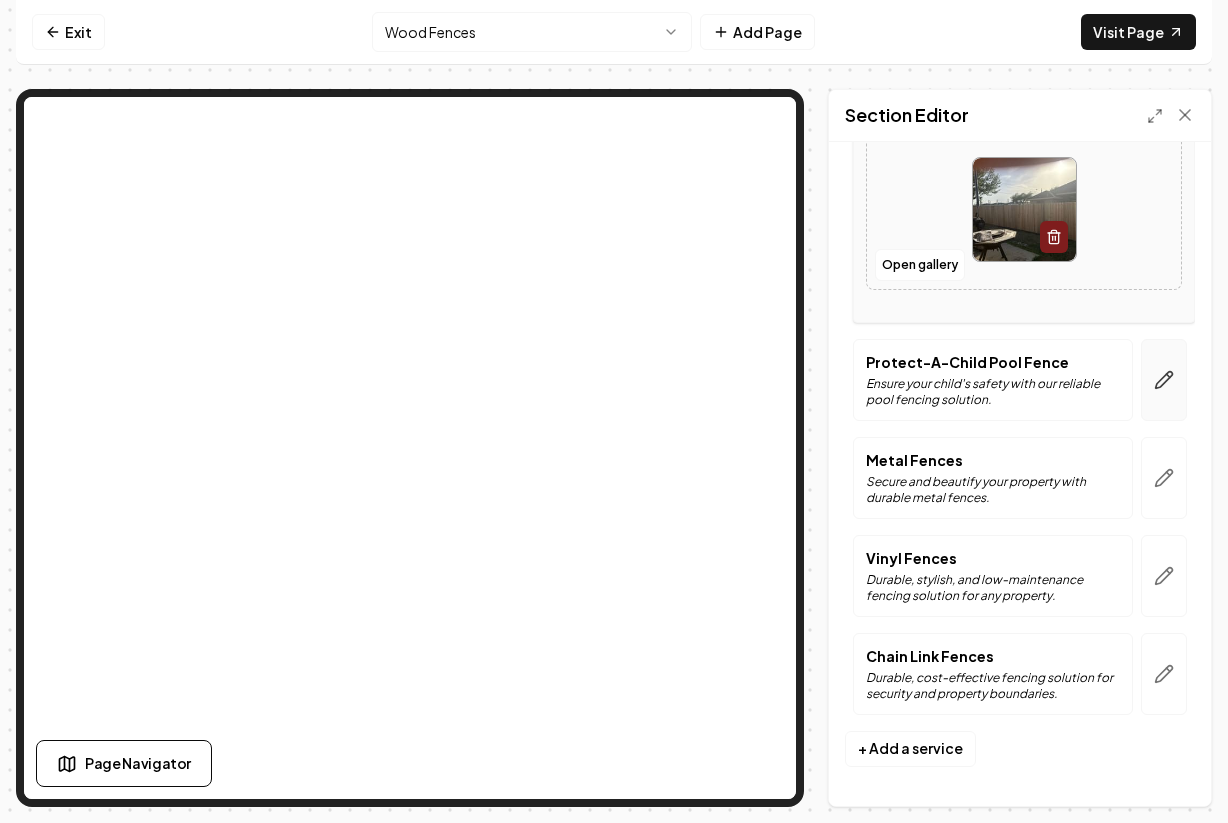 click at bounding box center (1164, 380) 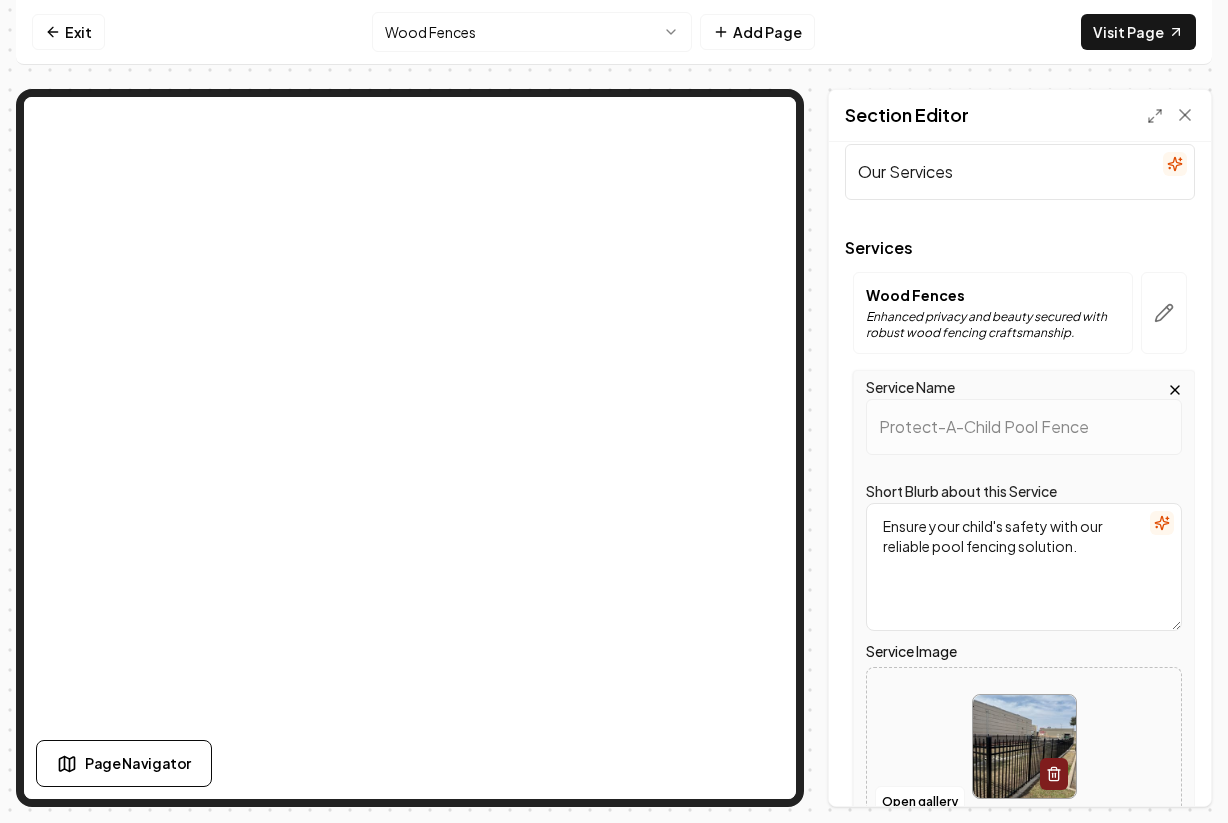scroll, scrollTop: 0, scrollLeft: 0, axis: both 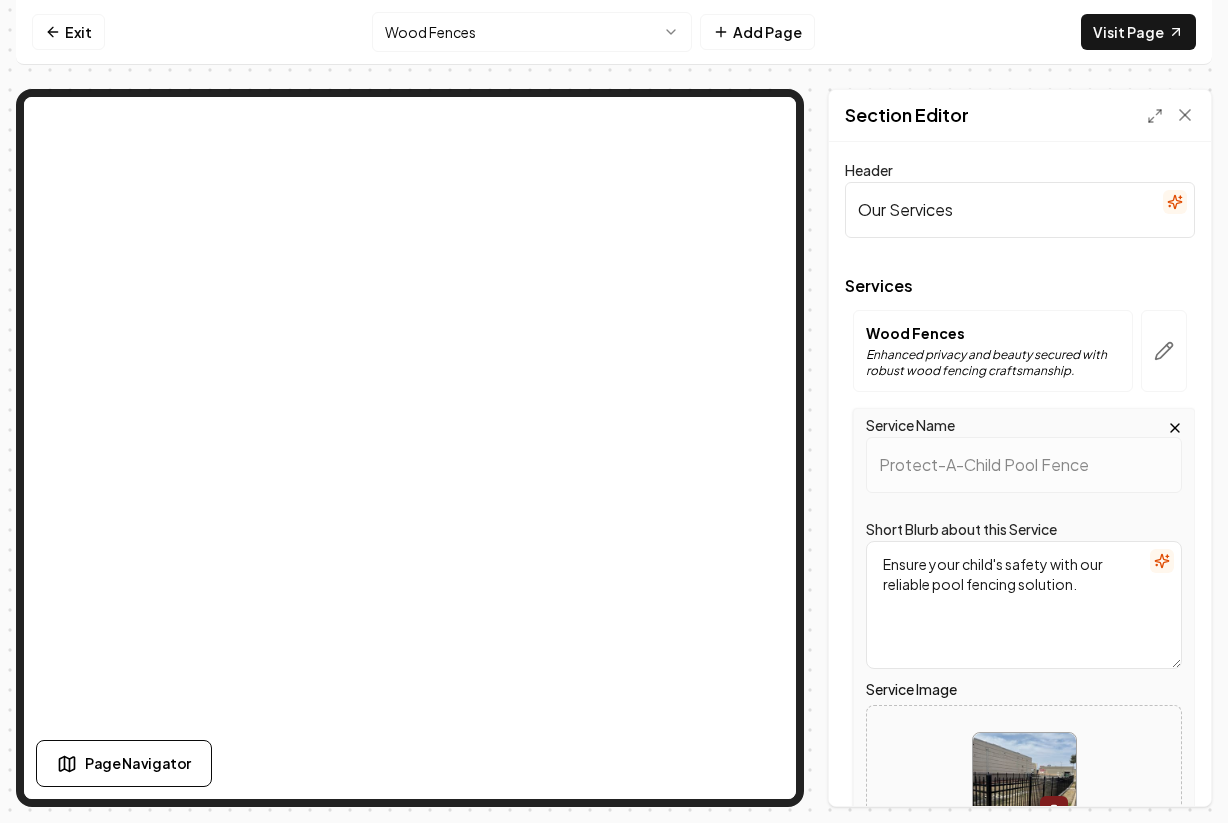 click 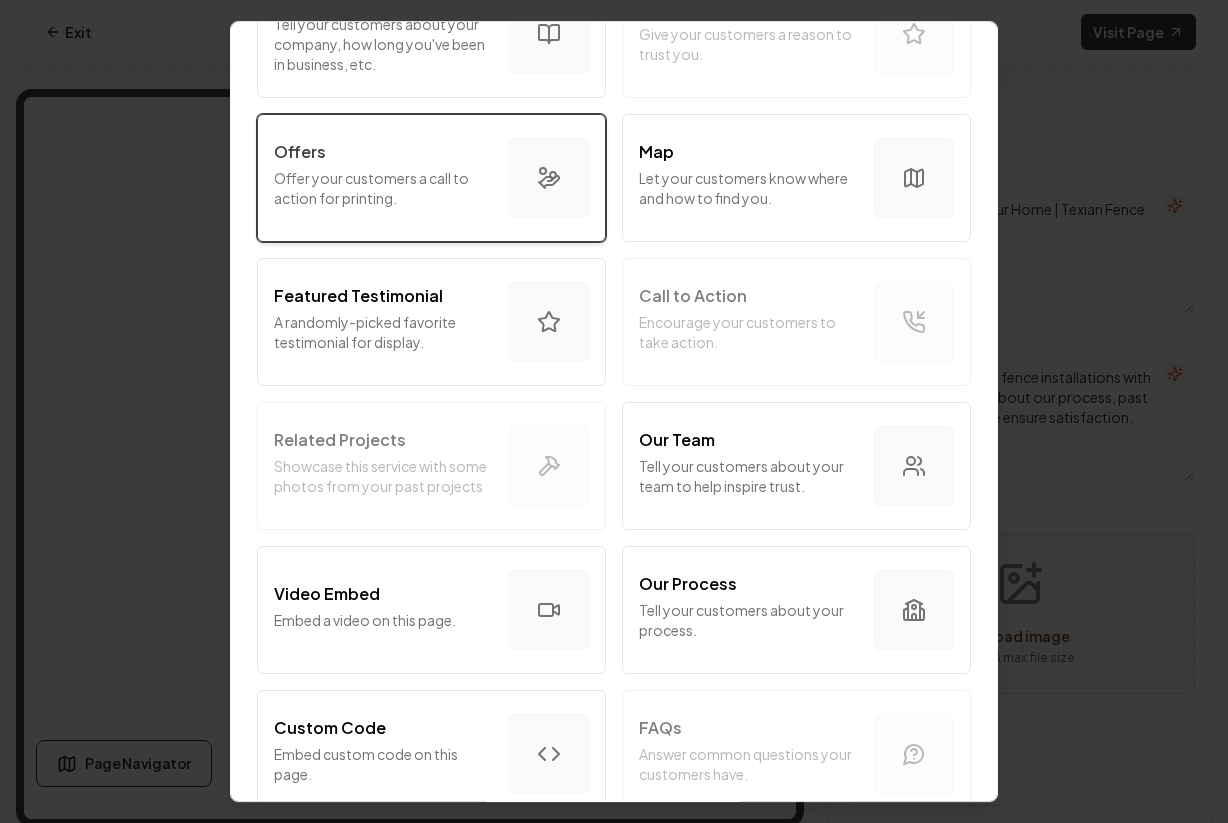 scroll, scrollTop: 347, scrollLeft: 0, axis: vertical 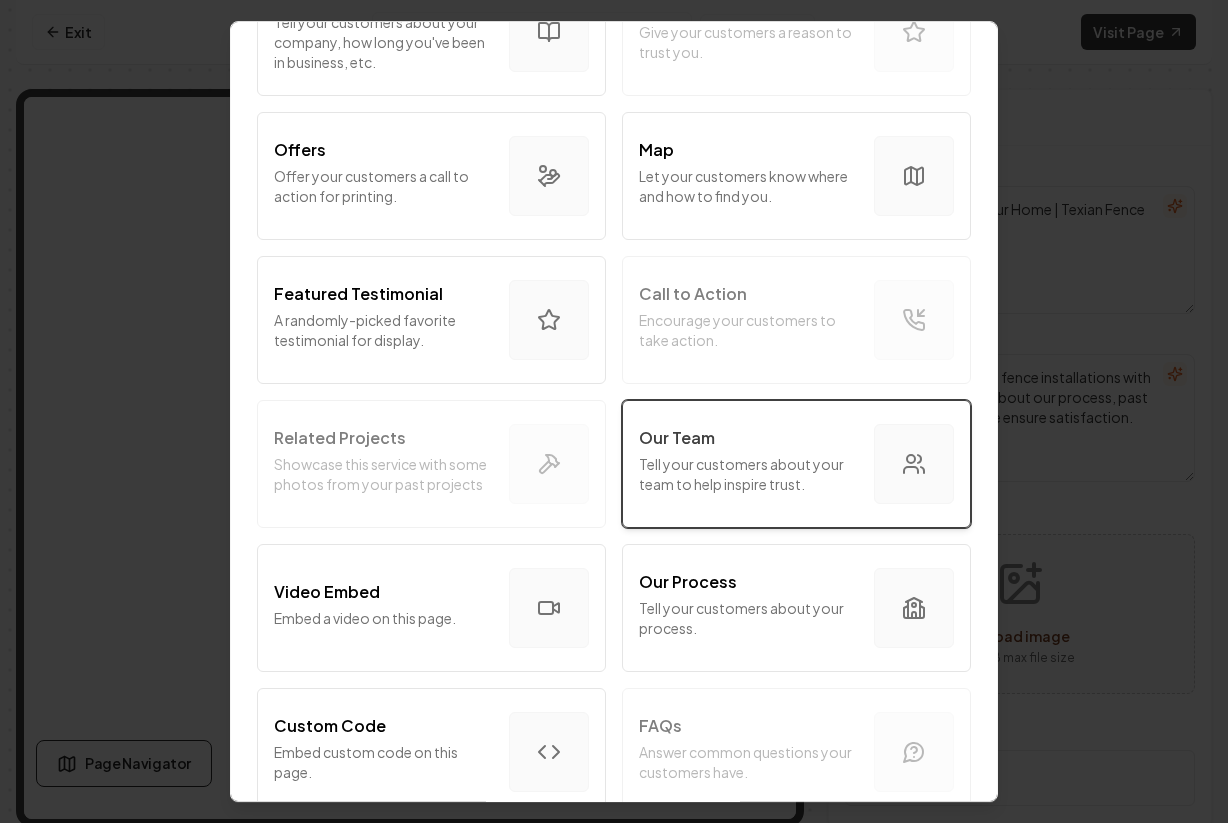 click on "Our Team" at bounding box center (677, 438) 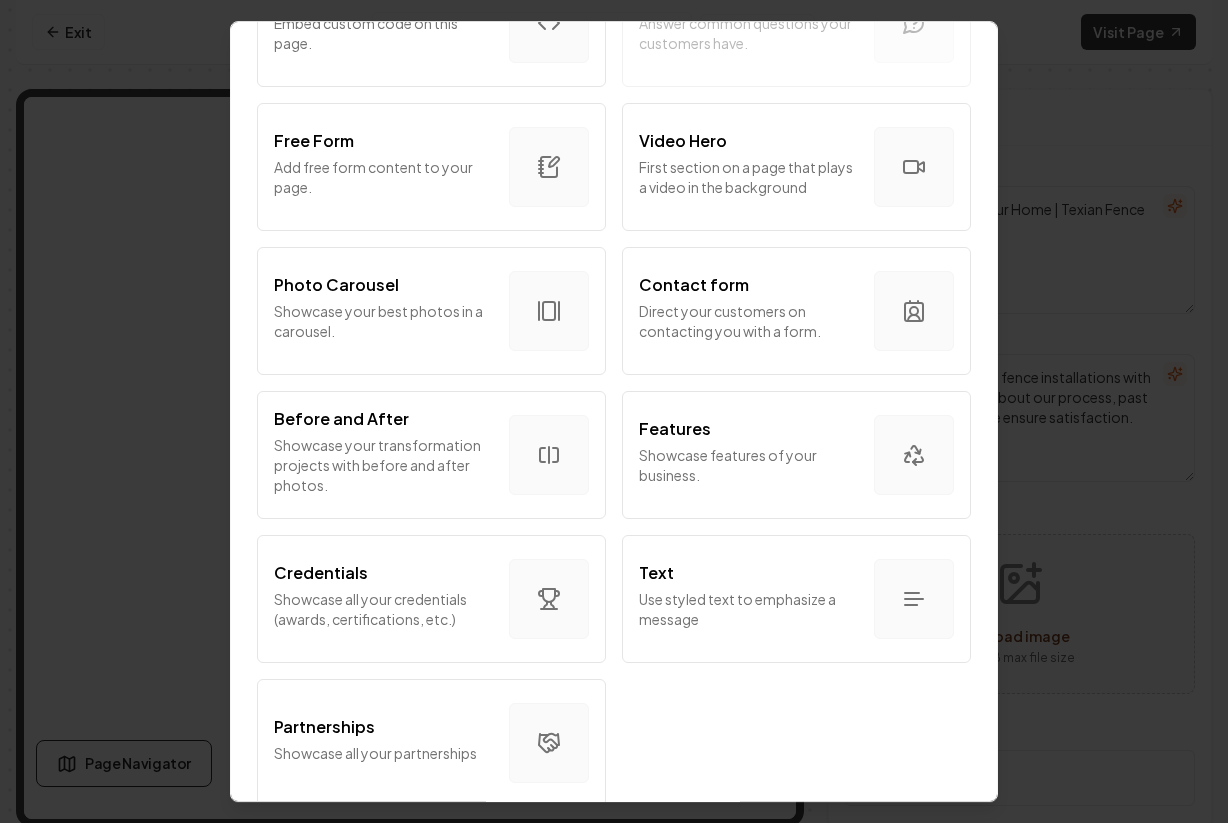 scroll, scrollTop: 1089, scrollLeft: 0, axis: vertical 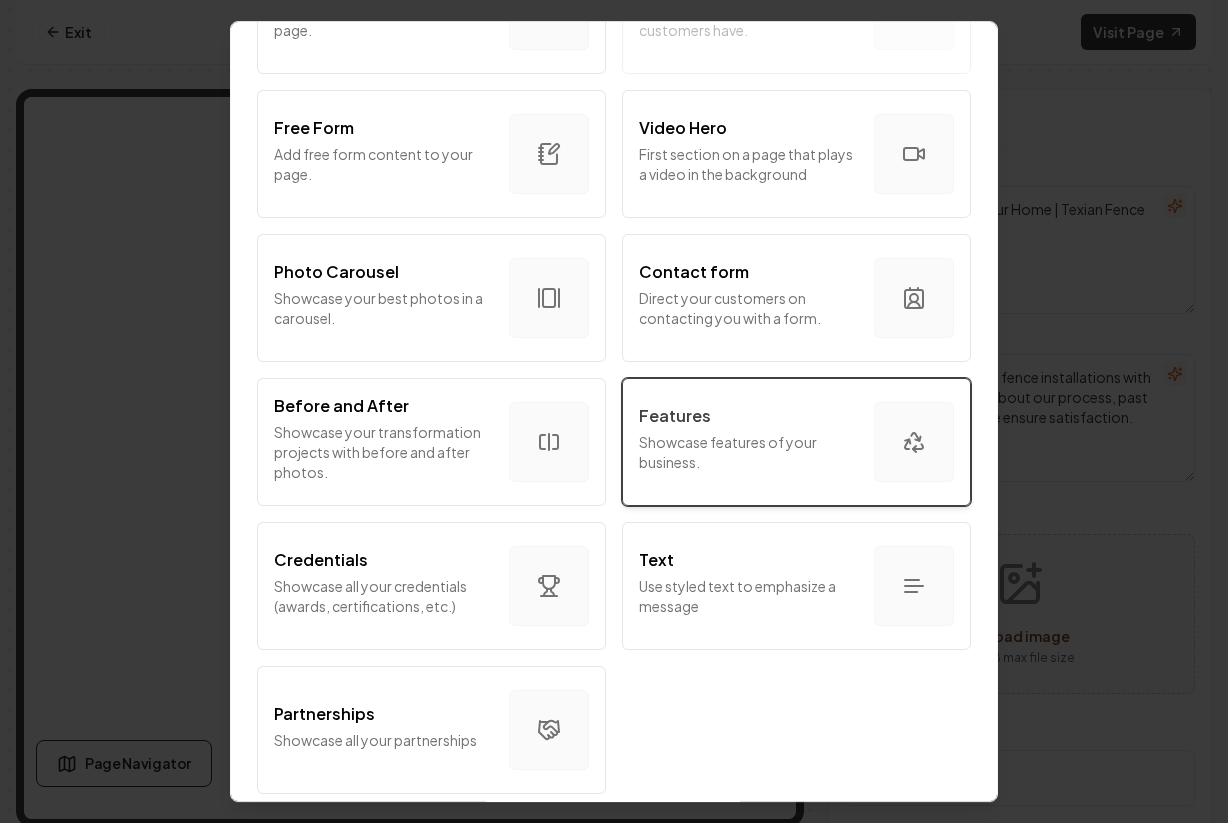click on "Showcase features of your business." at bounding box center [748, 452] 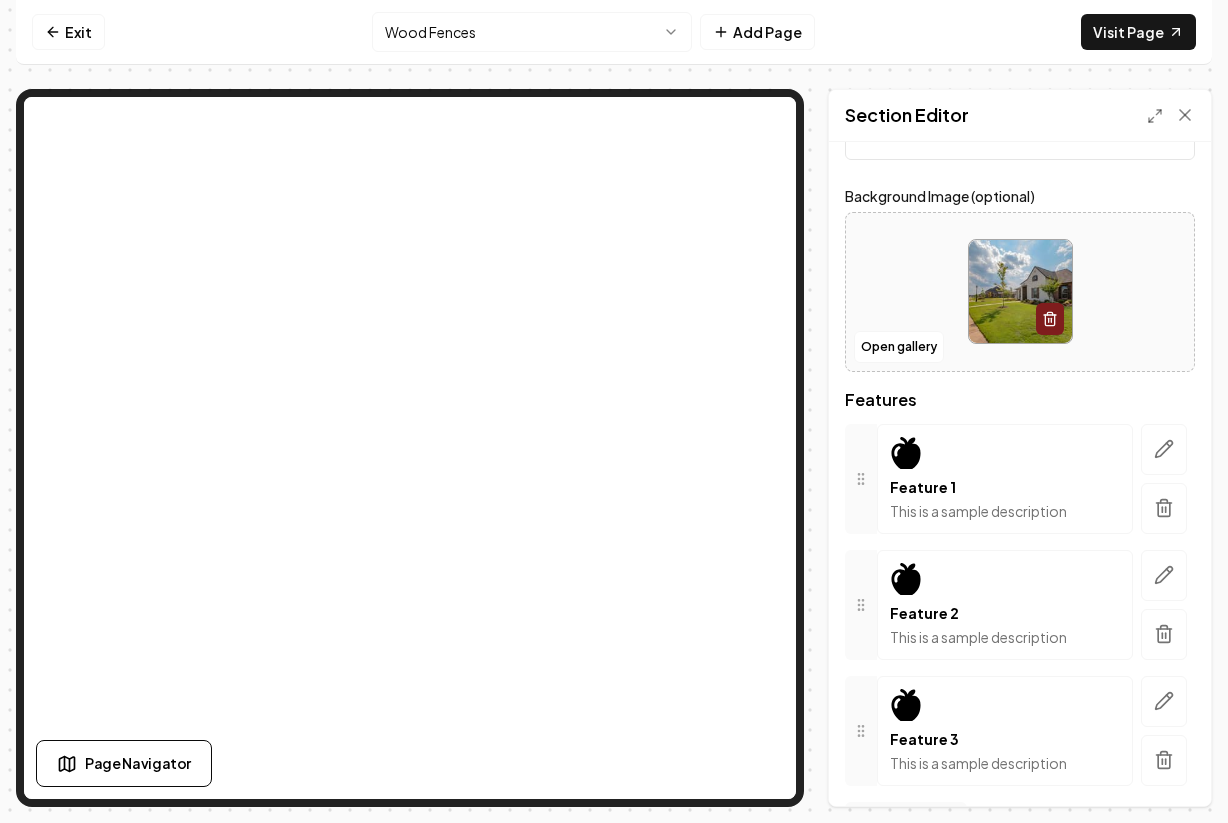 scroll, scrollTop: 229, scrollLeft: 0, axis: vertical 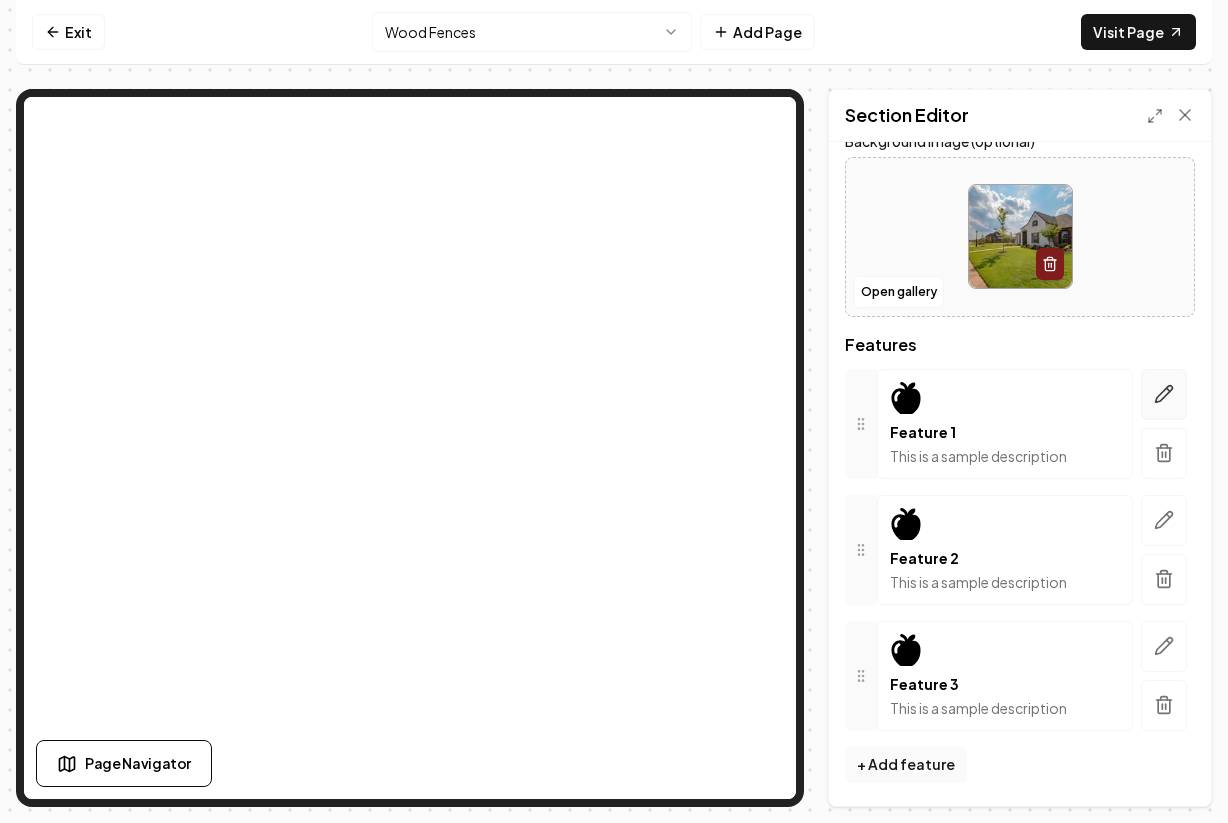 click at bounding box center [1164, 394] 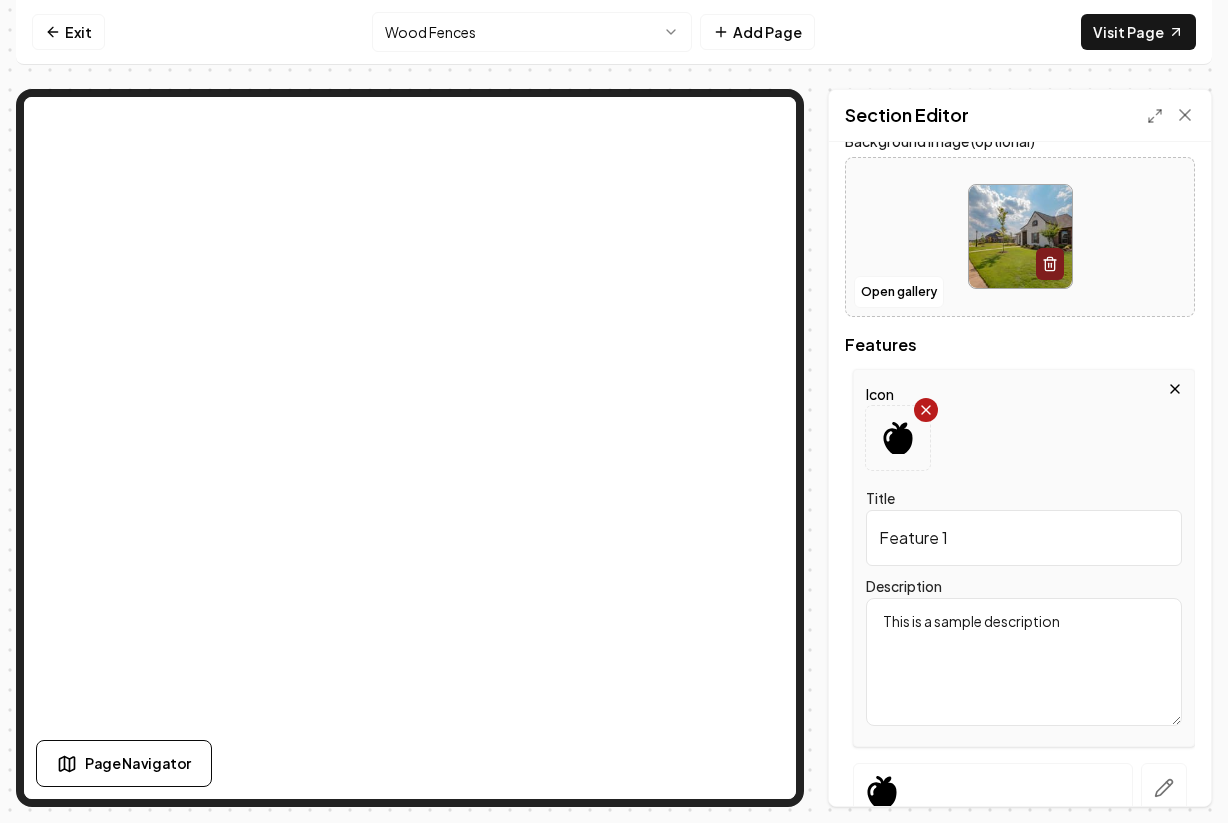 click 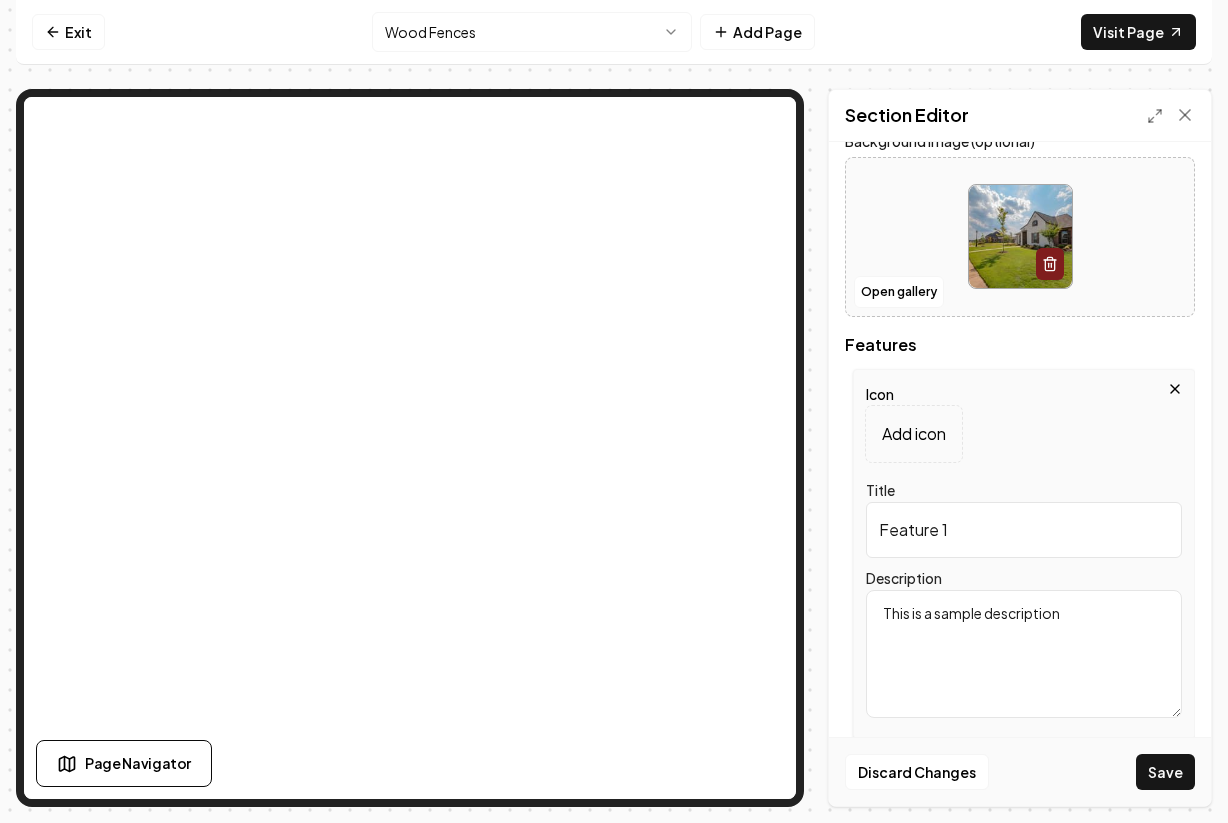 click on "Feature 1" at bounding box center [1024, 530] 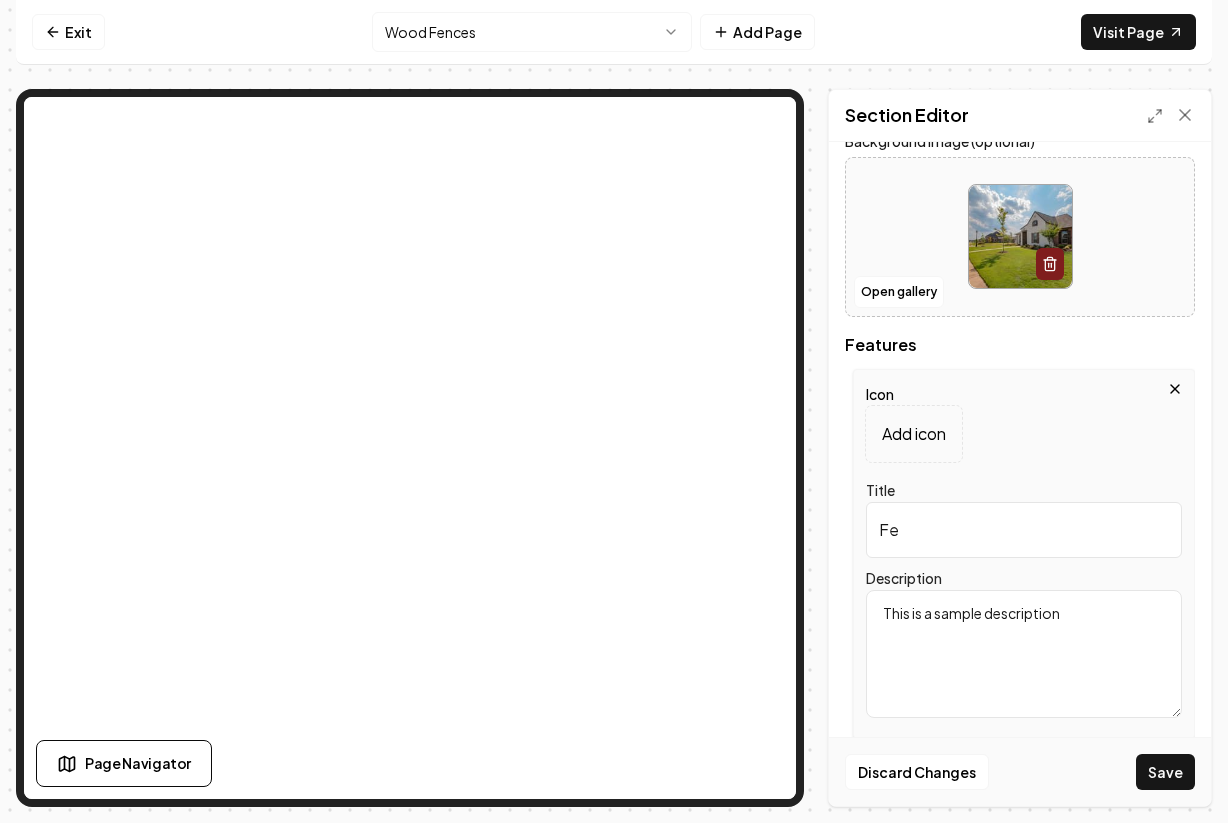 type on "F" 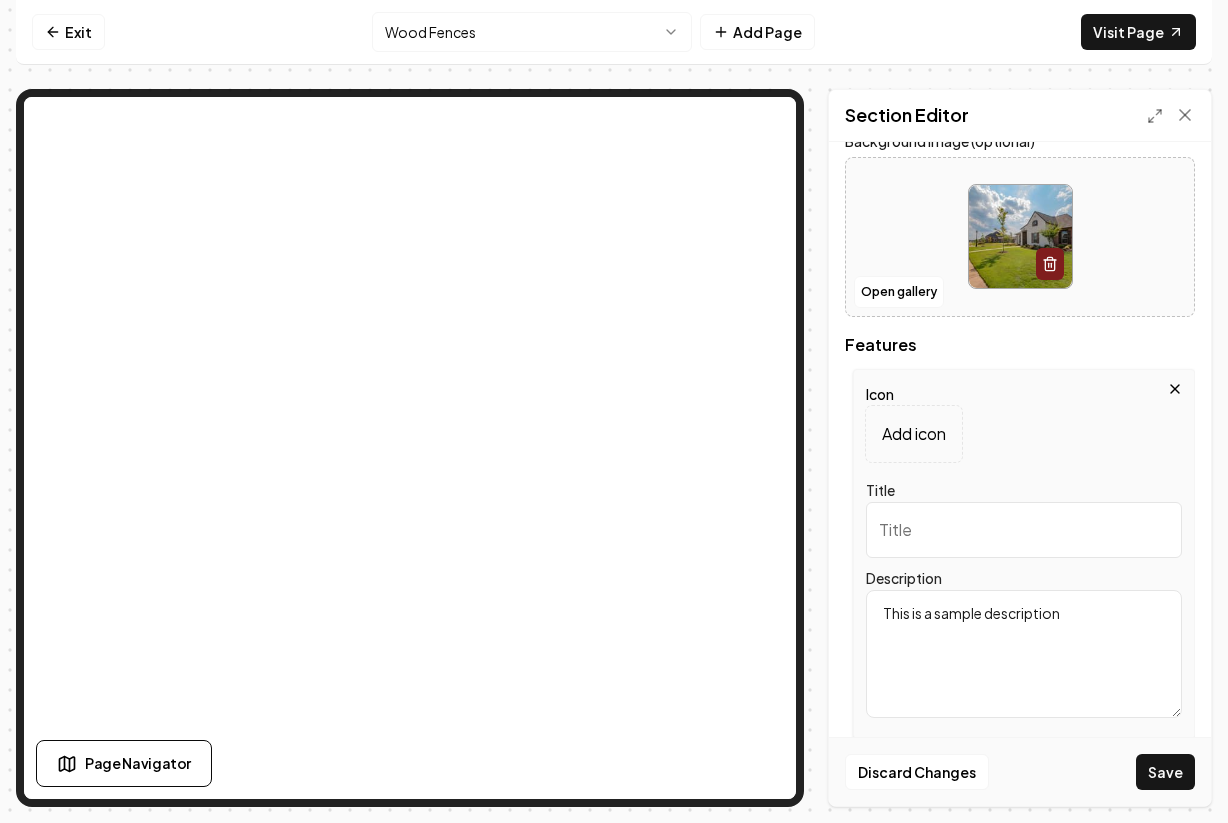 paste on "Expert Craftsmanship" 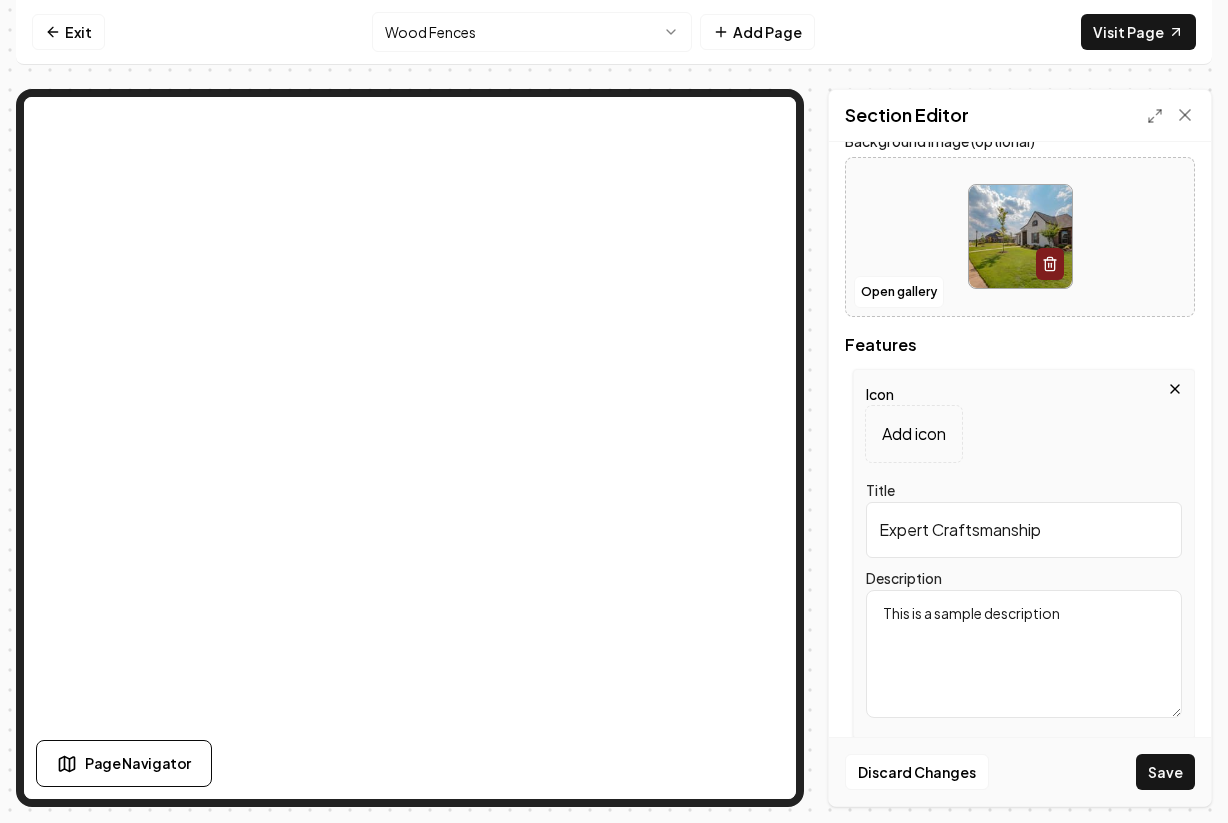type on "Expert Craftsmanship" 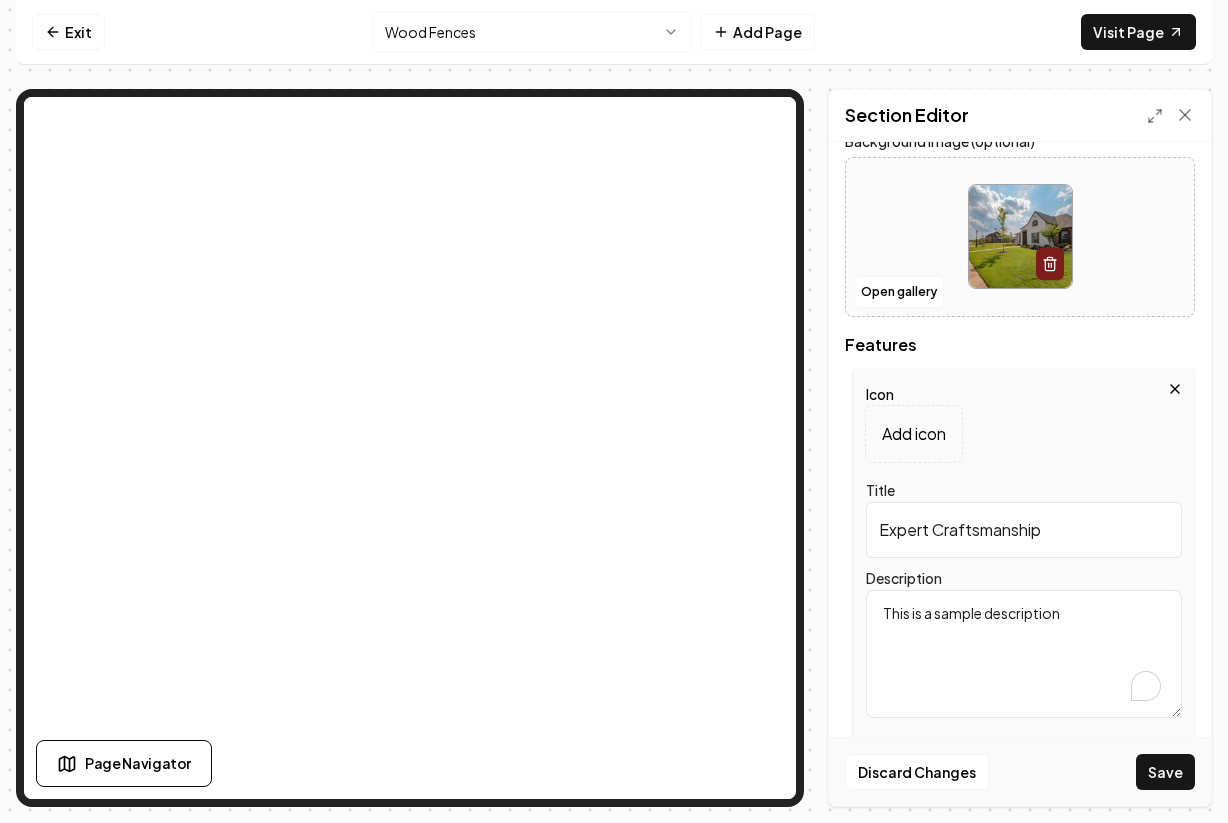 click on "This is a sample description" at bounding box center [1024, 654] 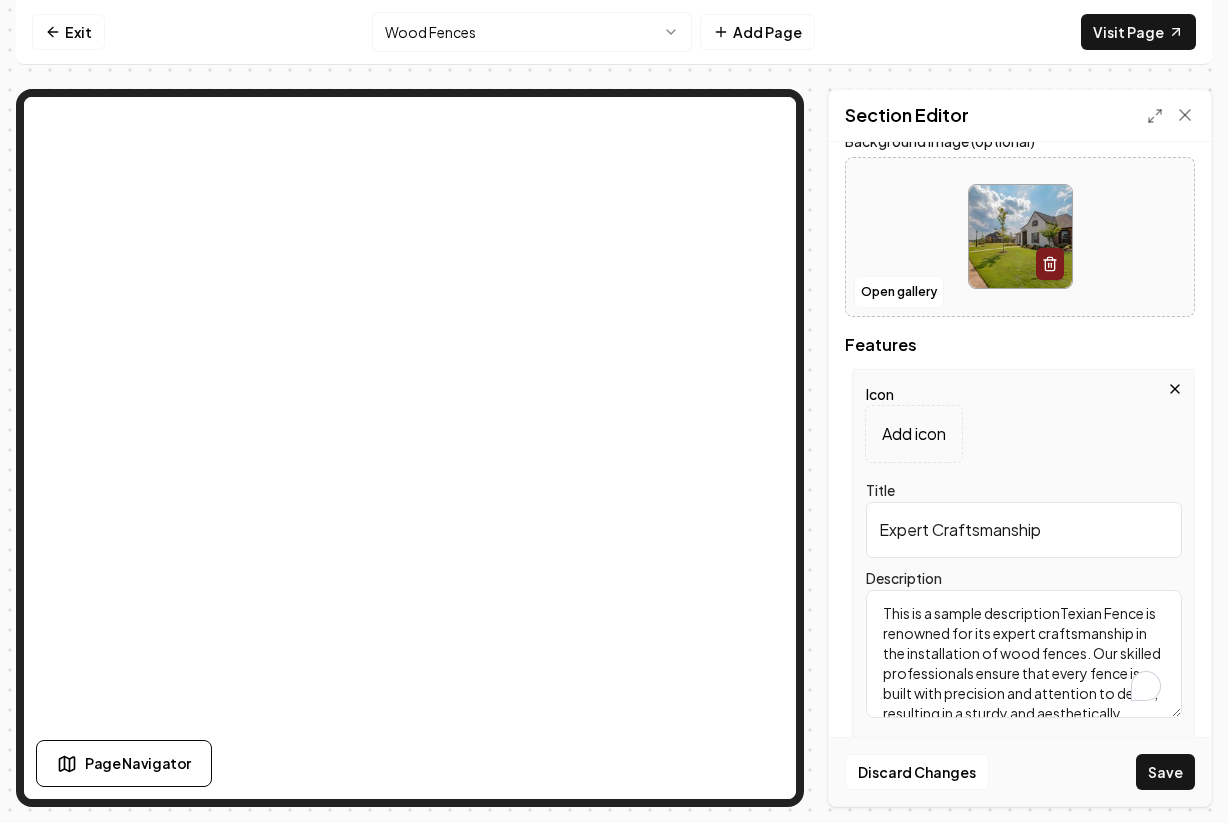 scroll, scrollTop: 25, scrollLeft: 0, axis: vertical 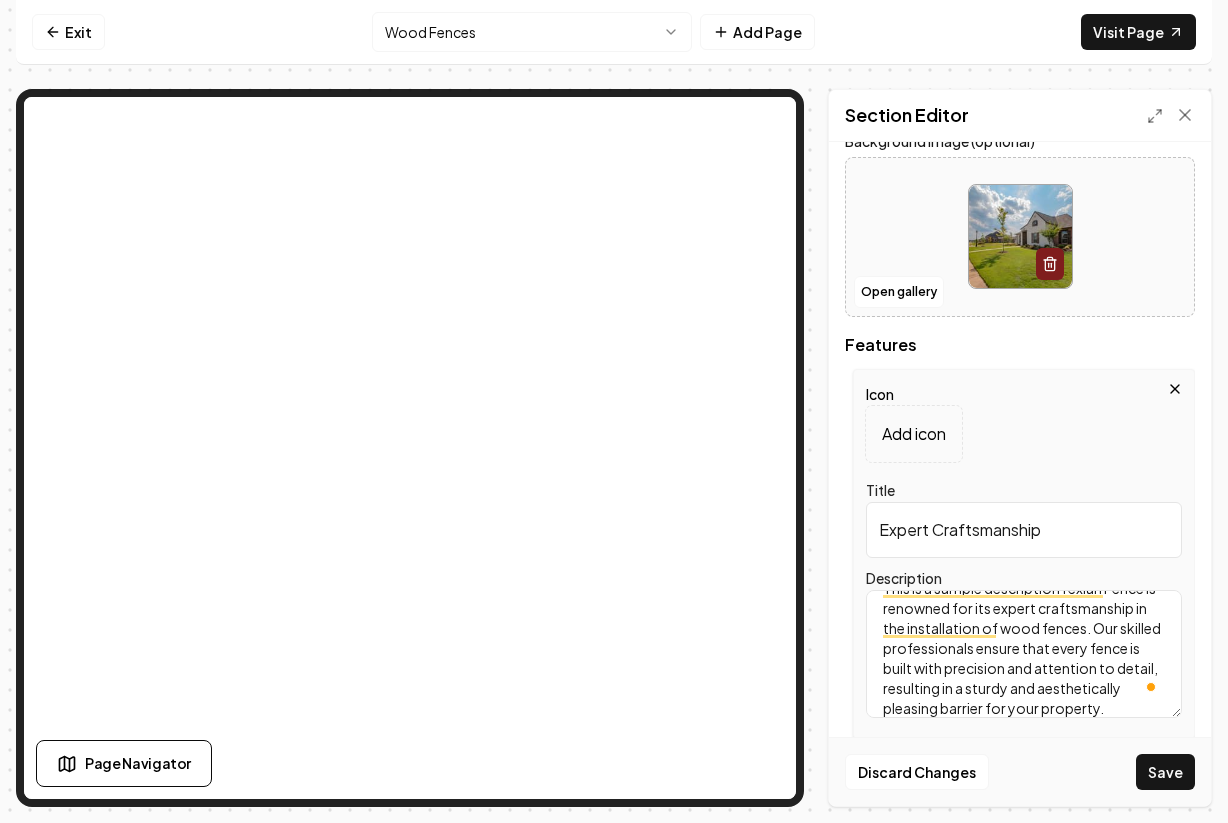 type on "This is a sample descriptionTexian Fence is renowned for its expert craftsmanship in the installation of wood fences. Our skilled professionals ensure that every fence is built with precision and attention to detail, resulting in a sturdy and aesthetically pleasing barrier for your property." 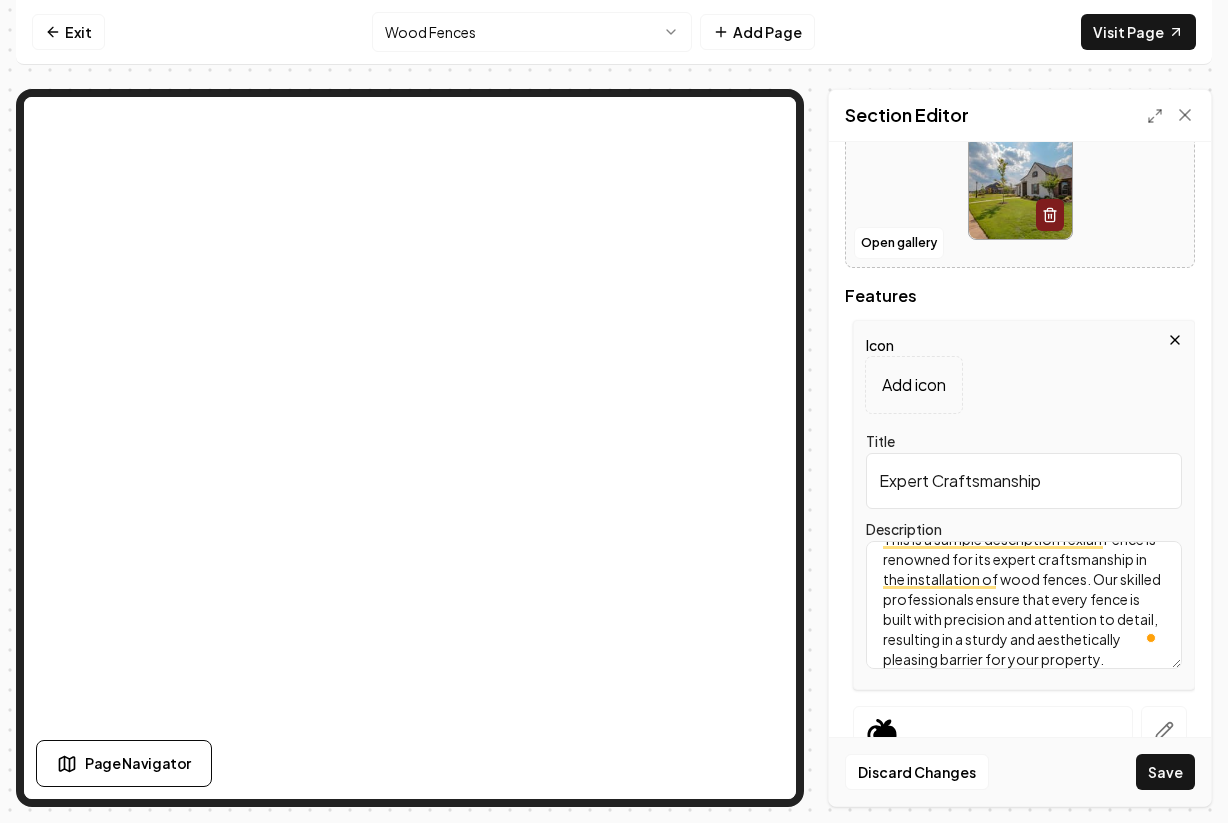 scroll, scrollTop: 402, scrollLeft: 0, axis: vertical 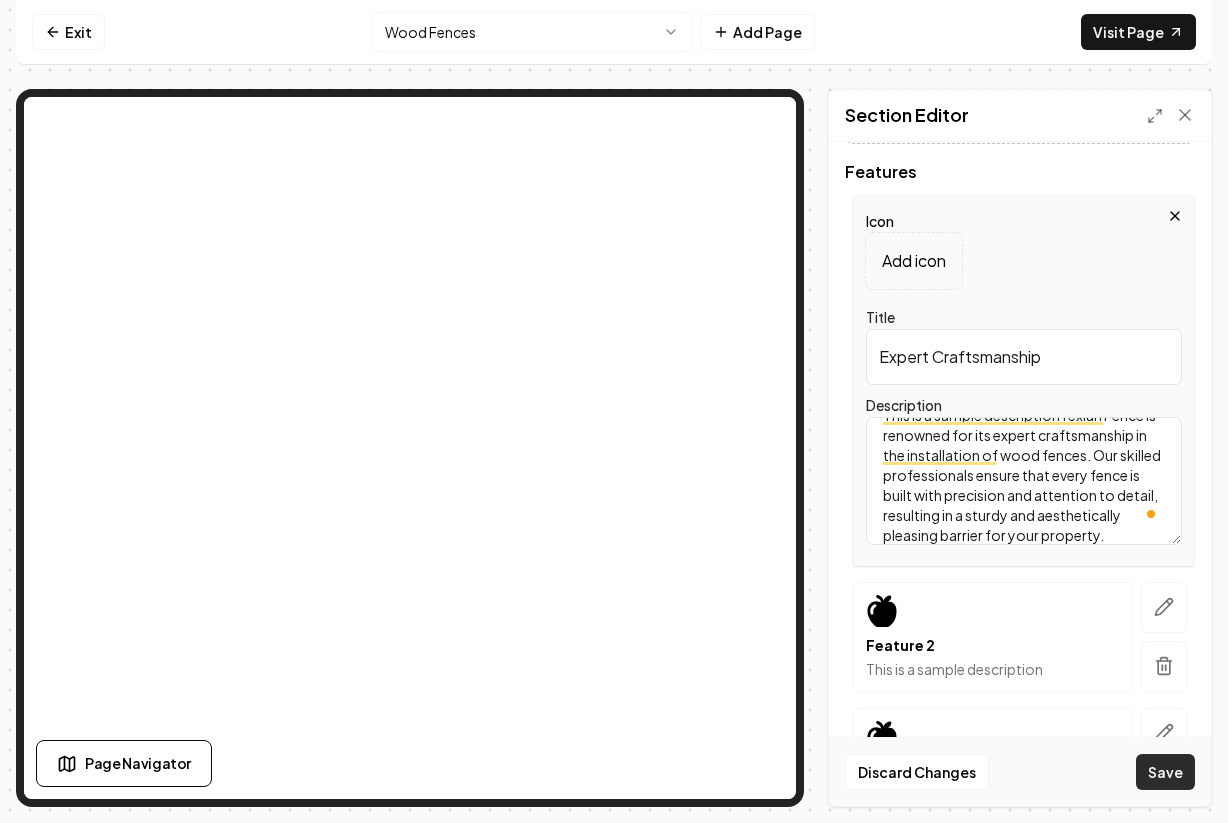 click on "Save" at bounding box center [1165, 772] 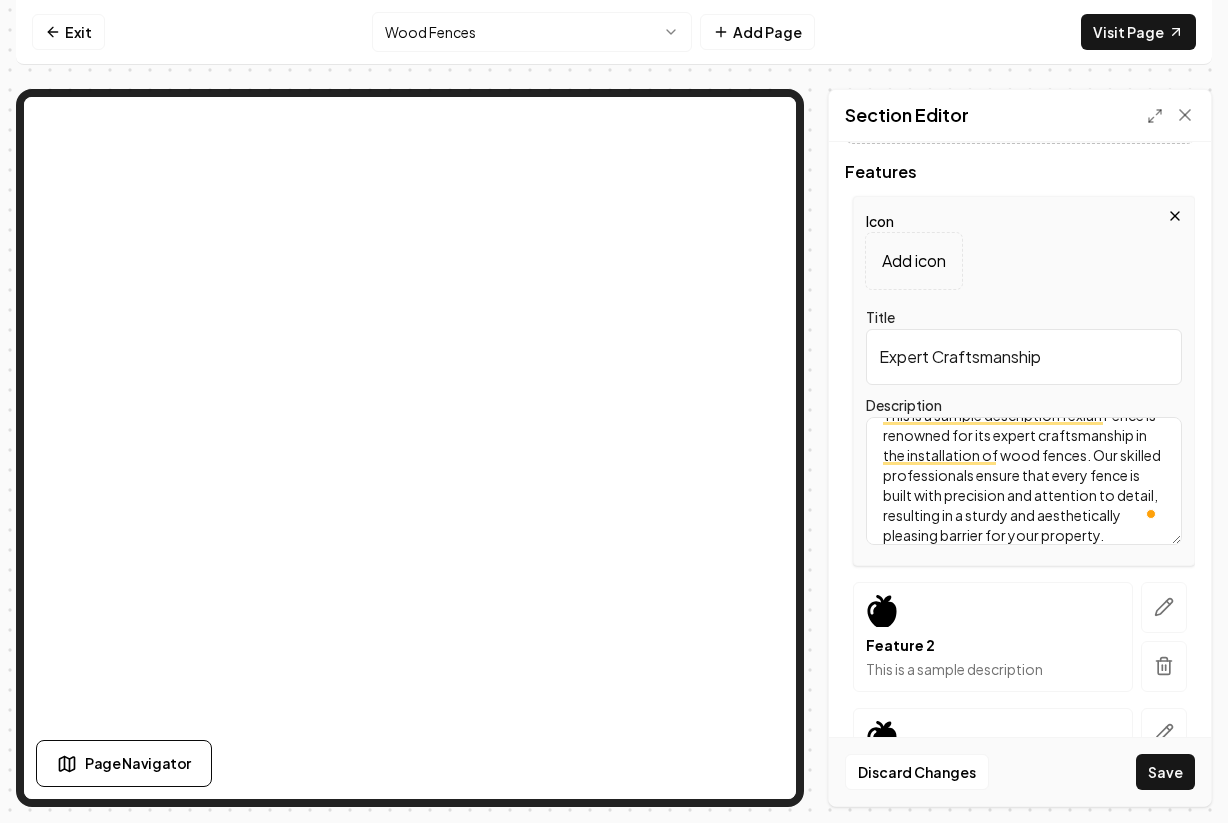scroll, scrollTop: 558, scrollLeft: 0, axis: vertical 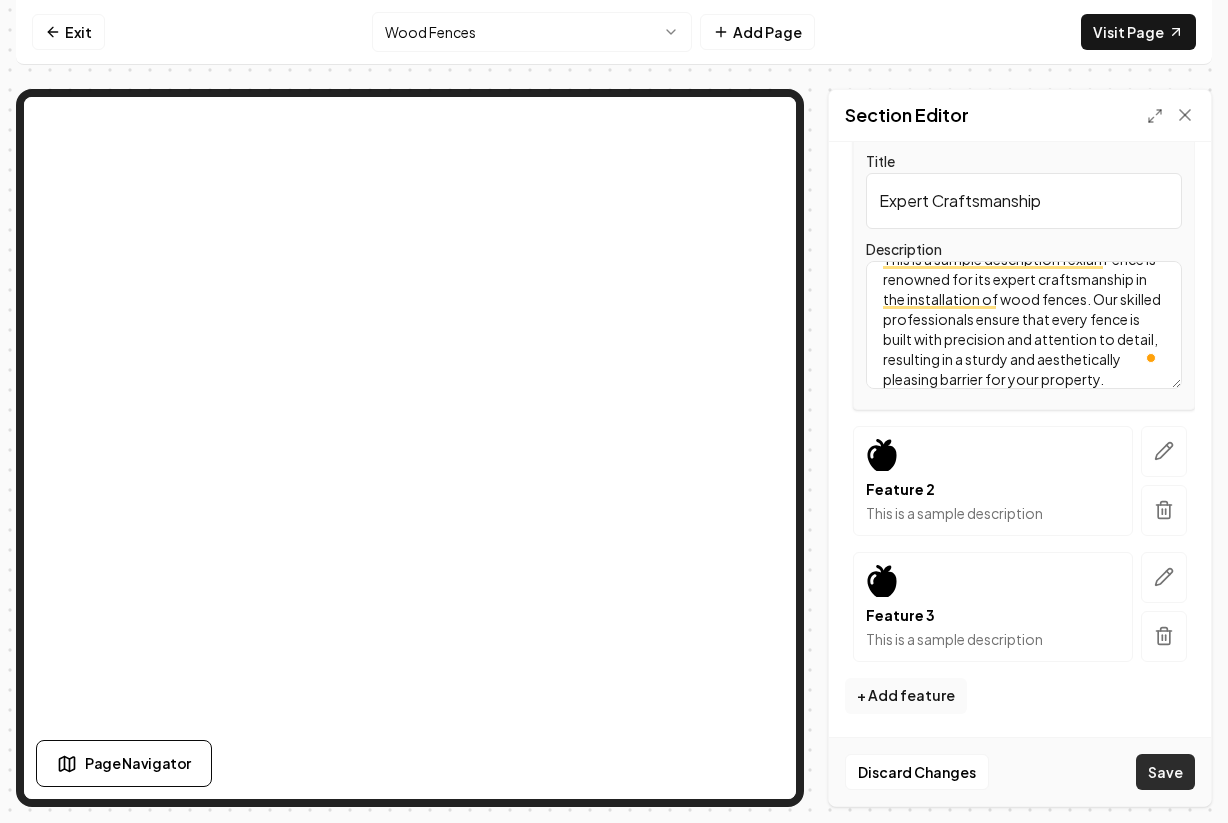 click on "Save" at bounding box center [1165, 772] 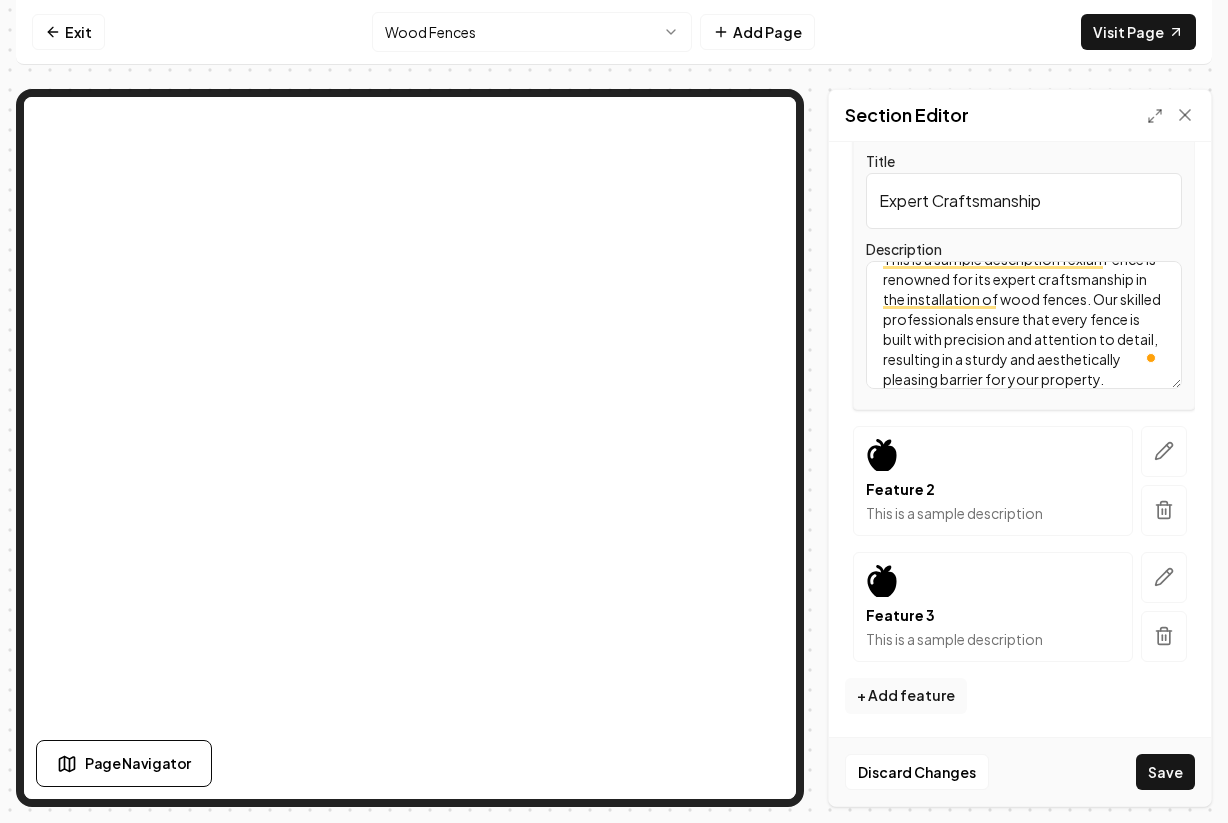click on "Discard Changes Save" at bounding box center (1020, 771) 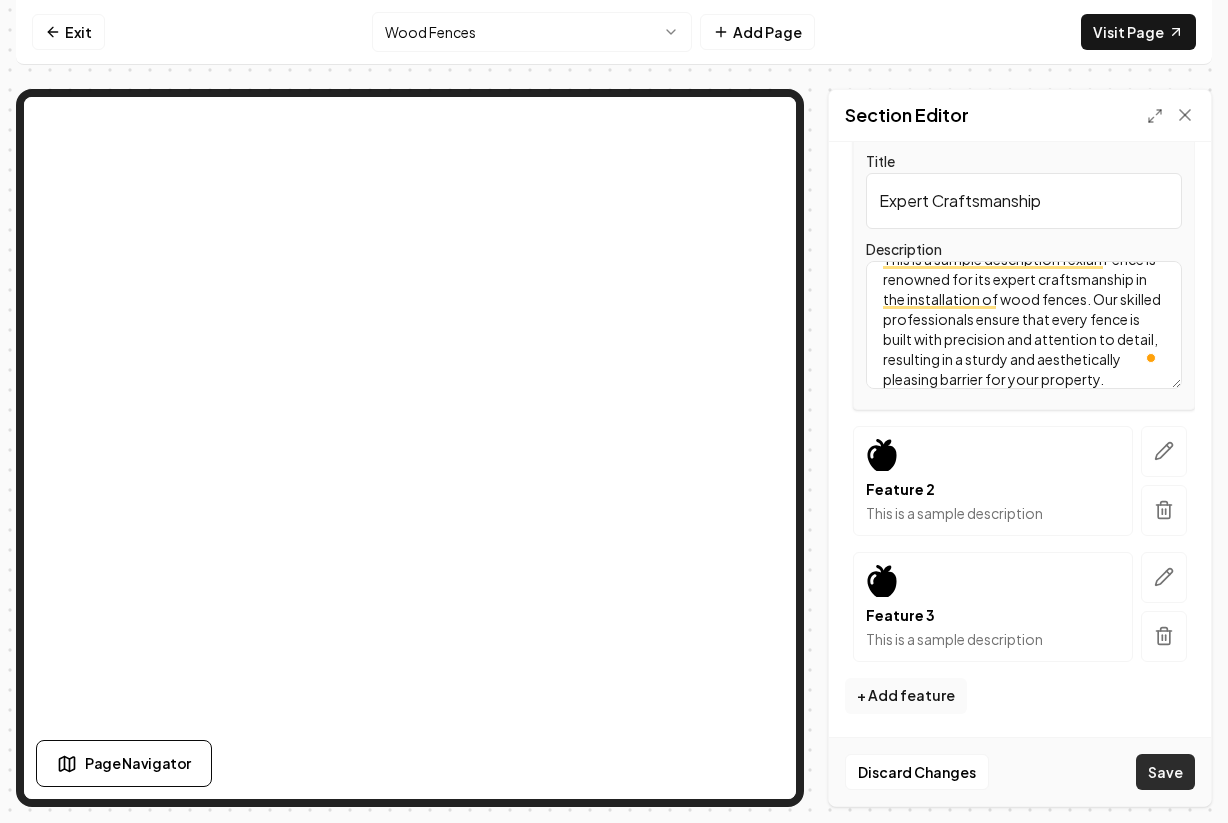 click on "Save" at bounding box center (1165, 772) 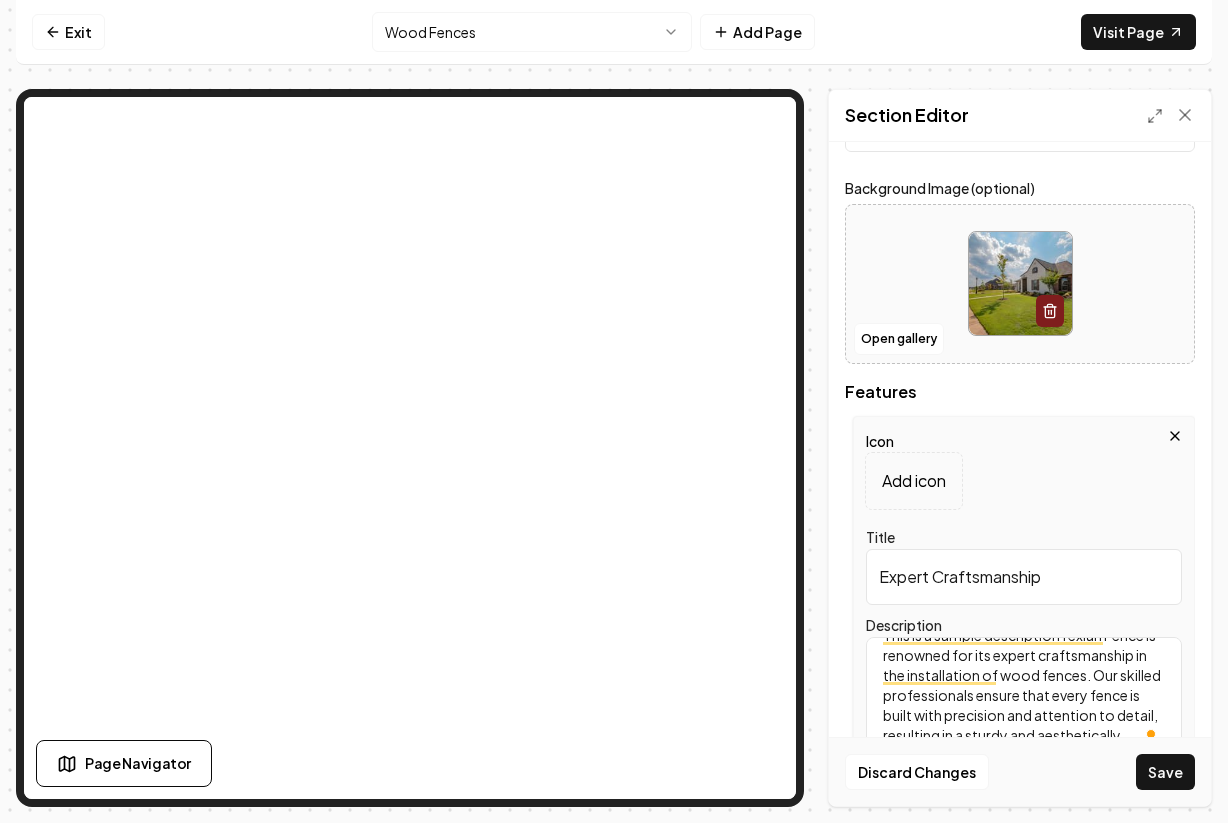 scroll, scrollTop: 278, scrollLeft: 0, axis: vertical 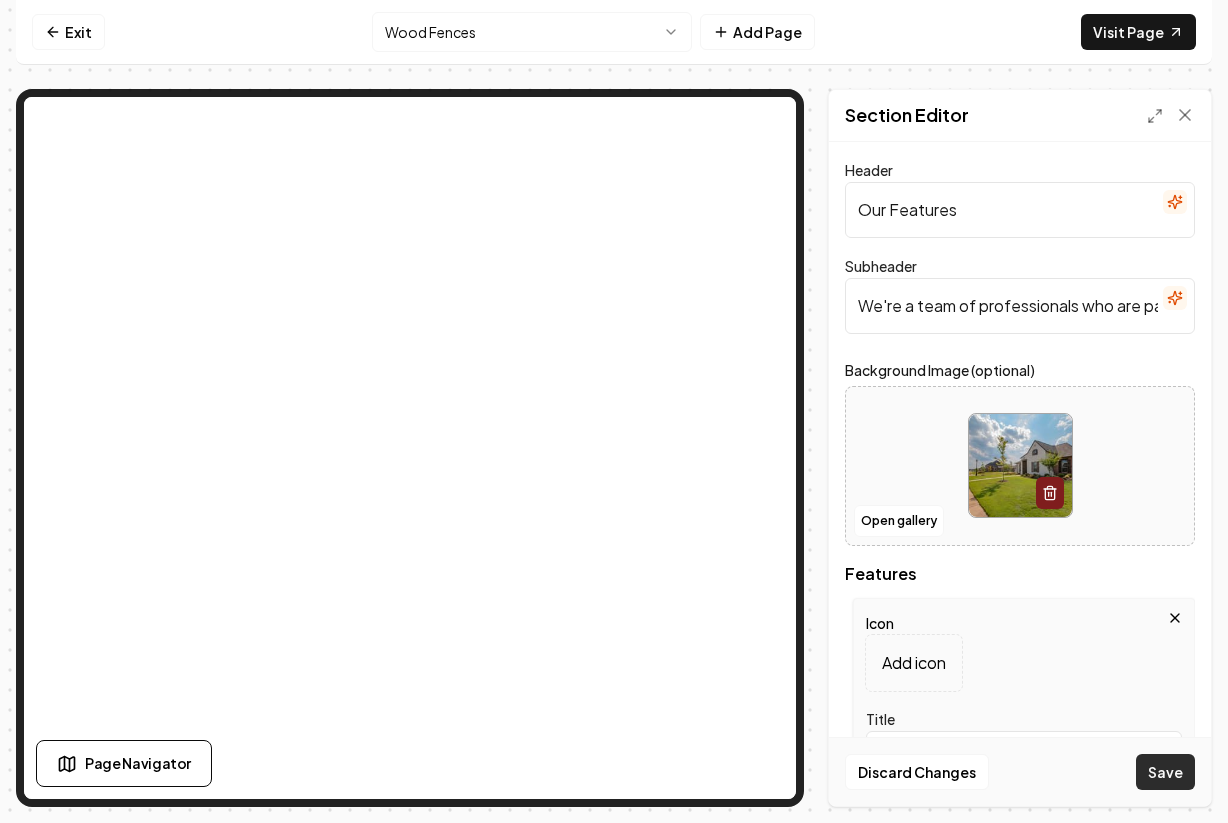 click on "Save" at bounding box center (1165, 772) 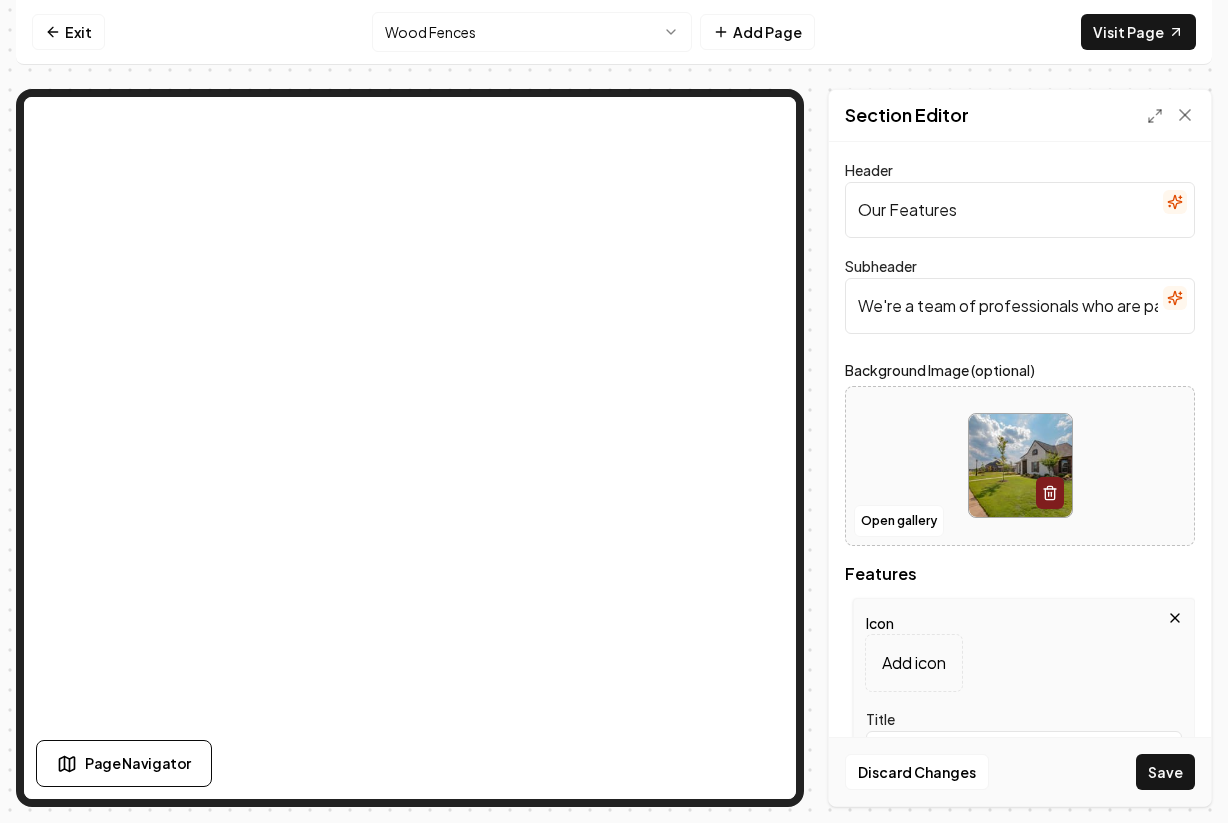 click on "Discard Changes Save" at bounding box center [1020, 771] 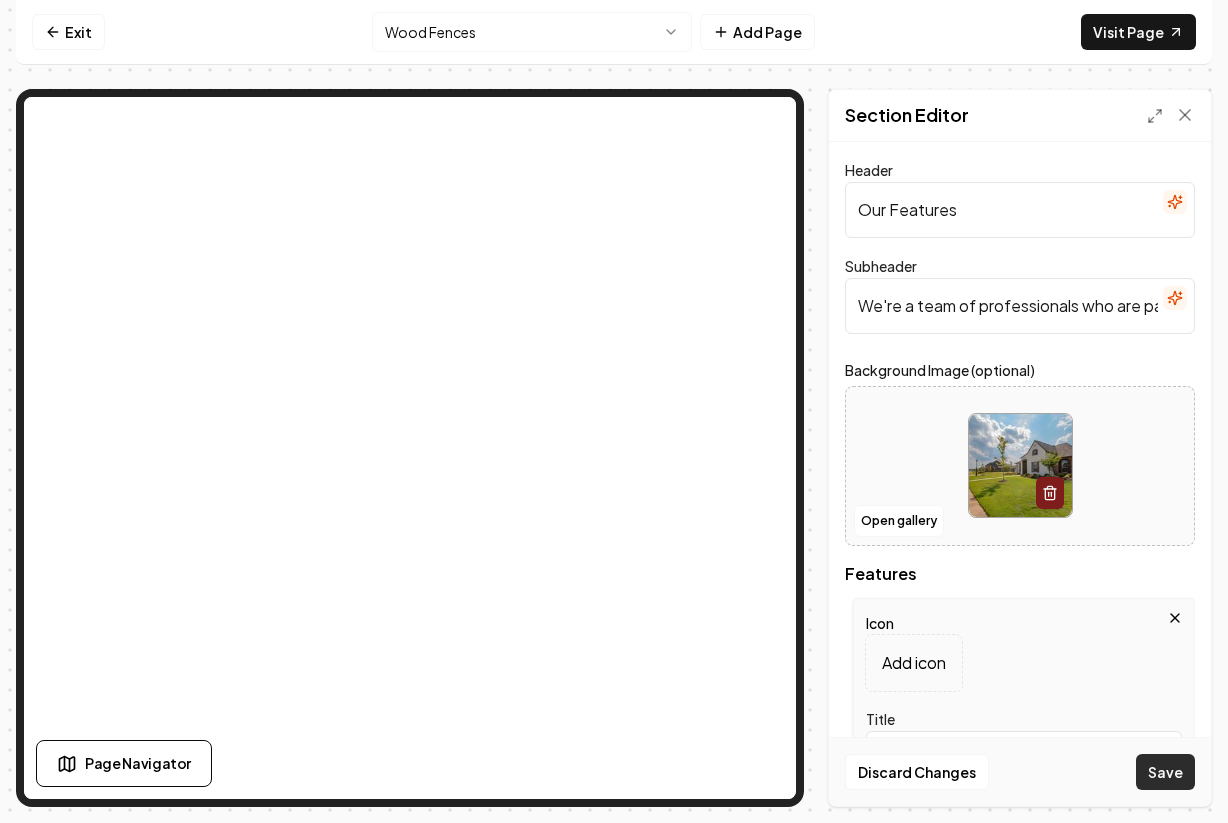 click on "Save" at bounding box center [1165, 772] 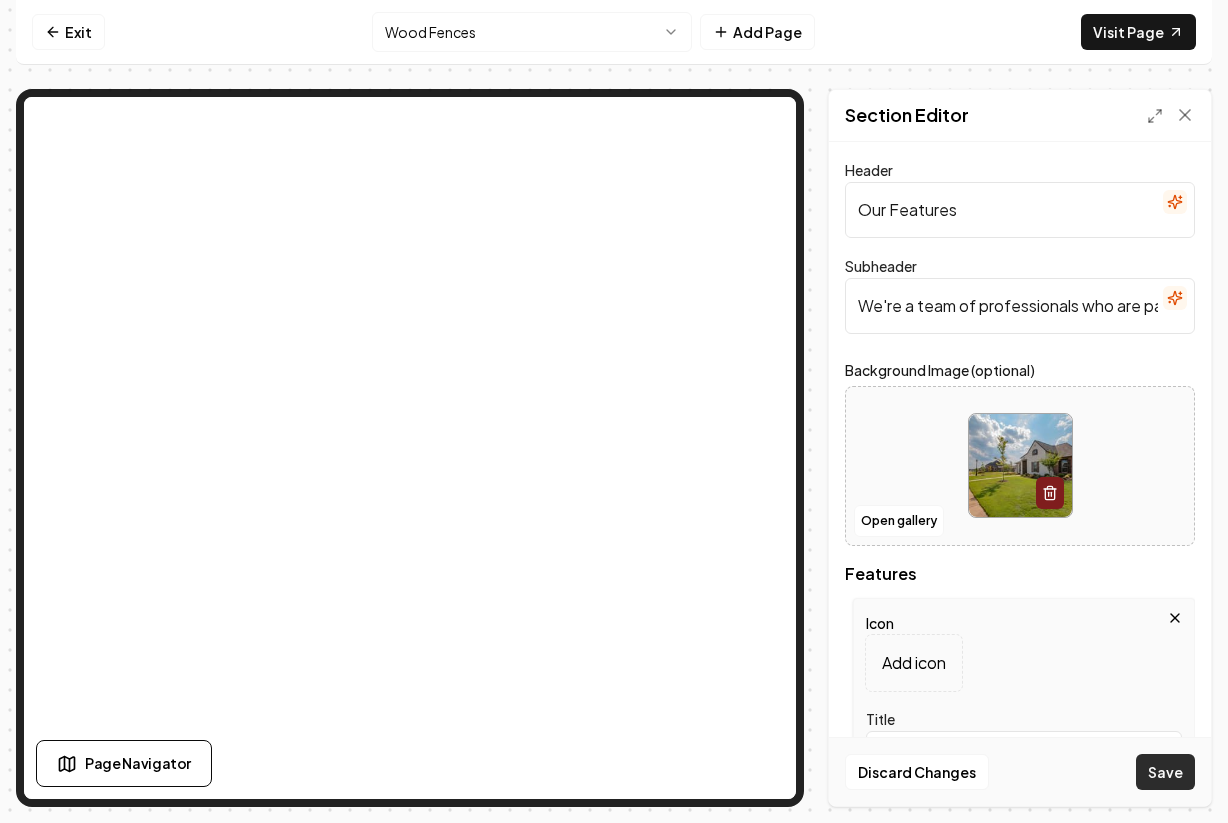click on "Save" at bounding box center [1165, 772] 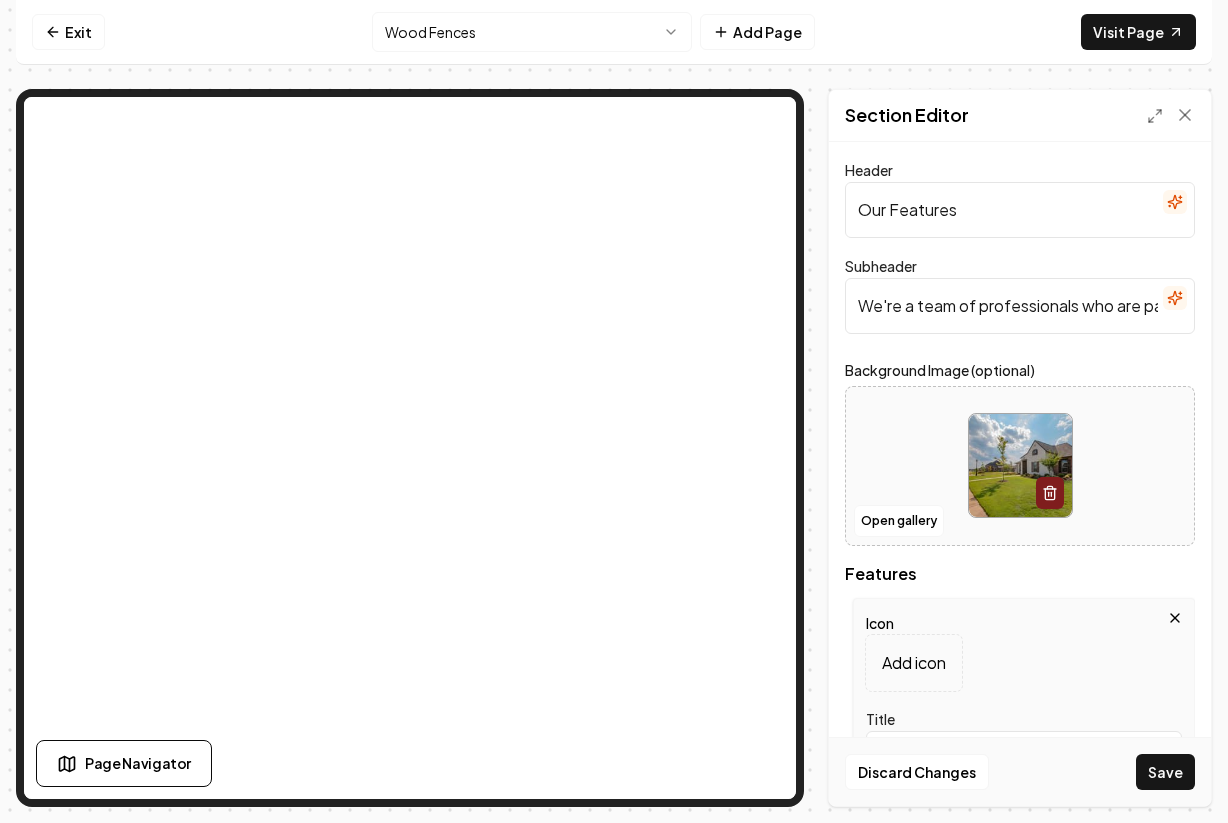 scroll, scrollTop: 0, scrollLeft: 0, axis: both 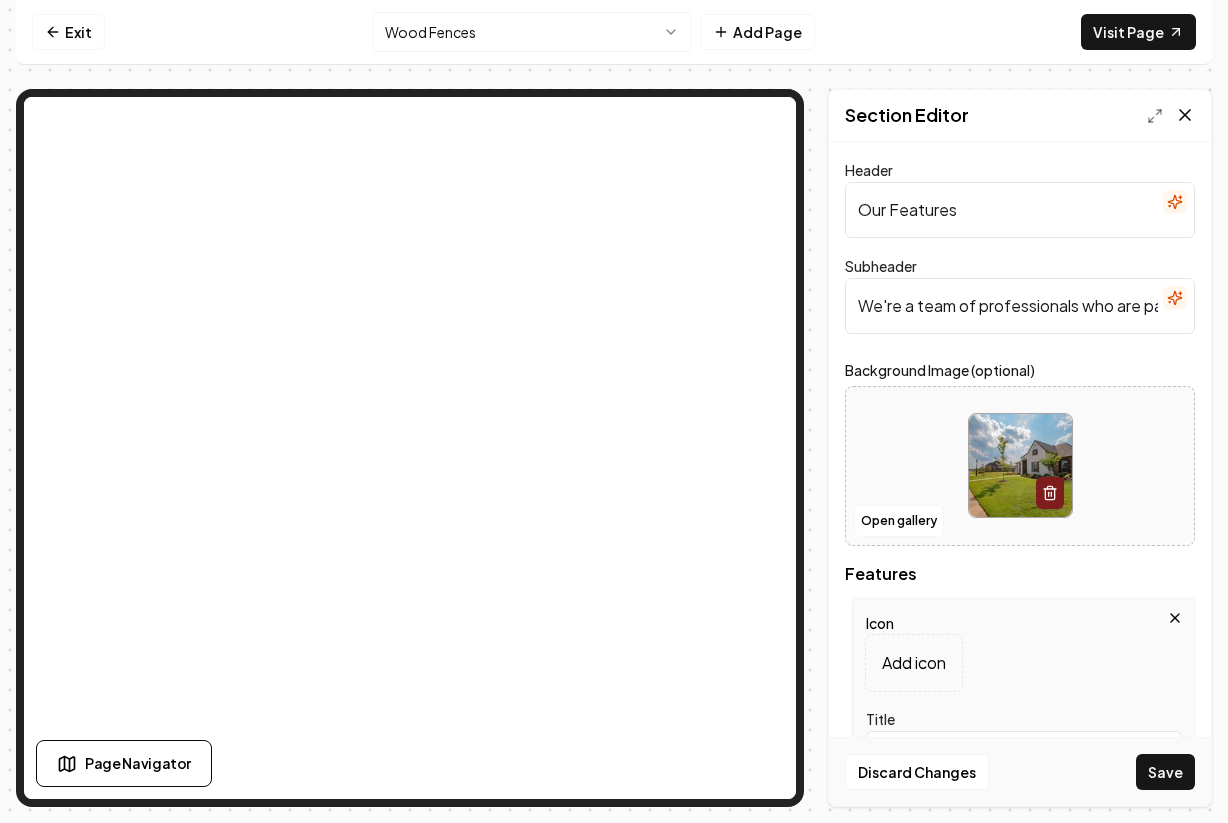 click 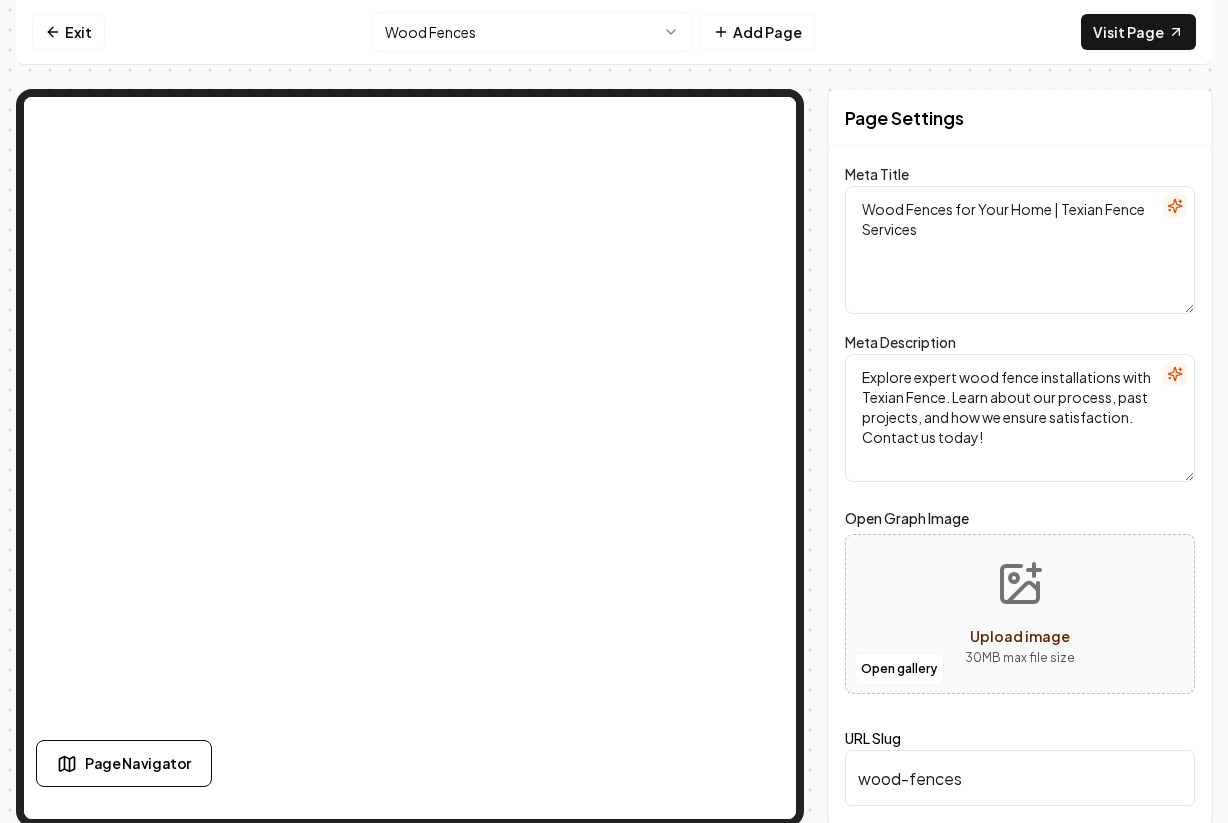 scroll, scrollTop: 4, scrollLeft: 0, axis: vertical 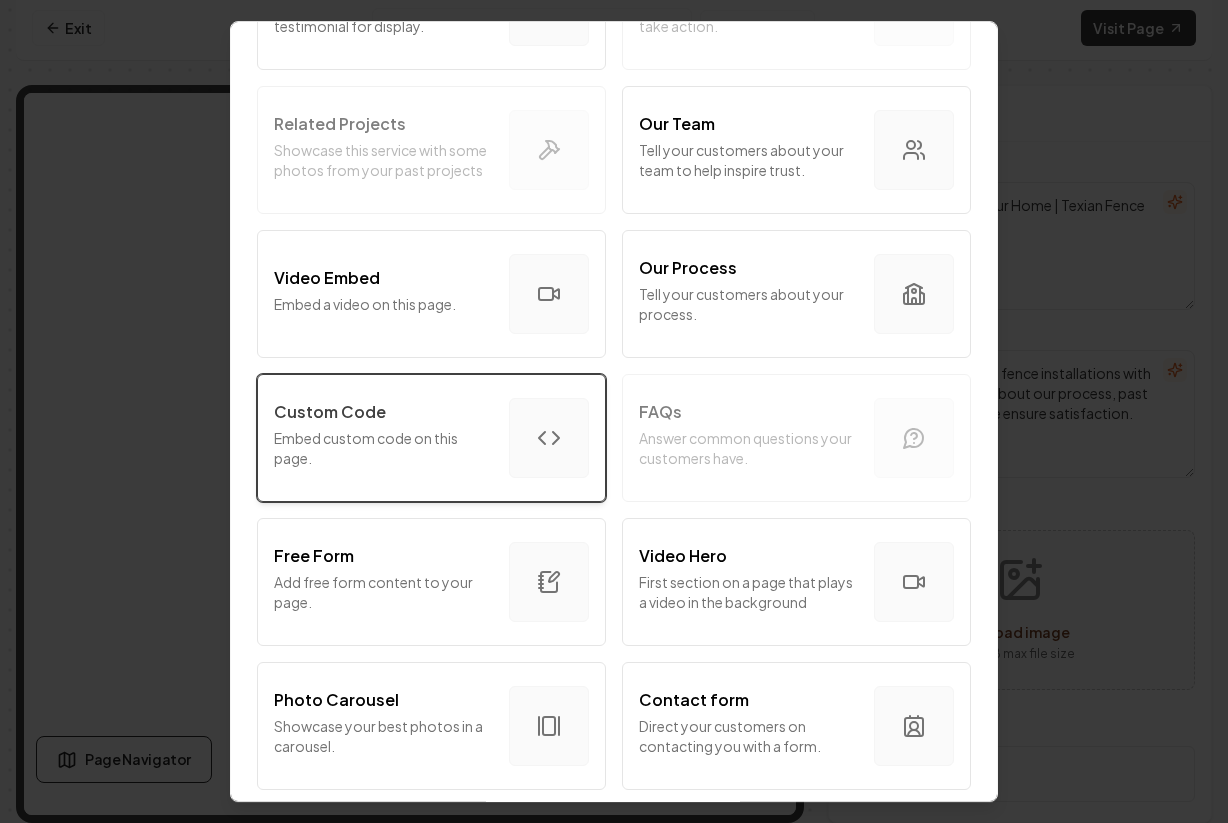 click on "Embed custom code on this page." at bounding box center [383, 448] 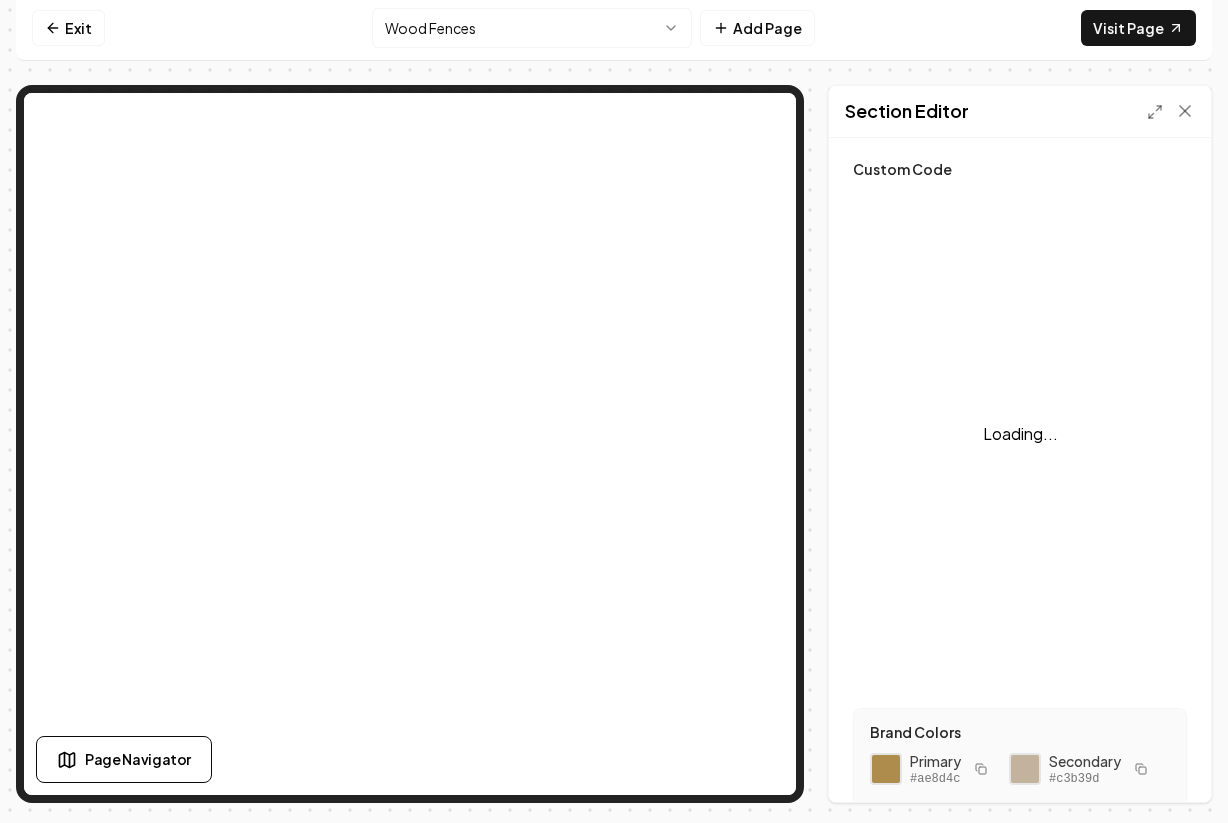 scroll, scrollTop: 0, scrollLeft: 0, axis: both 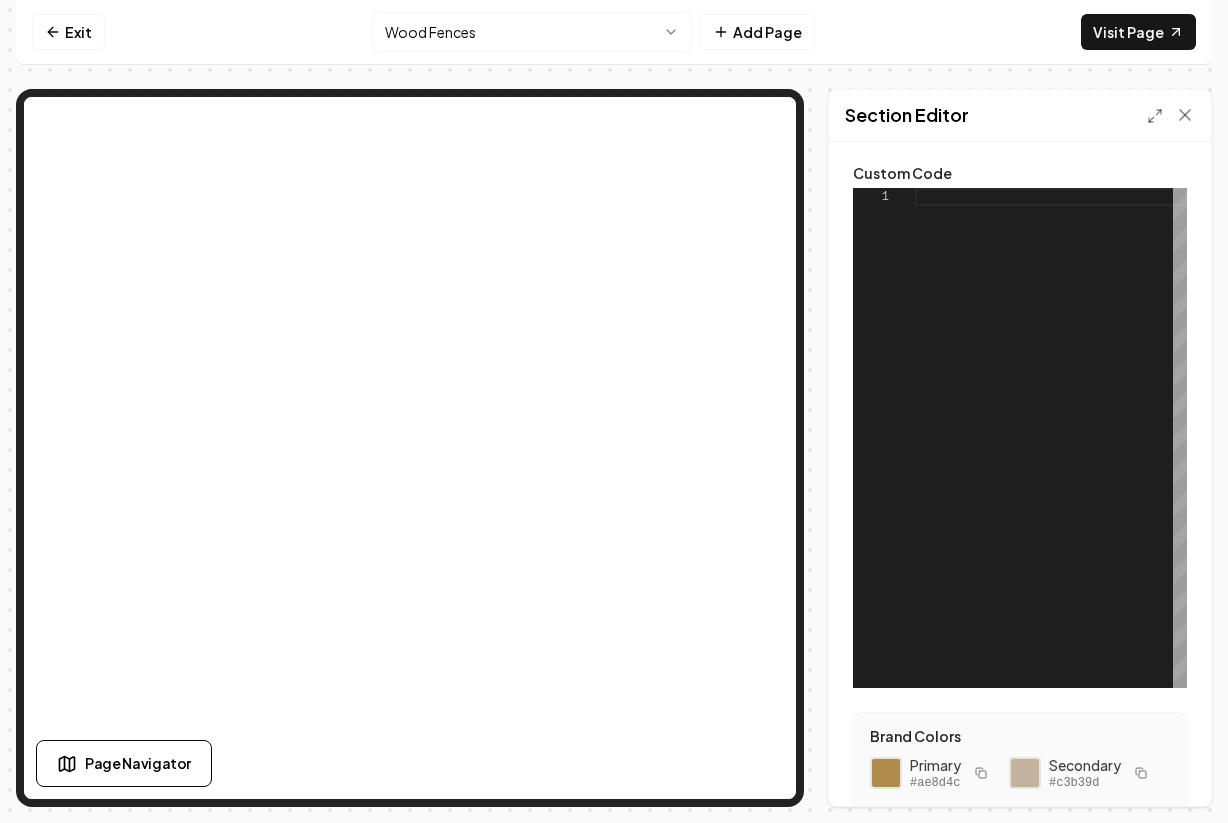 click on "1" at bounding box center (884, 438) 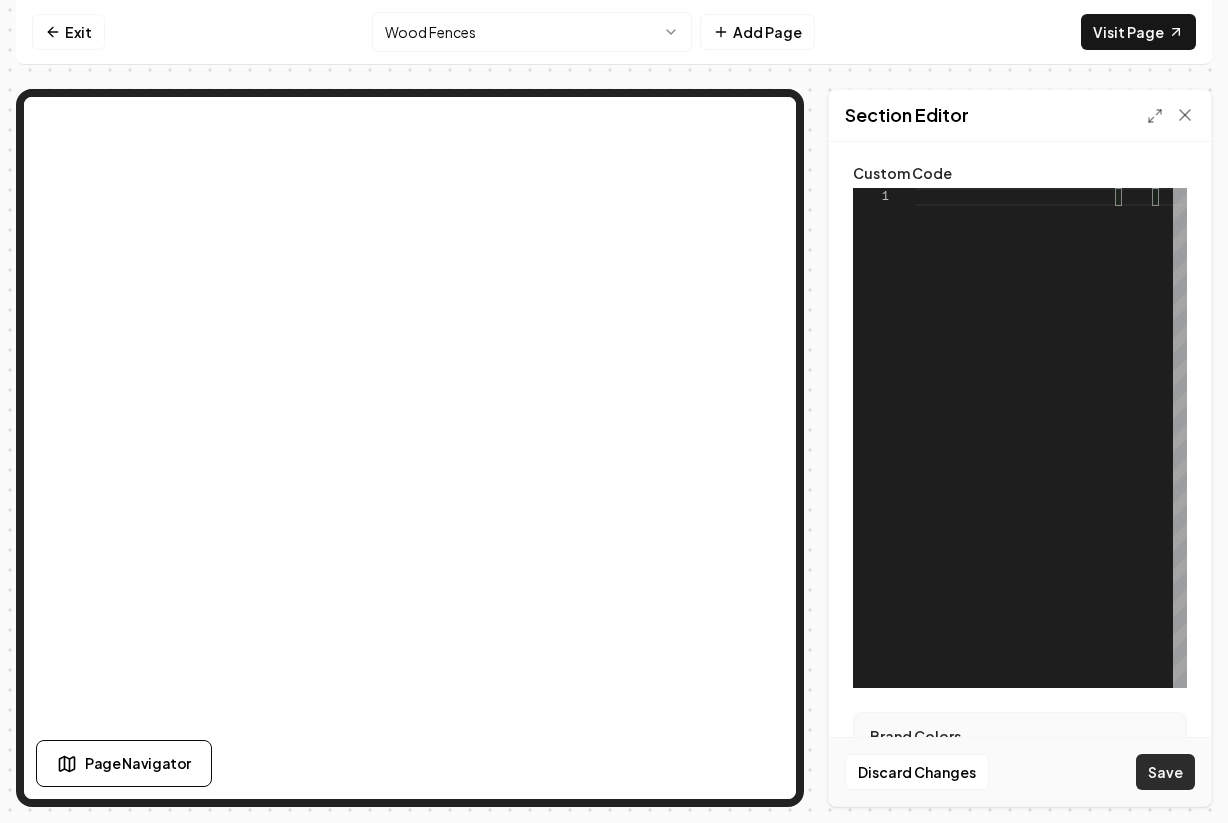 click on "Save" at bounding box center (1165, 772) 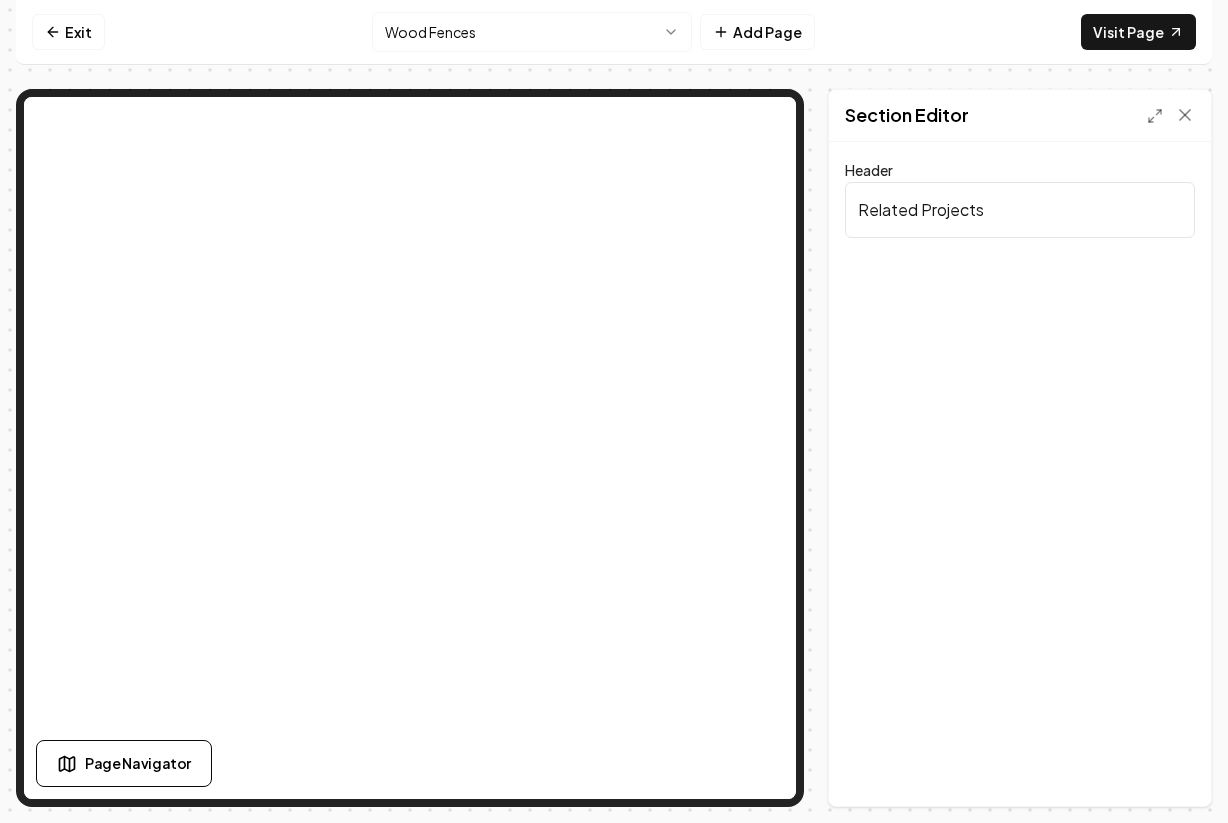 click on "Related Projects" at bounding box center [1020, 210] 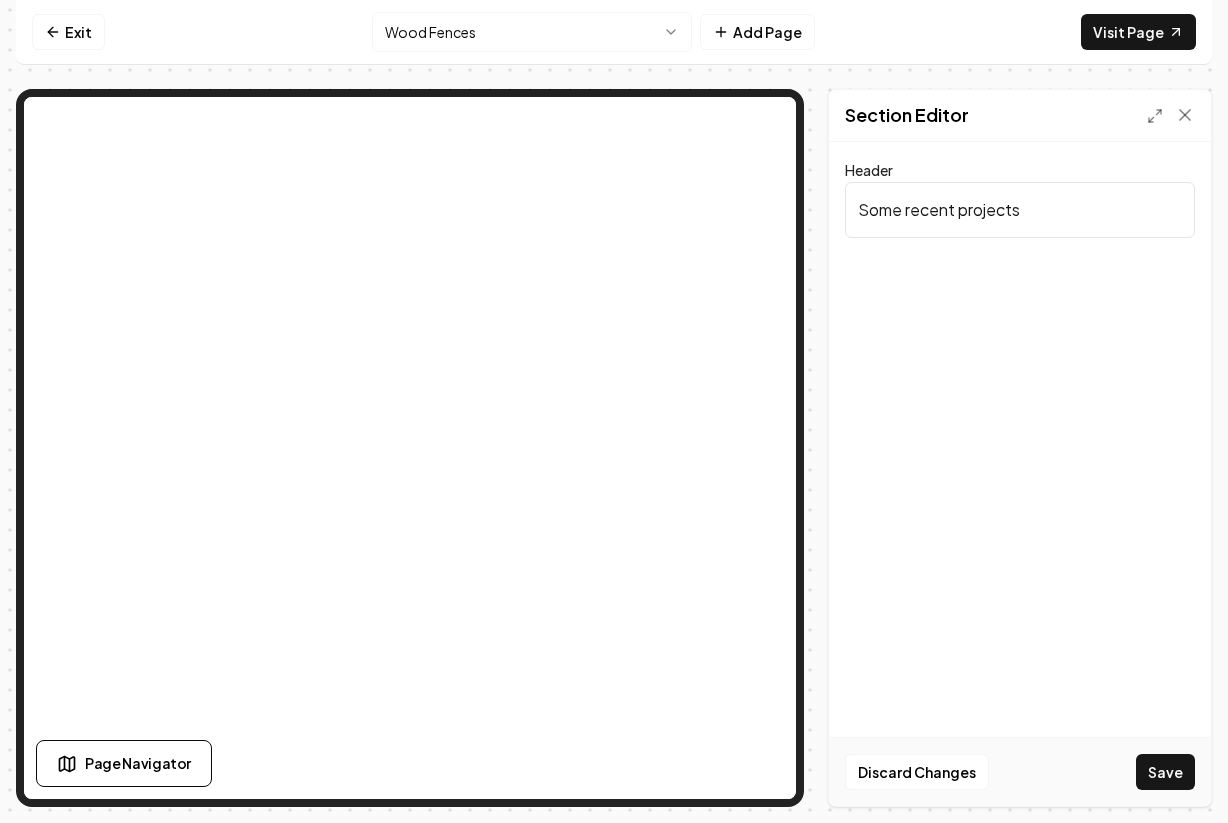 click on "Save" at bounding box center [1165, 772] 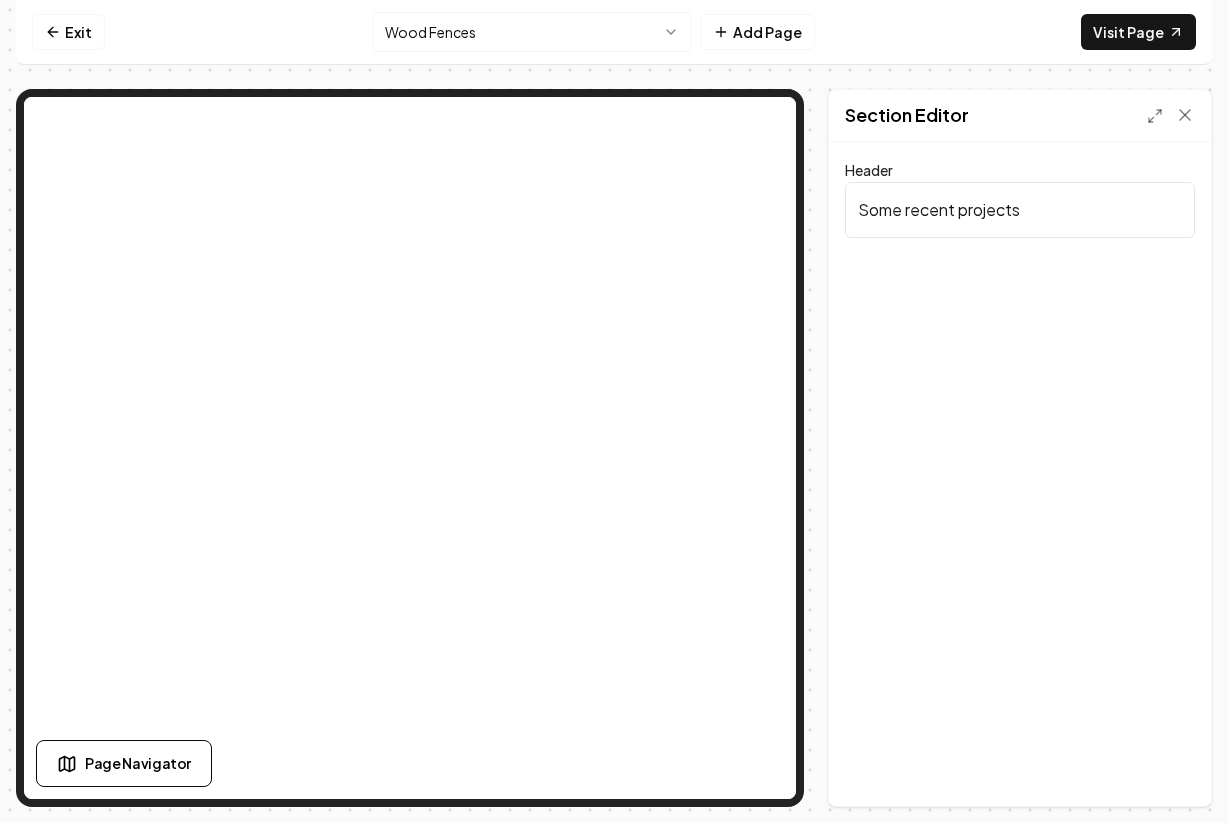 click on "Save" at bounding box center (1165, 841) 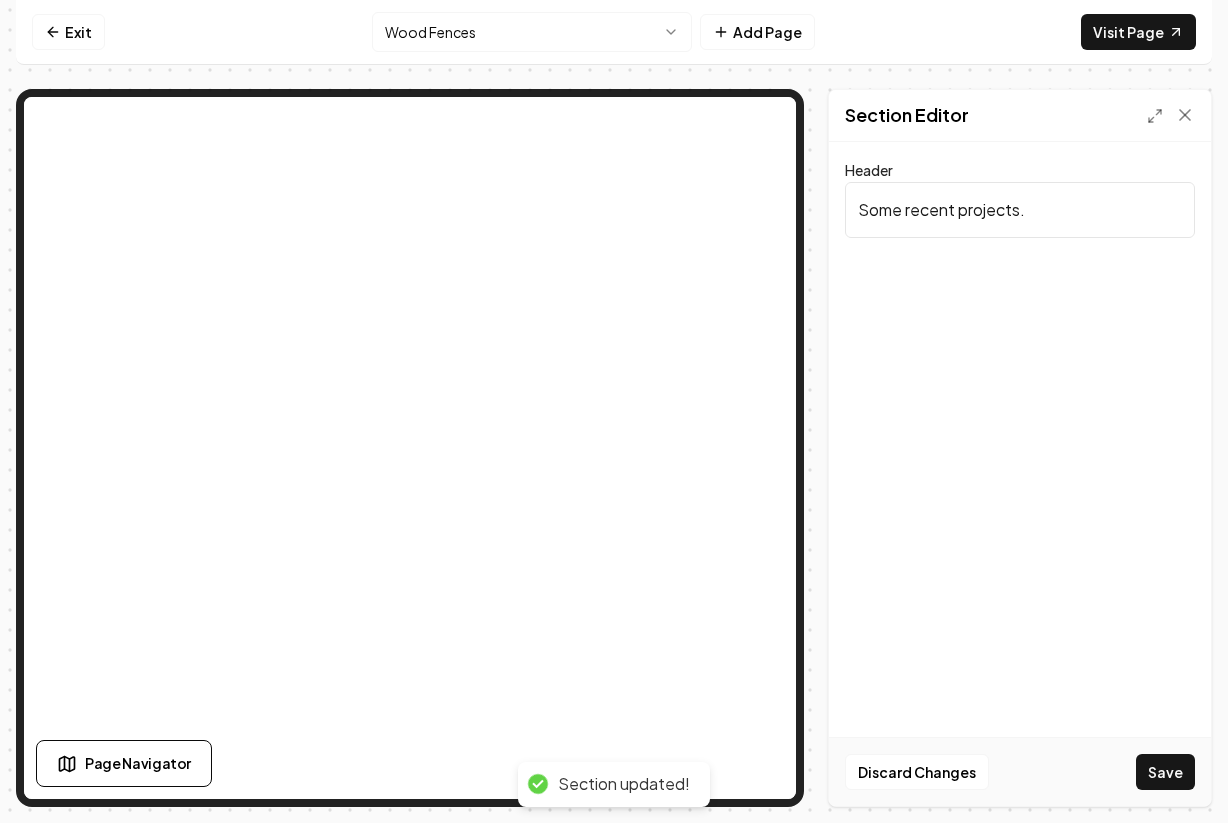 click on "Some recent projects." at bounding box center (1020, 210) 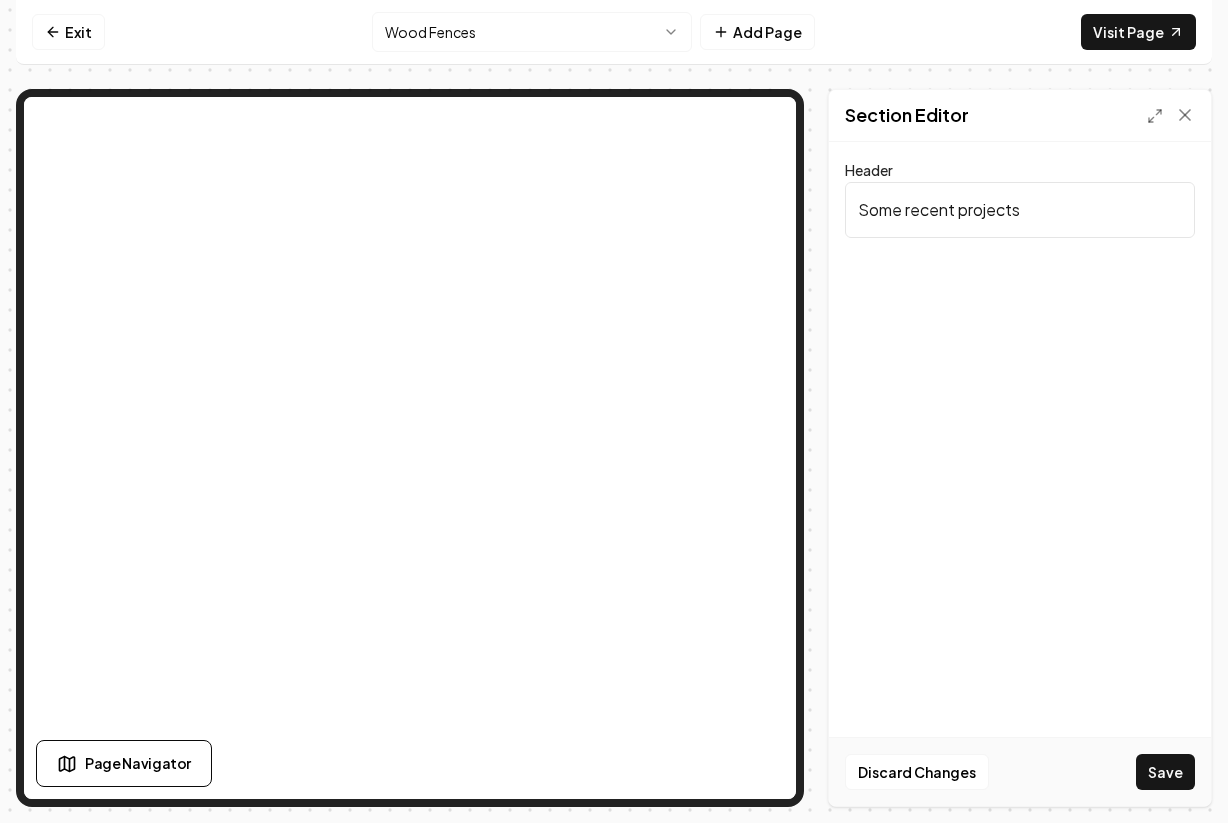 paste on "Check out some recent projects below, or see our entire project showcase" 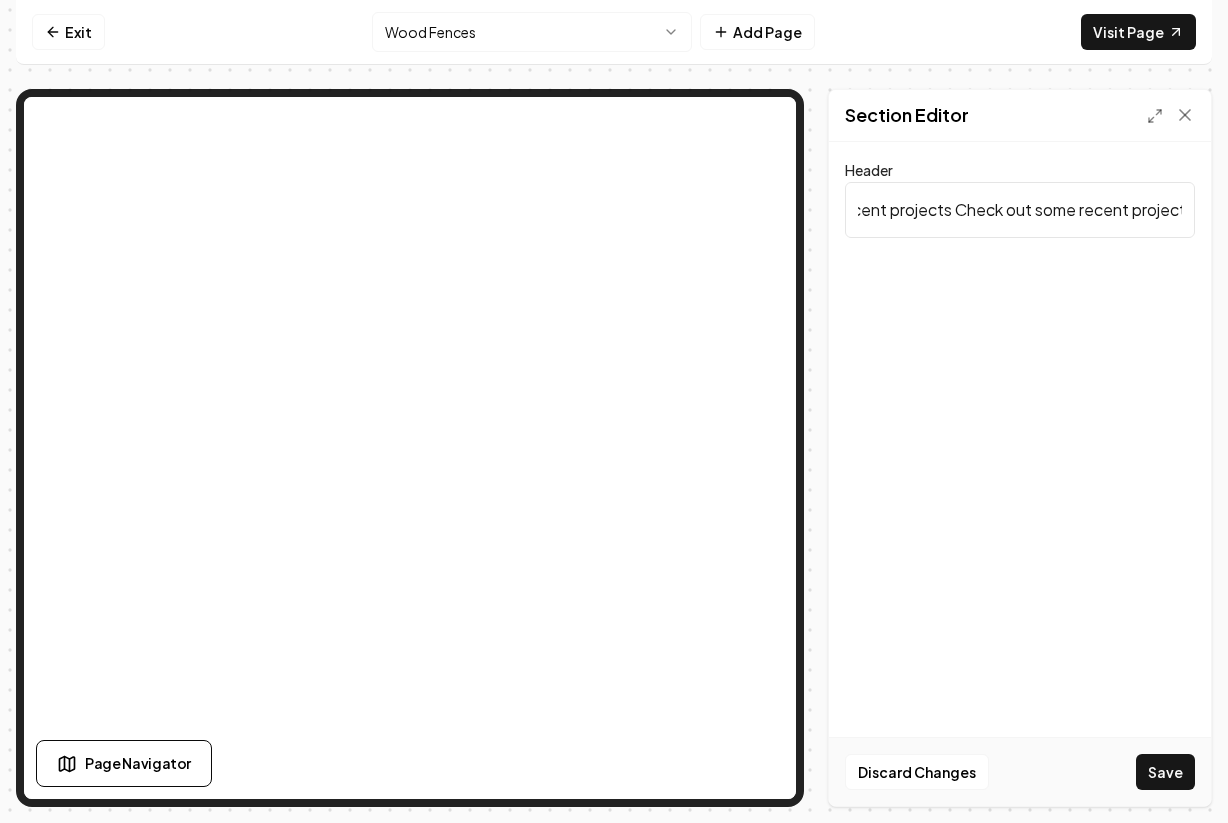 scroll, scrollTop: 0, scrollLeft: 0, axis: both 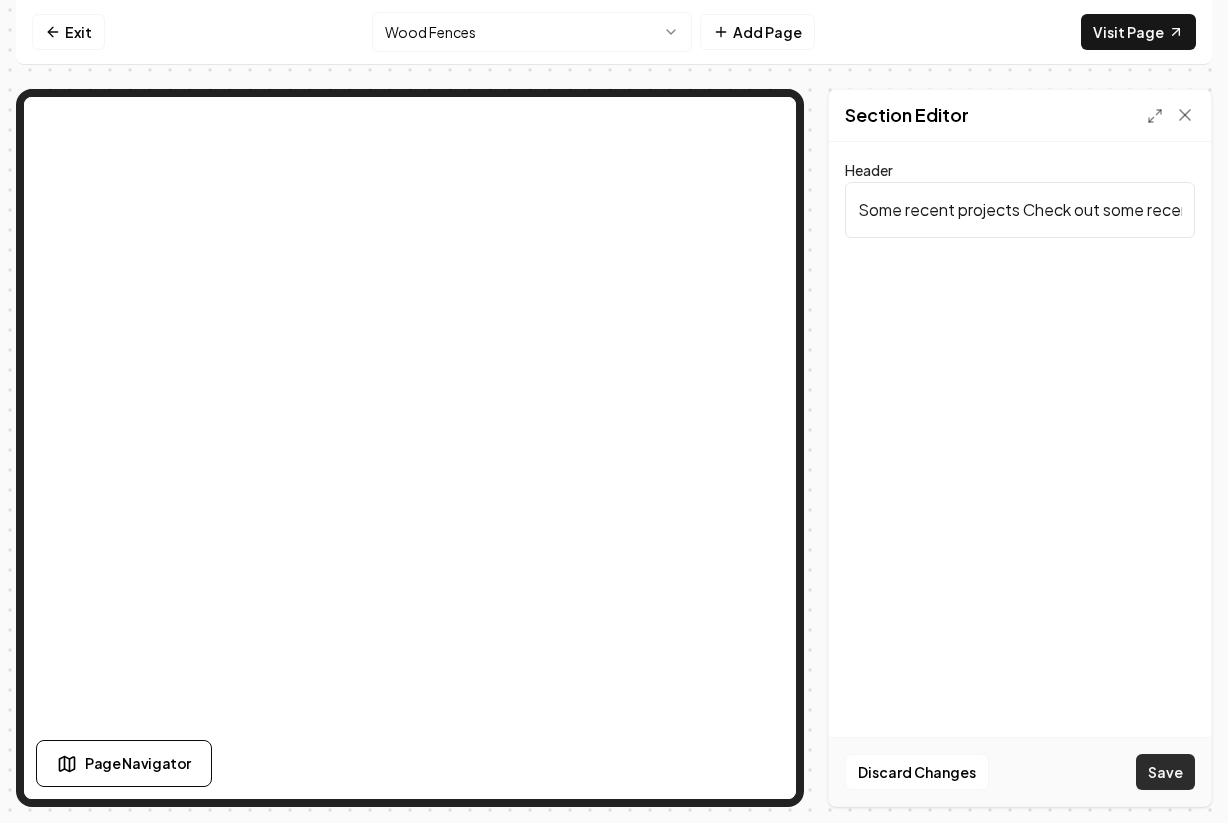 click on "Save" at bounding box center [1165, 772] 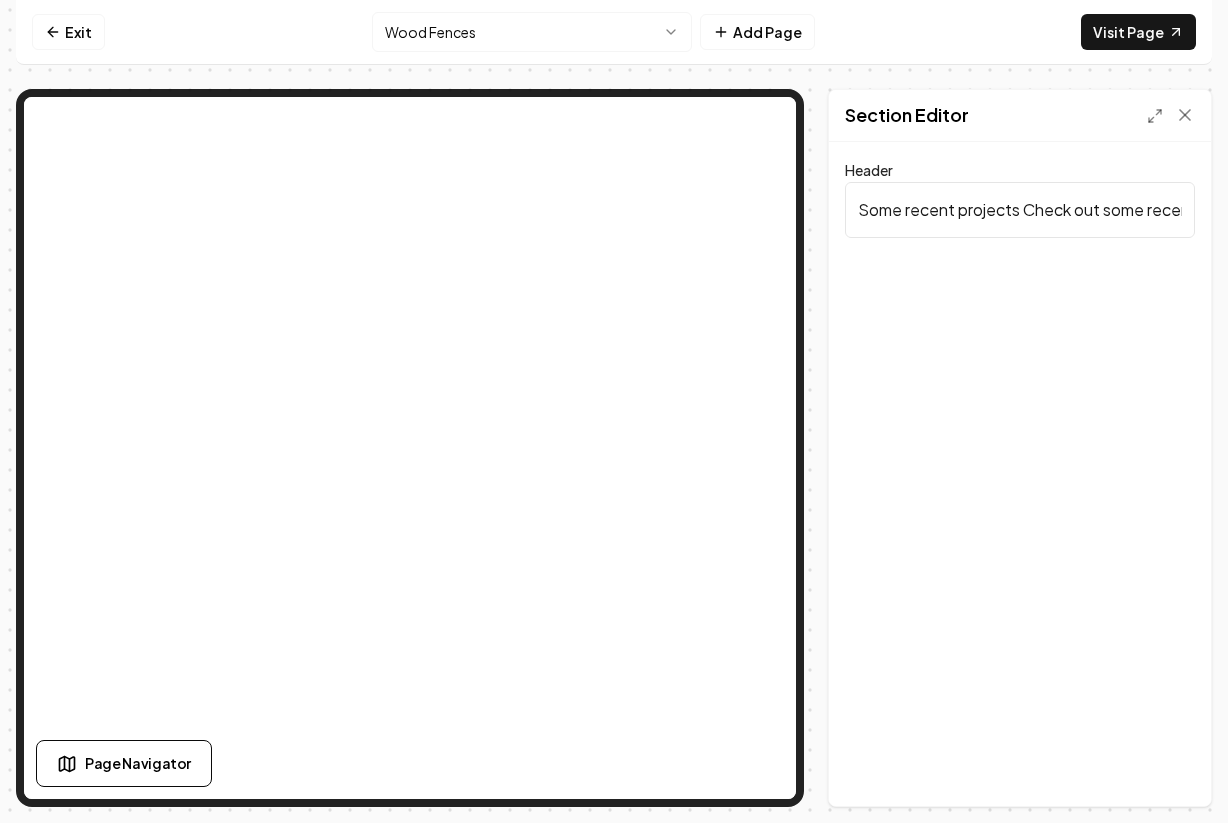 click on "Some recent projects Check out some recent projects below, or see our entire project showcase" at bounding box center [1020, 210] 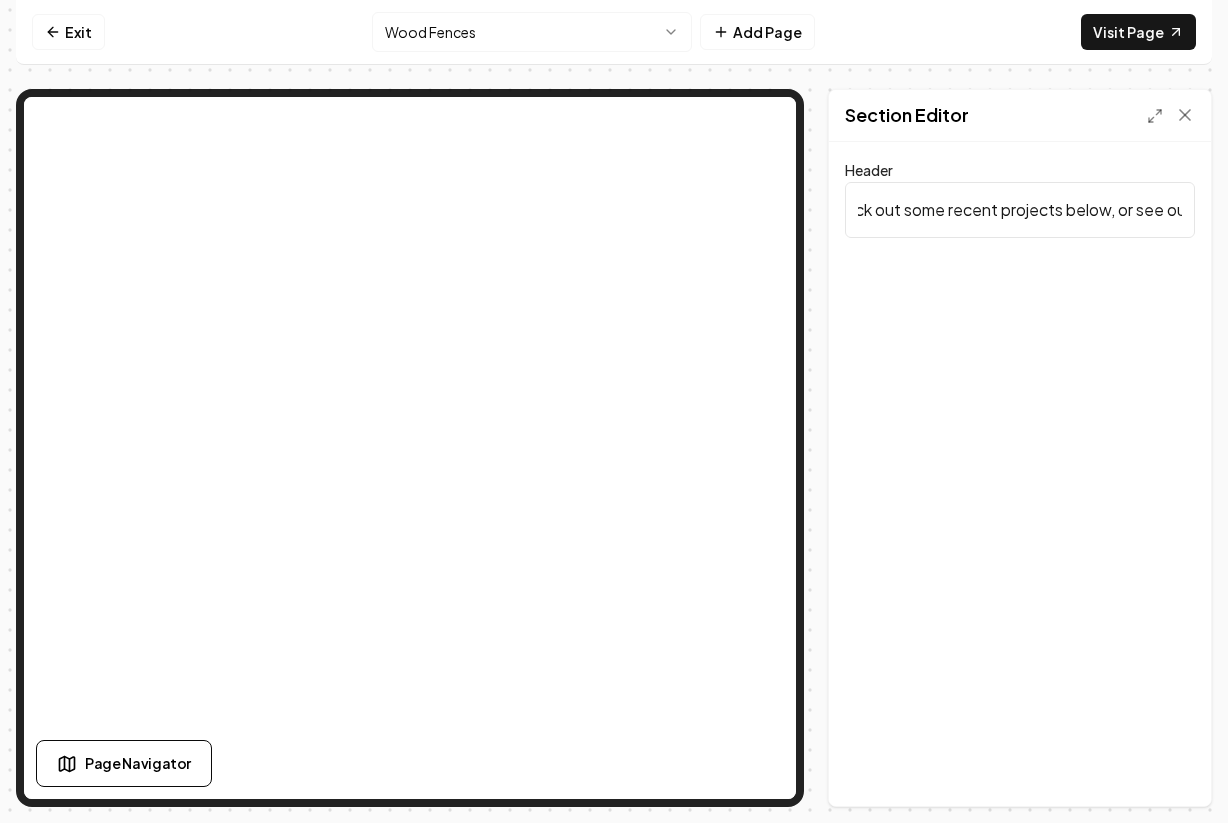 scroll, scrollTop: 0, scrollLeft: 402, axis: horizontal 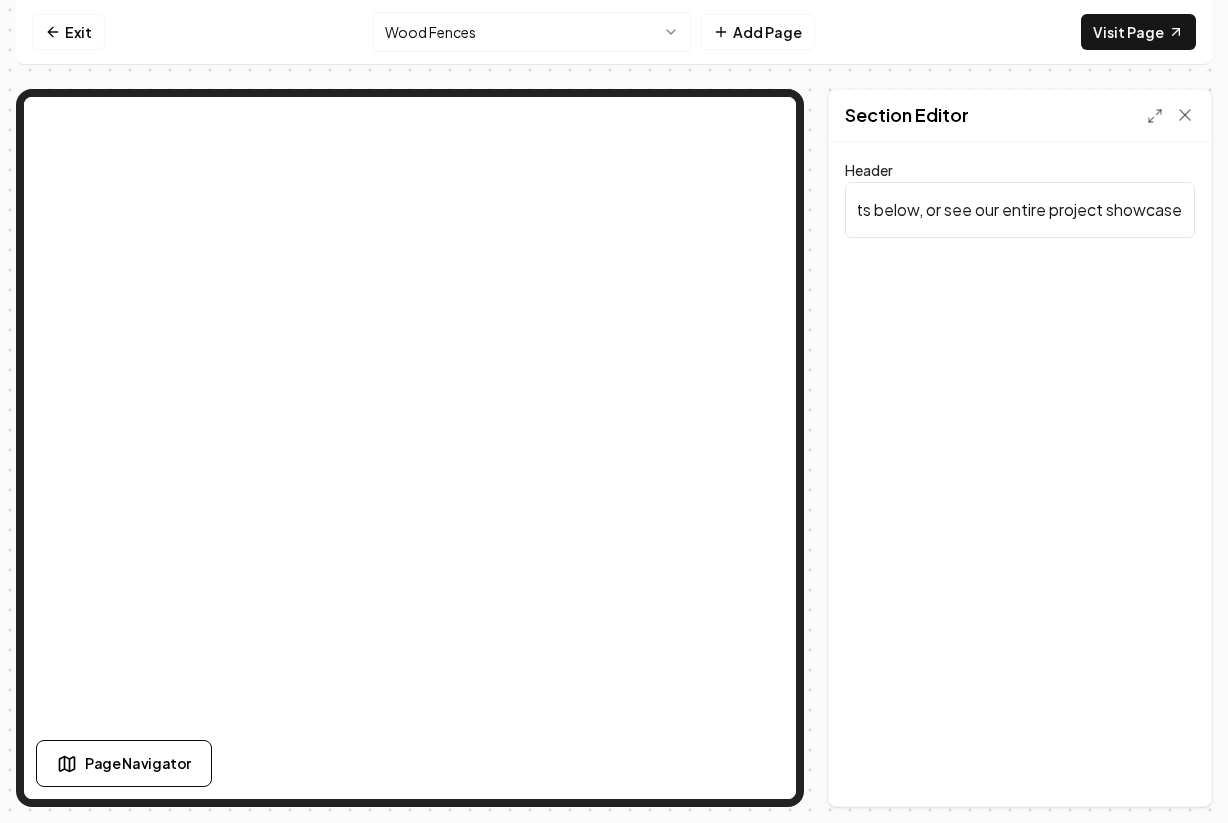 drag, startPoint x: 1021, startPoint y: 208, endPoint x: 1223, endPoint y: 207, distance: 202.00247 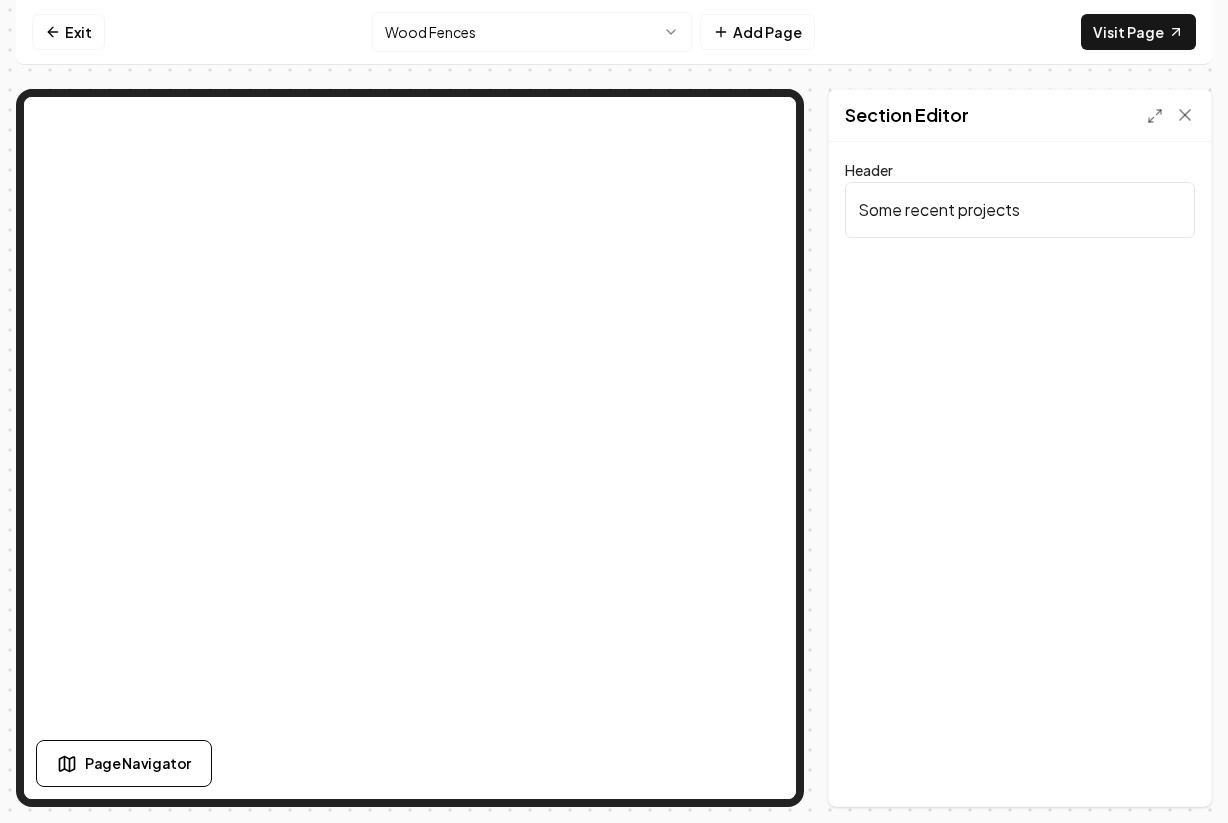 scroll, scrollTop: 0, scrollLeft: 0, axis: both 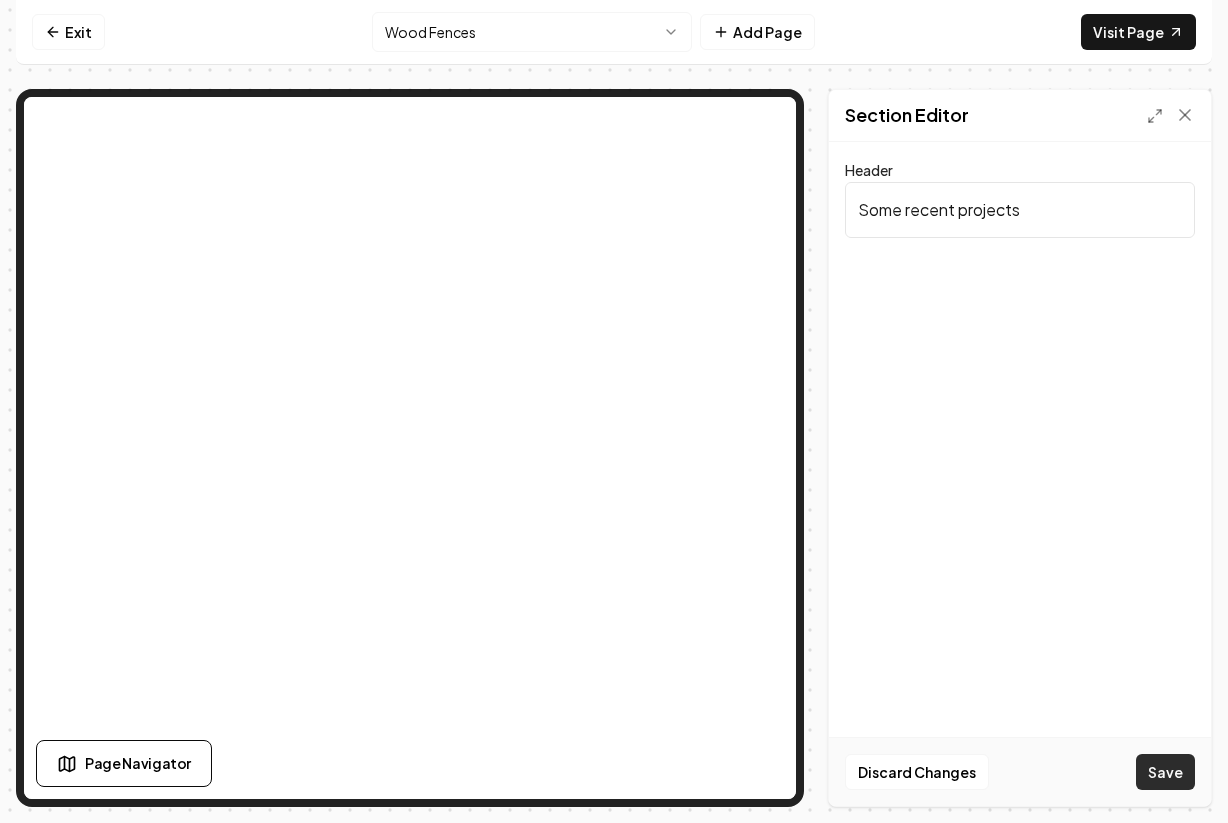 type on "Some recent projects" 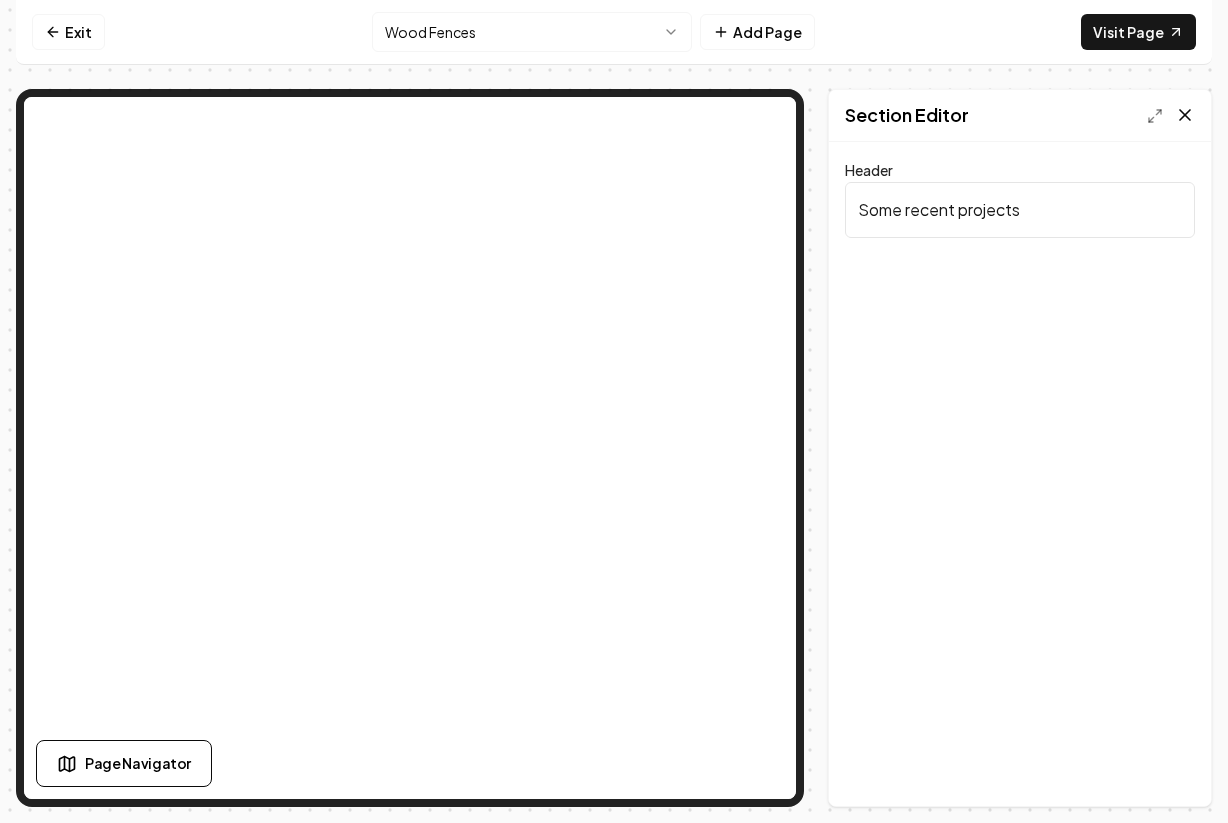 click 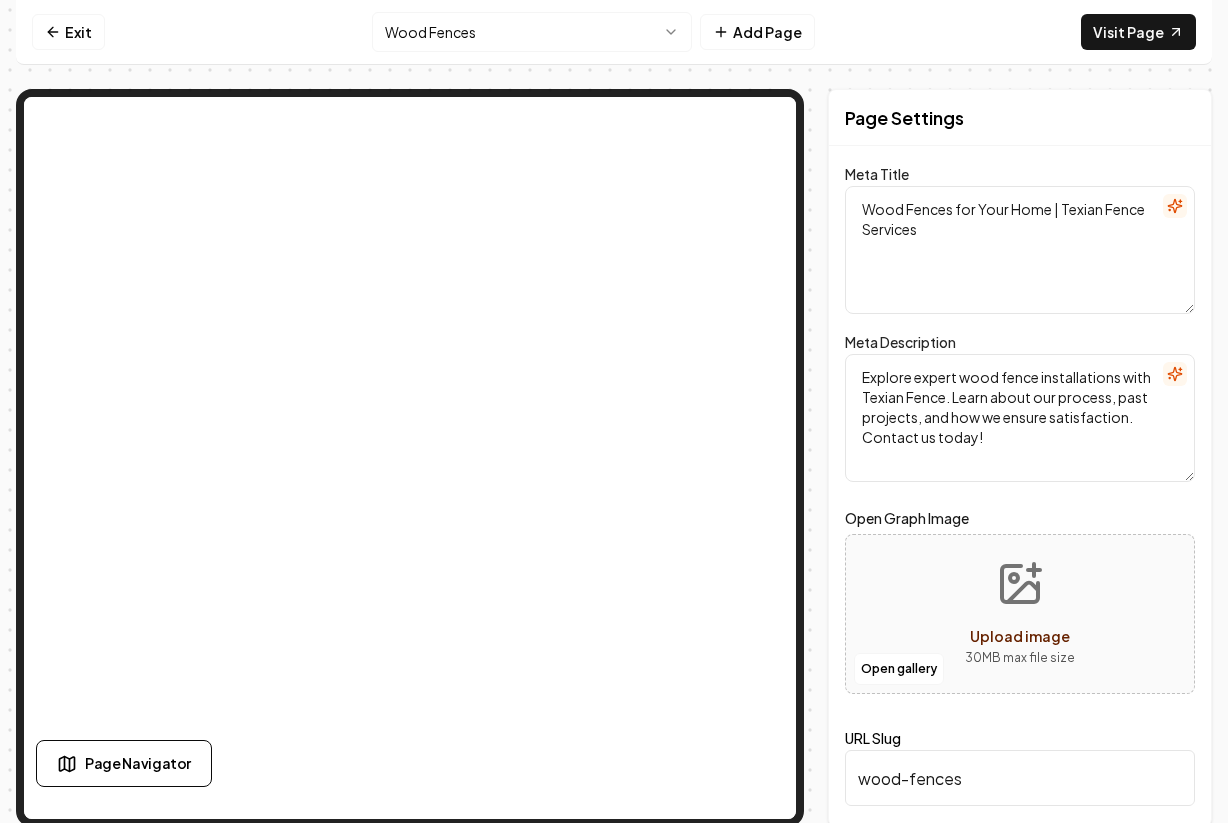 scroll, scrollTop: 4, scrollLeft: 0, axis: vertical 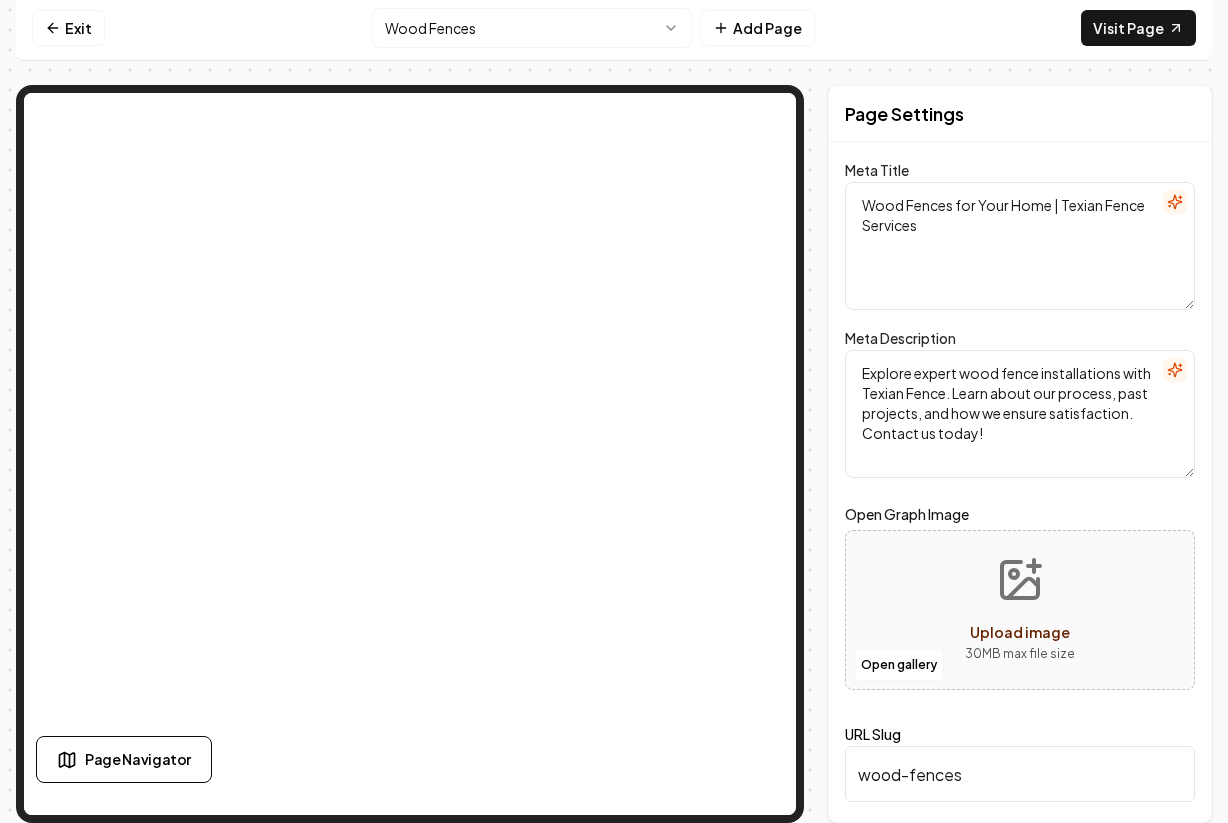 click on "Computer Required This feature is only available on a computer. Please switch to a computer to edit your site. Go back  Exit Wood Fences Add Page Visit Page  Page Navigator Page Settings Meta Title Wood Fences for Your Home | Texian Fence Services Meta Description Explore expert wood fence installations with Texian Fence. Learn about our process, past projects, and how we ensure satisfaction. Contact us today! Open Graph Image Open gallery Upload image 30  MB max file size URL Slug wood-fences Discard Changes Save Section Editor Unsupported section type /dashboard/sites/928cff85-4caa-4858-81b1-50f039a7b665/pages/0f4efac8-21d4-4c58-a8c9-2be2dad3adc6 Made 86 formatting edits on line 1" at bounding box center (614, 407) 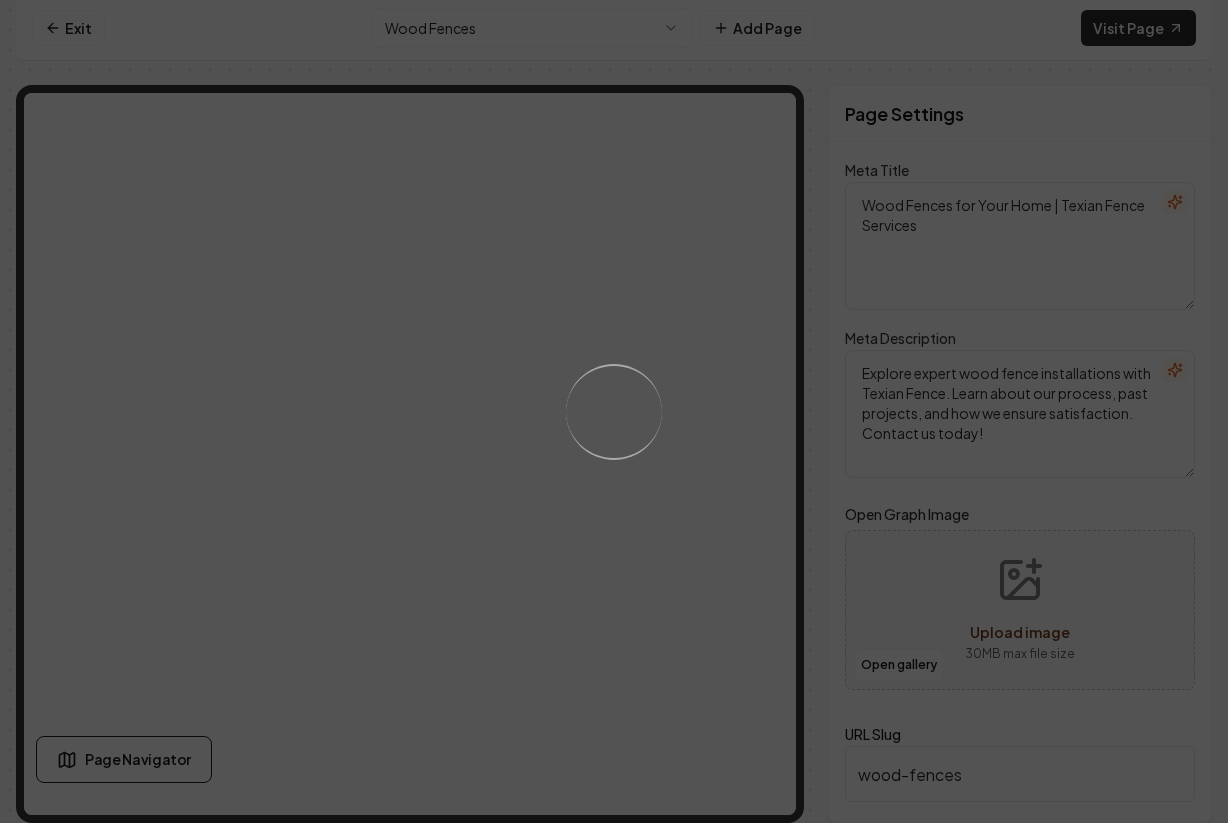 scroll, scrollTop: 0, scrollLeft: 0, axis: both 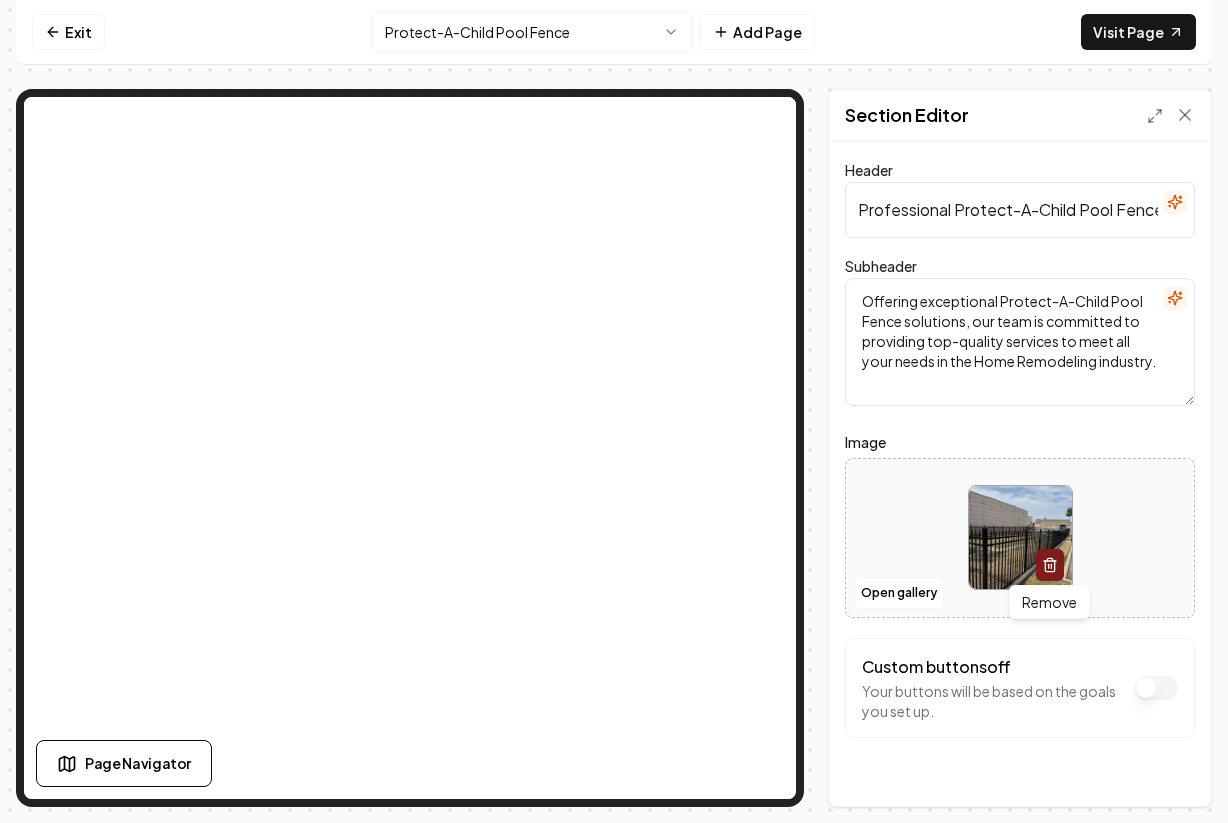 click at bounding box center (1050, 565) 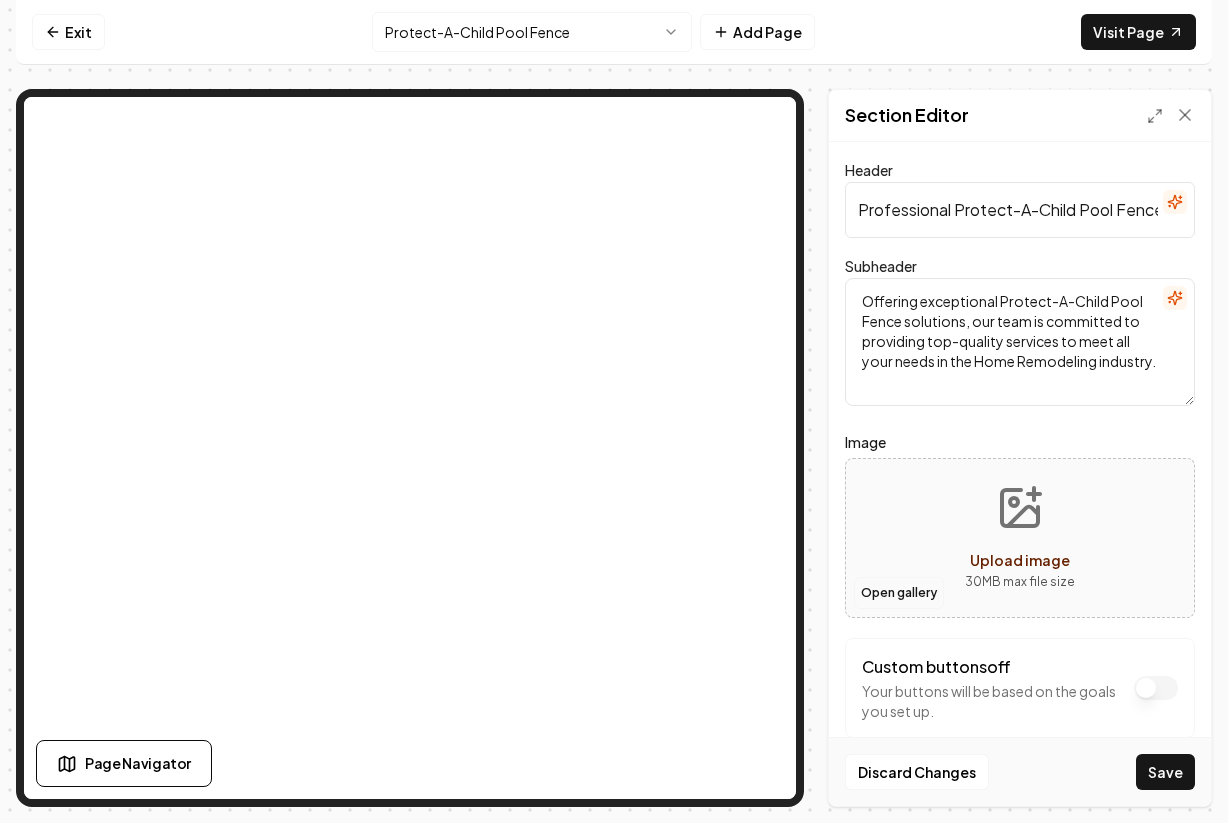 click on "Open gallery" at bounding box center [899, 593] 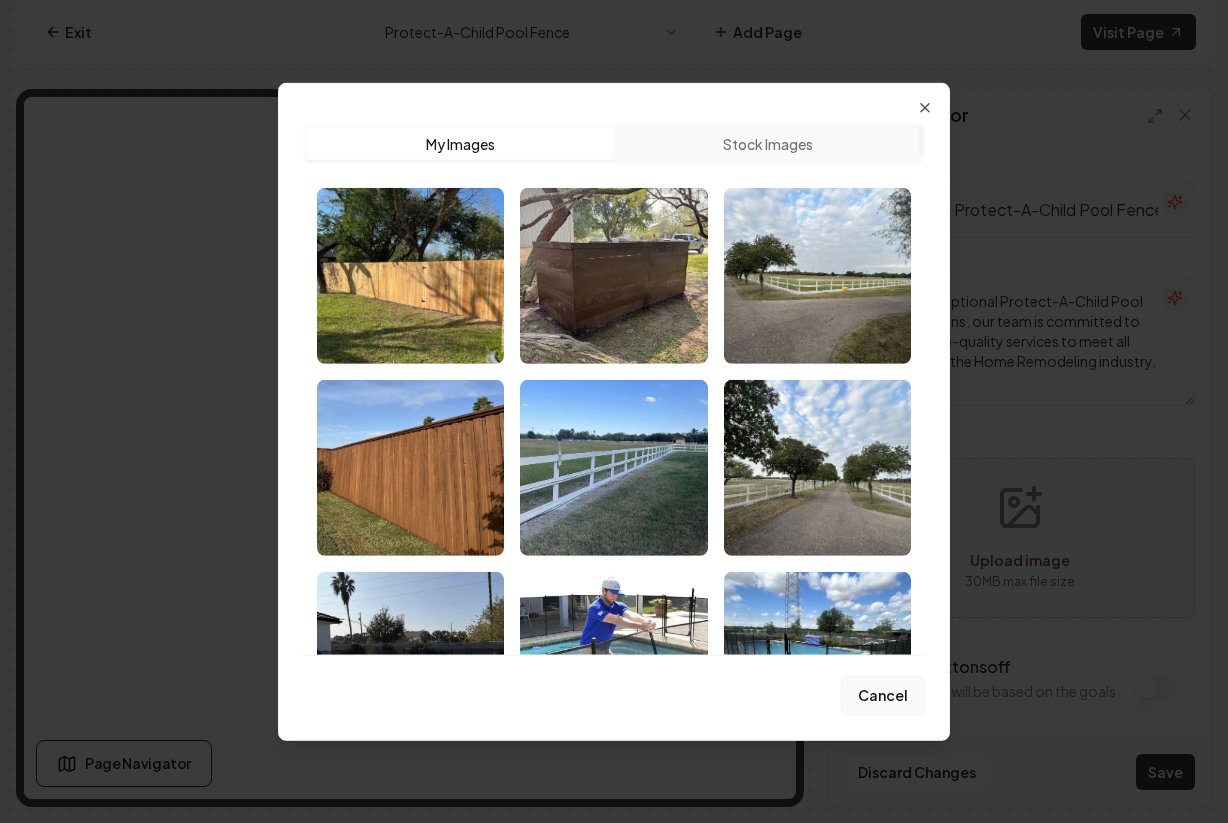 click on "Cancel" at bounding box center [883, 696] 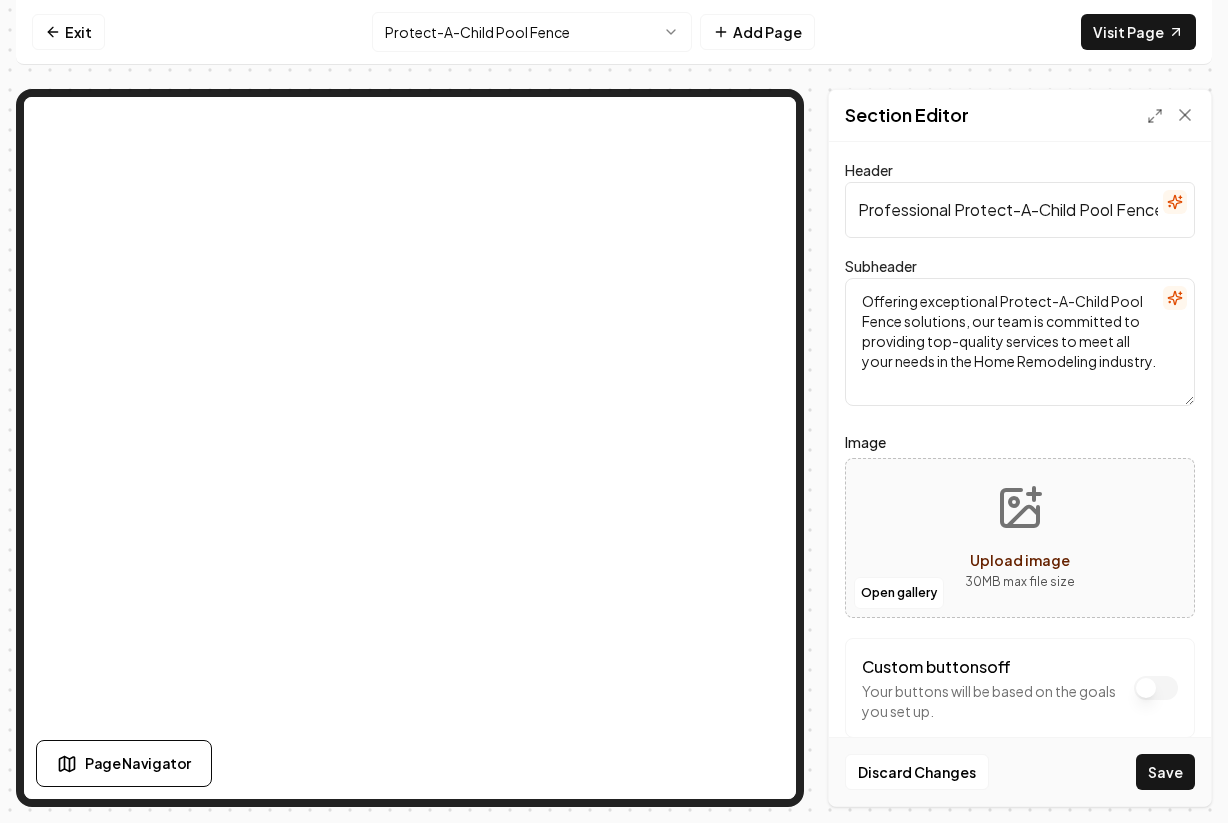 scroll, scrollTop: 0, scrollLeft: 0, axis: both 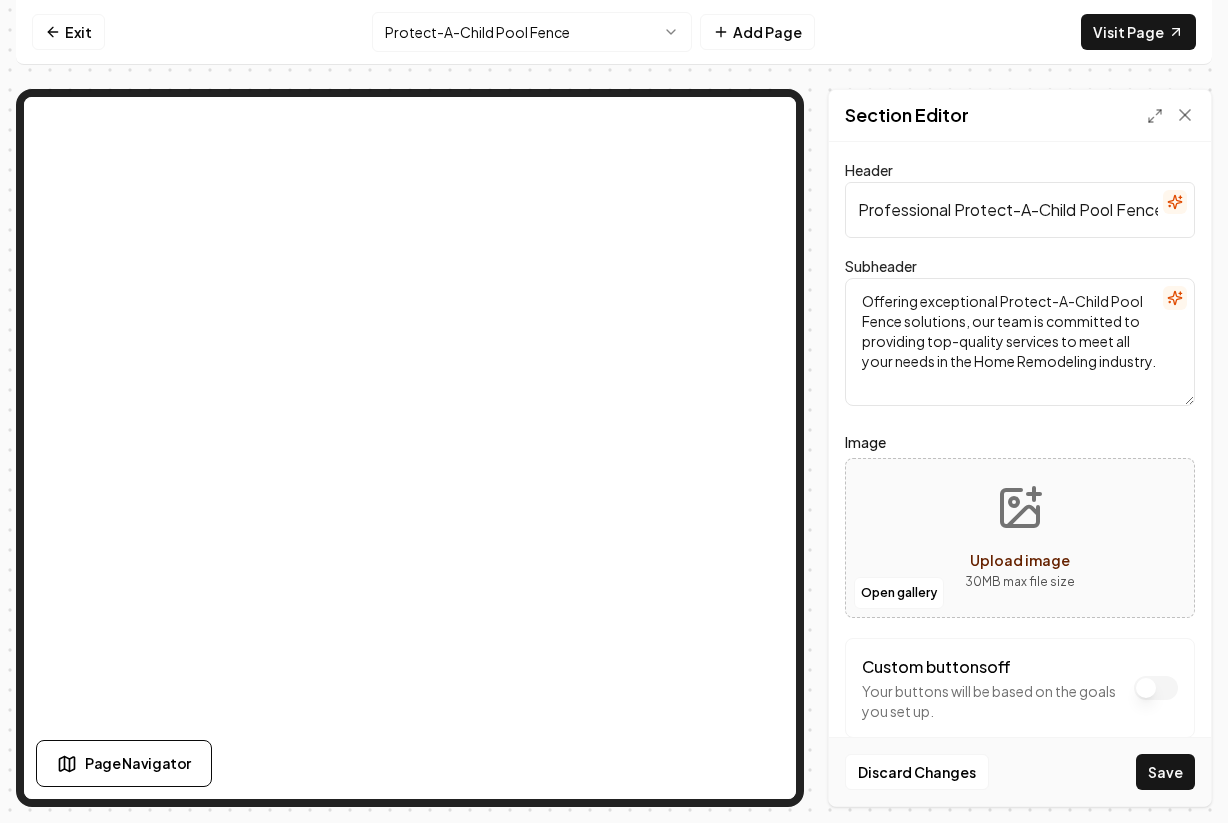 type on "**********" 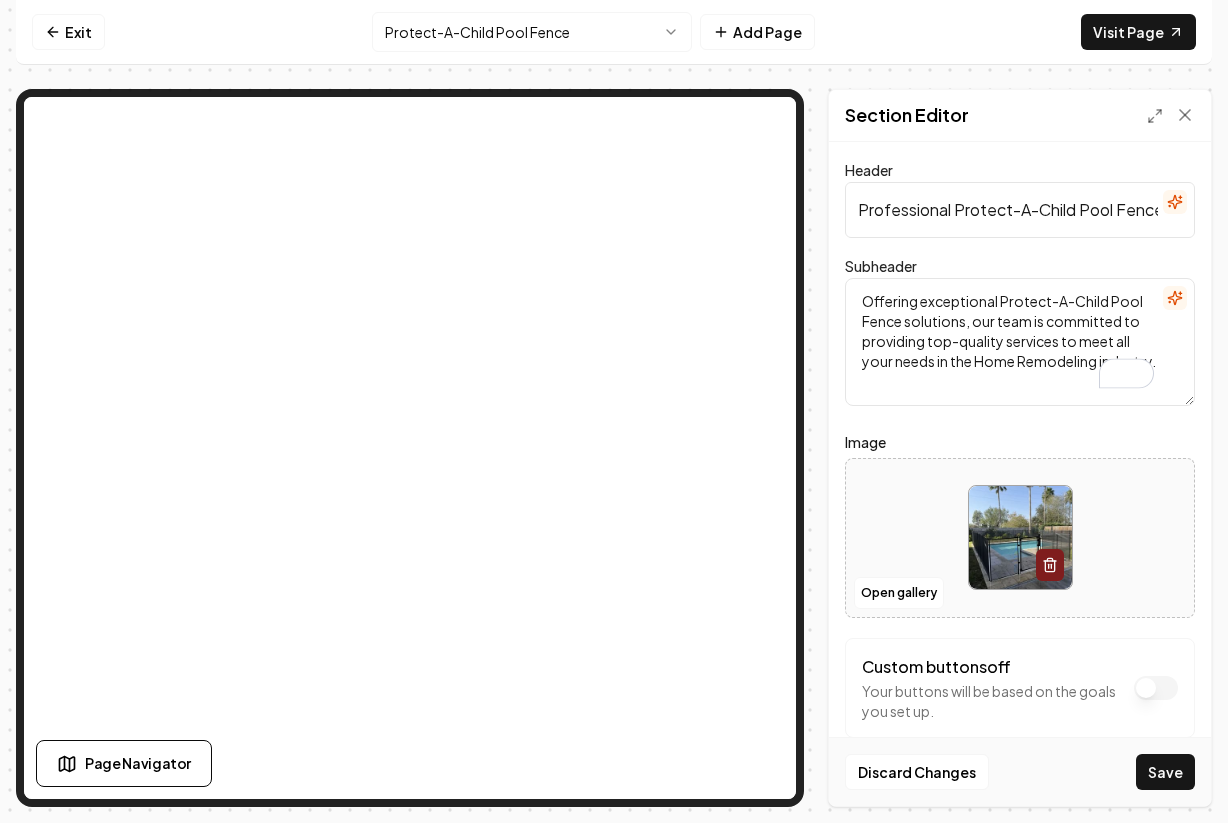 drag, startPoint x: 934, startPoint y: 379, endPoint x: 834, endPoint y: 301, distance: 126.82271 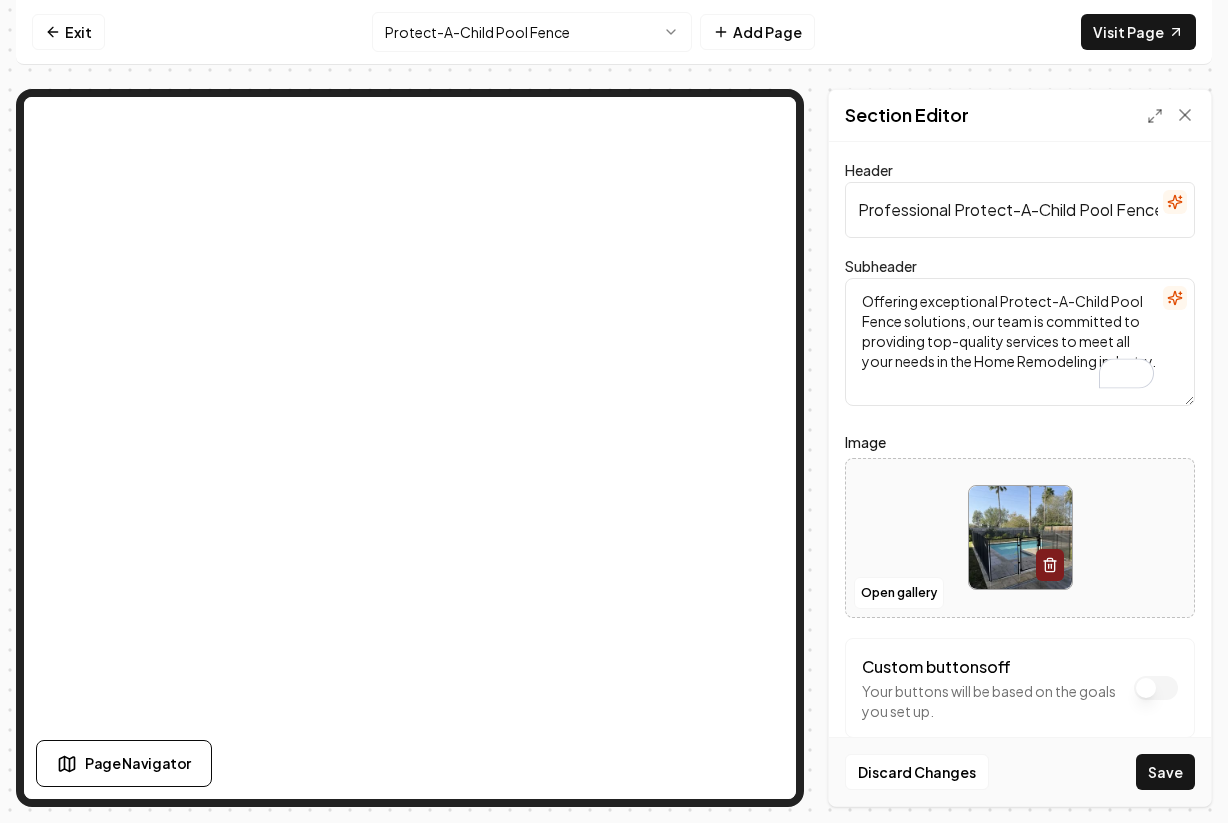 click on "Header Professional Protect-A-Child Pool Fence Services Subheader Offering exceptional Protect-A-Child Pool Fence solutions, our team is committed to providing top-quality services to meet all your needs in the Home Remodeling industry. Image Open gallery Custom buttons  off Your buttons will be based on the goals you set up. Discard Changes Save" at bounding box center (1020, 474) 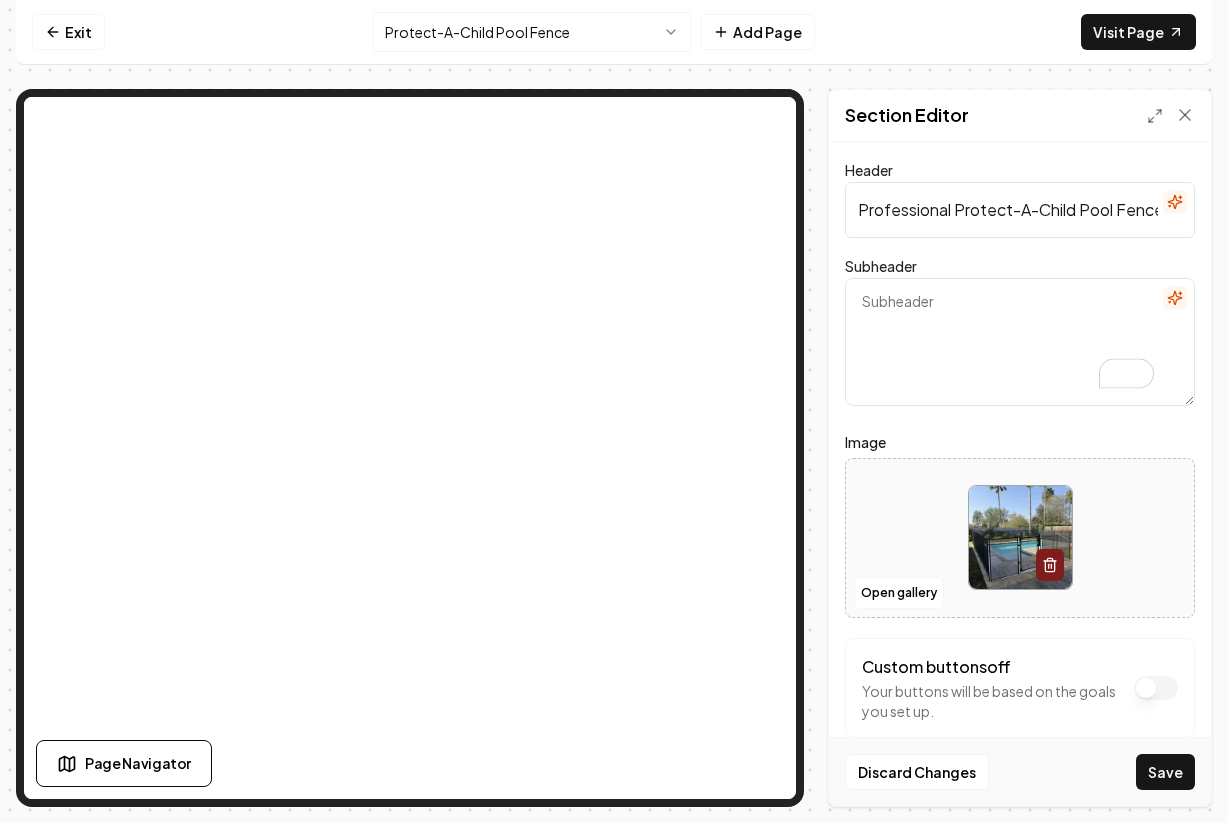 paste on "Ensure your loved ones' safety with Texian Fence's reliable and durable Protect-A-Child Pool Fences. Our expertly designed pool fences provide peace of mind while maintaining aesthetic appeal. Serving the Rio Grande Valley, our solutions are perfect for families looking to enhance pool safety." 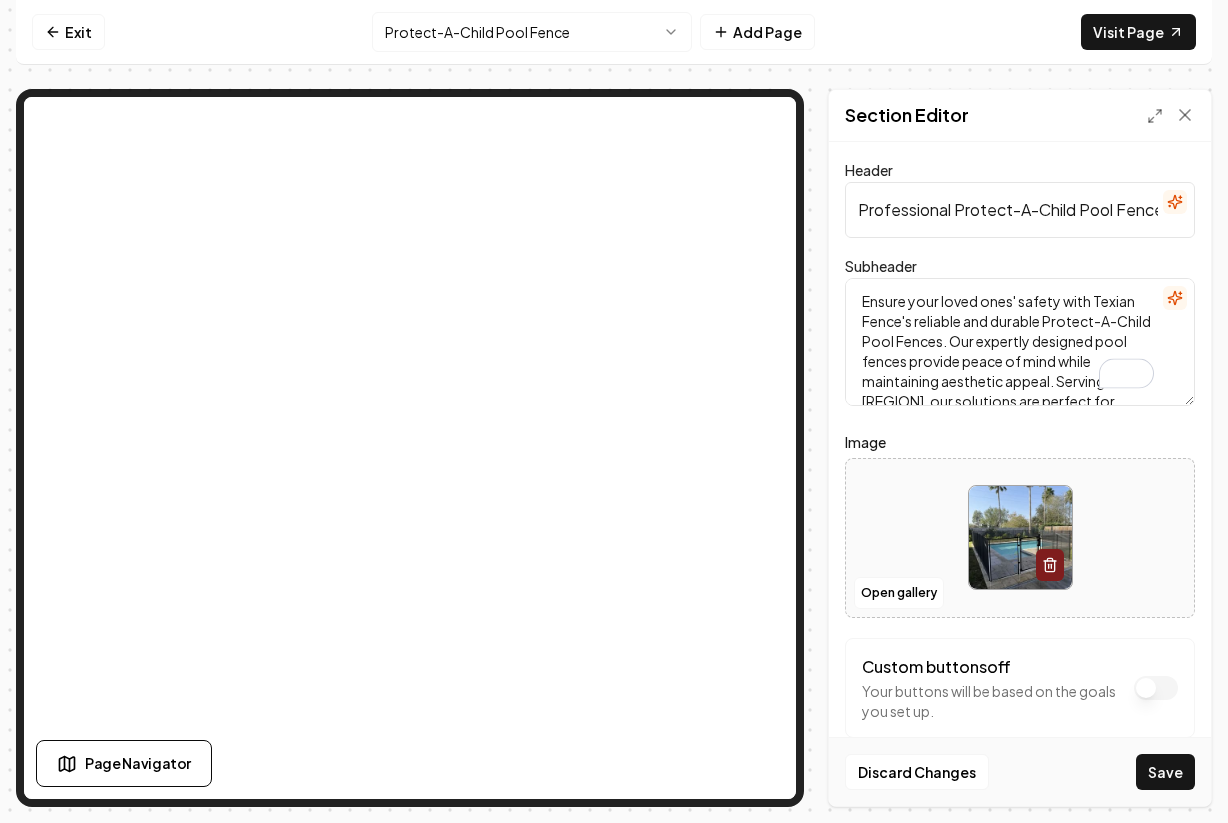 scroll, scrollTop: 25, scrollLeft: 0, axis: vertical 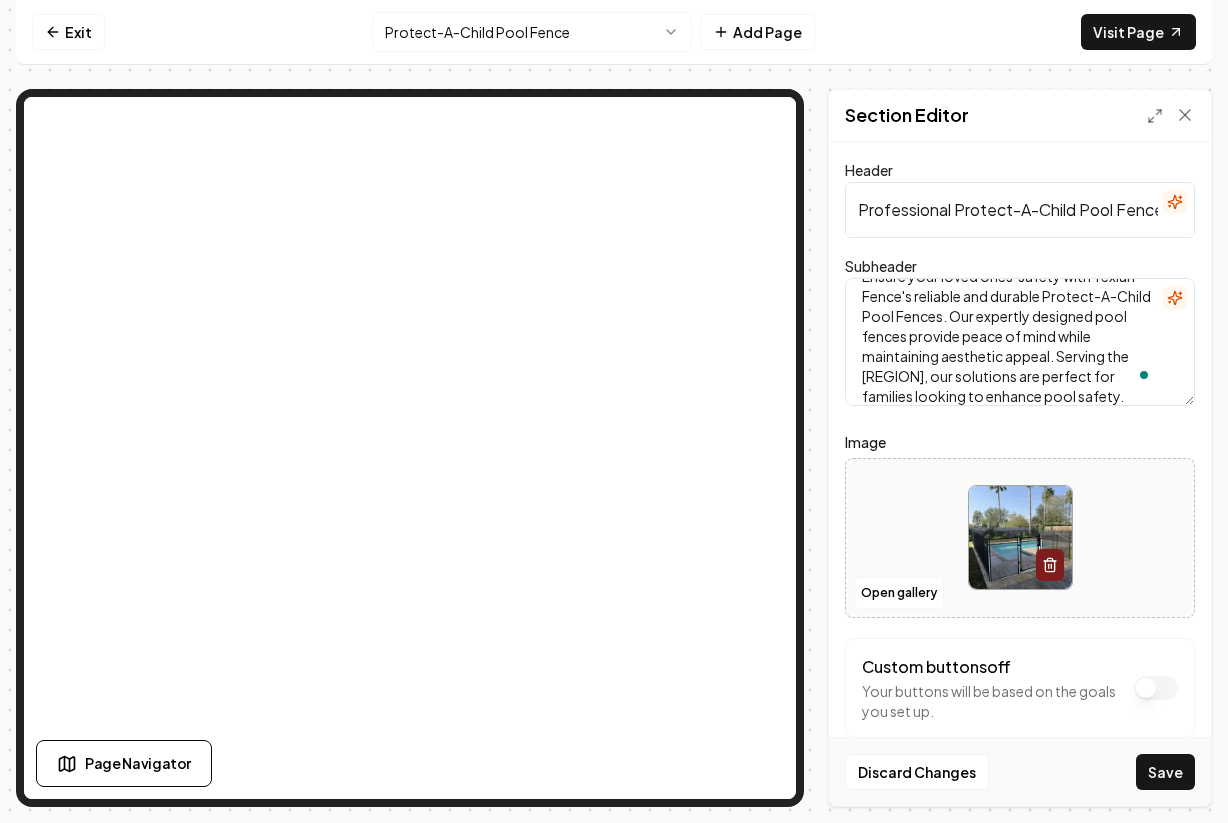 type on "Ensure your loved ones' safety with Texian Fence's reliable and durable Protect-A-Child Pool Fences. Our expertly designed pool fences provide peace of mind while maintaining aesthetic appeal. Serving the Rio Grande Valley, our solutions are perfect for families looking to enhance pool safety." 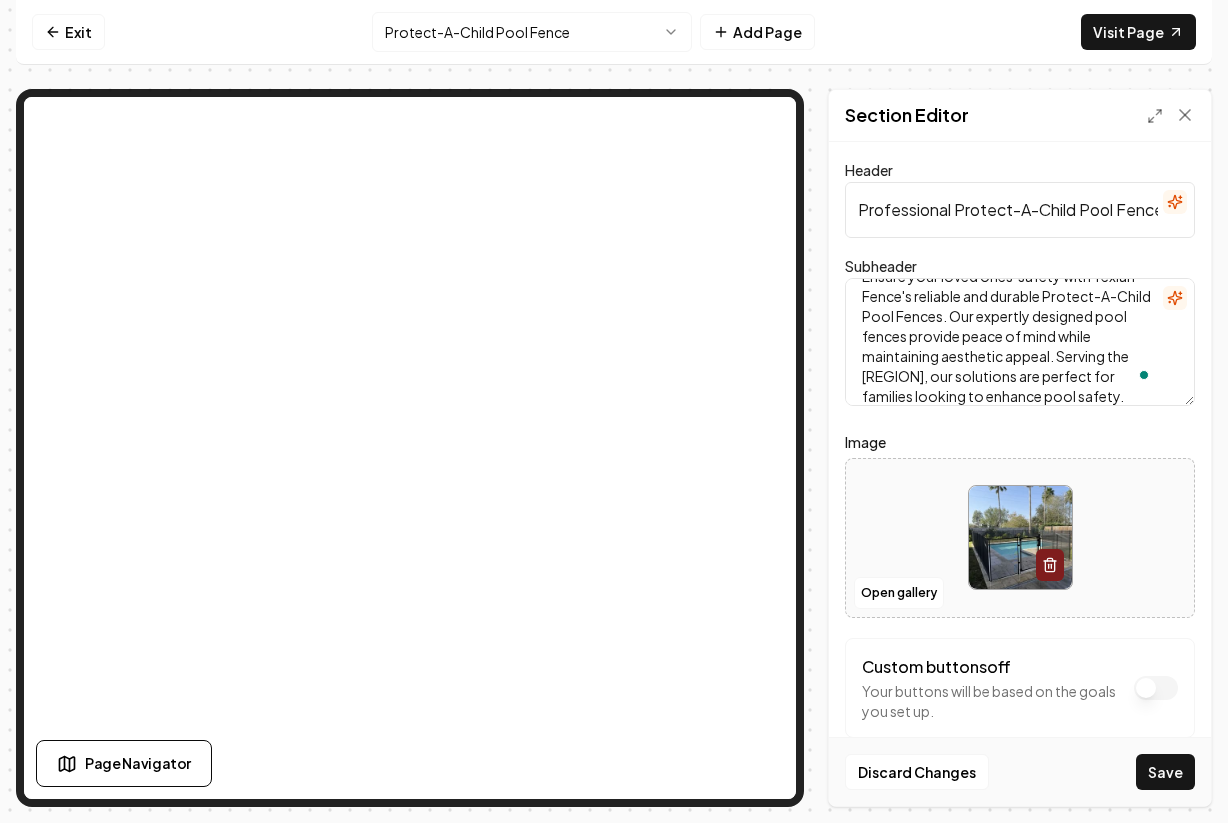 scroll, scrollTop: 38, scrollLeft: 0, axis: vertical 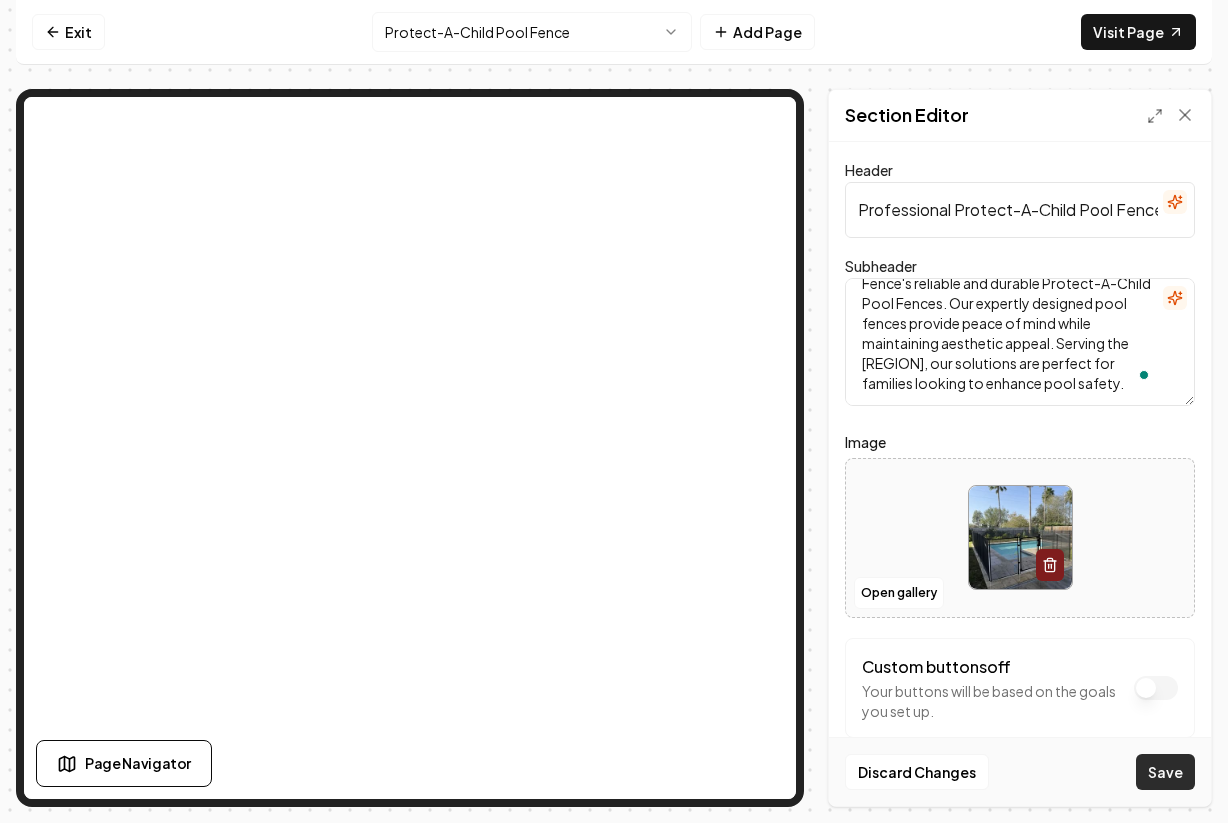 click on "Save" at bounding box center (1165, 772) 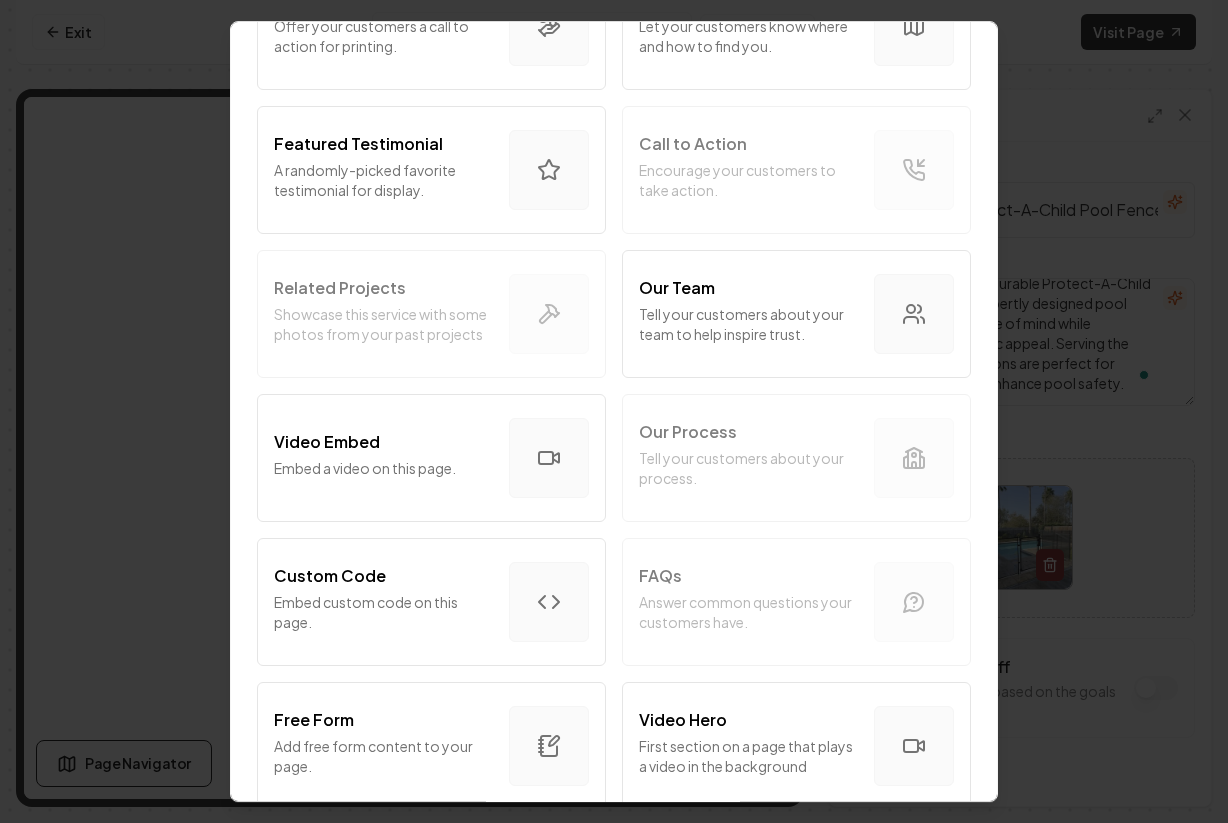 scroll, scrollTop: 518, scrollLeft: 0, axis: vertical 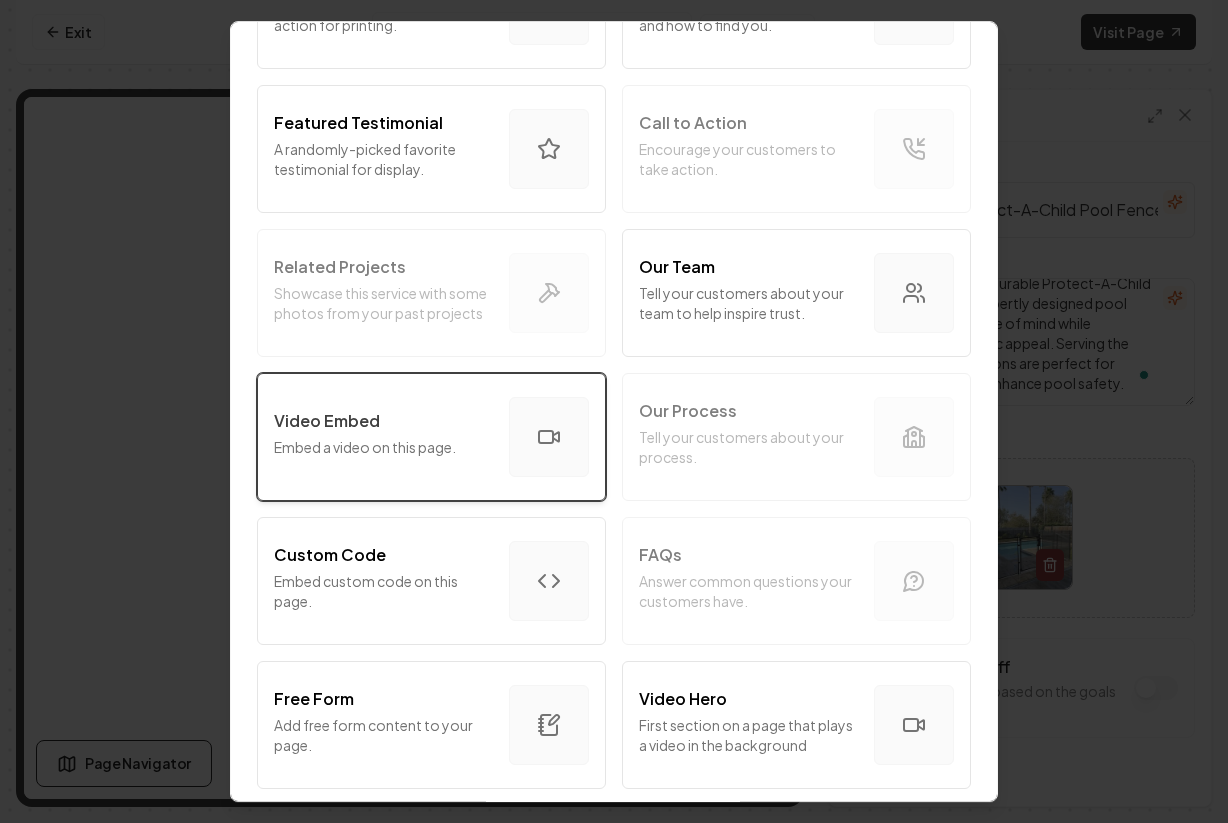click on "Video Embed" at bounding box center (383, 421) 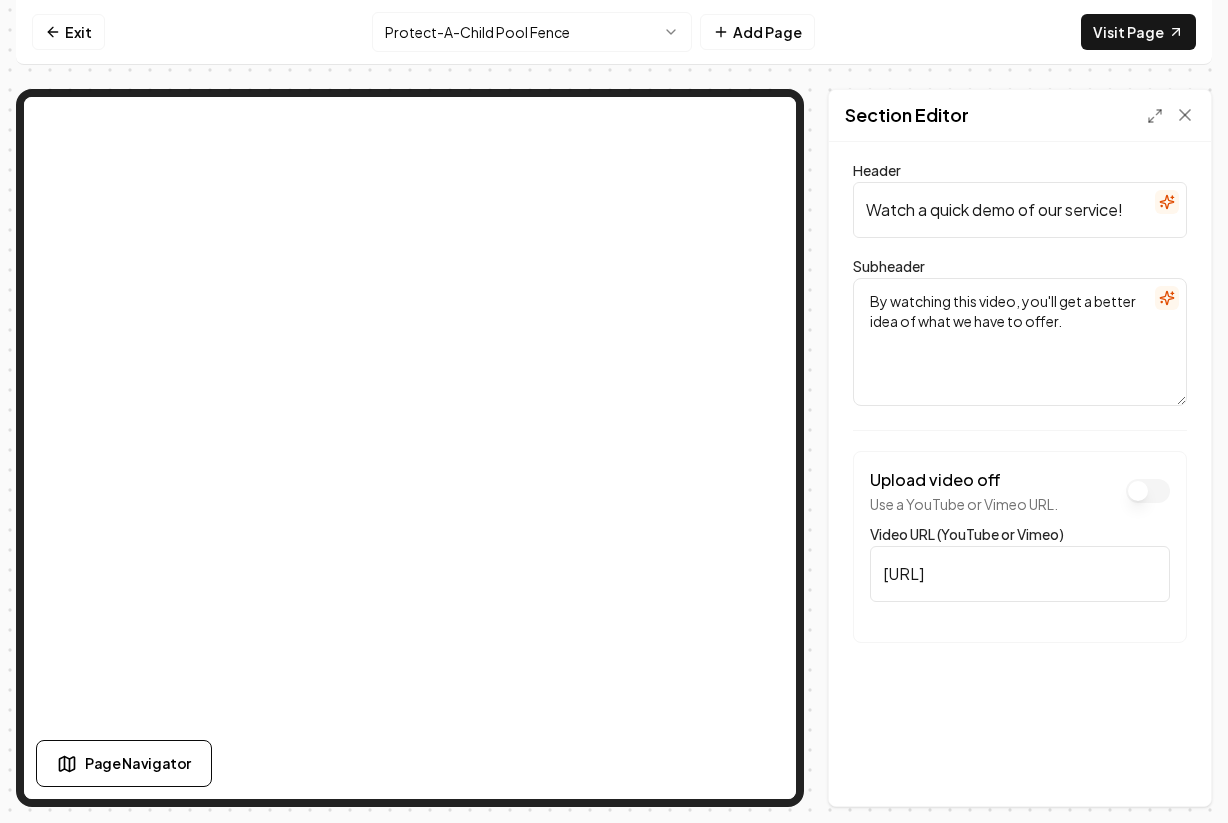 click on "https://www.youtube.com/embed/1Bsgv6DnTiI" at bounding box center [1020, 574] 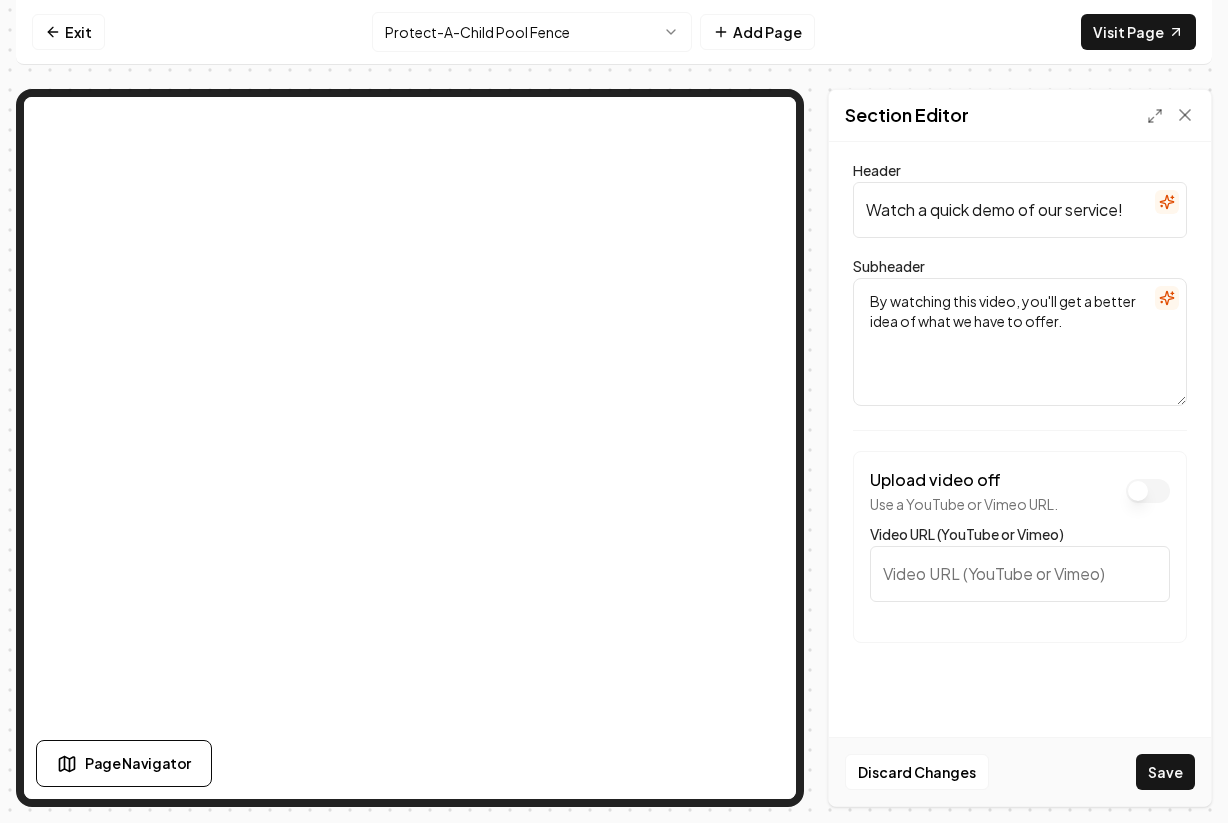 paste on "https://vimeo.com/885267774?fl=pl&fe=vl" 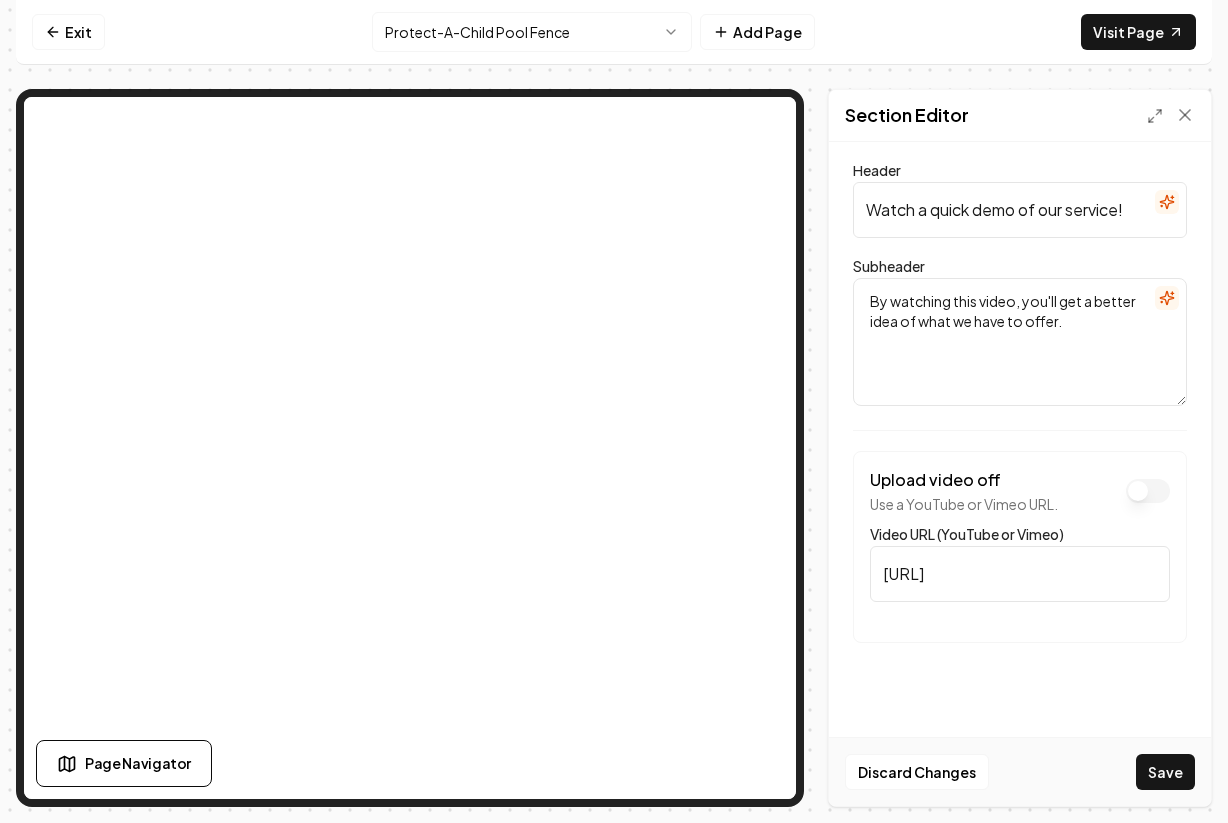 scroll, scrollTop: 0, scrollLeft: 52, axis: horizontal 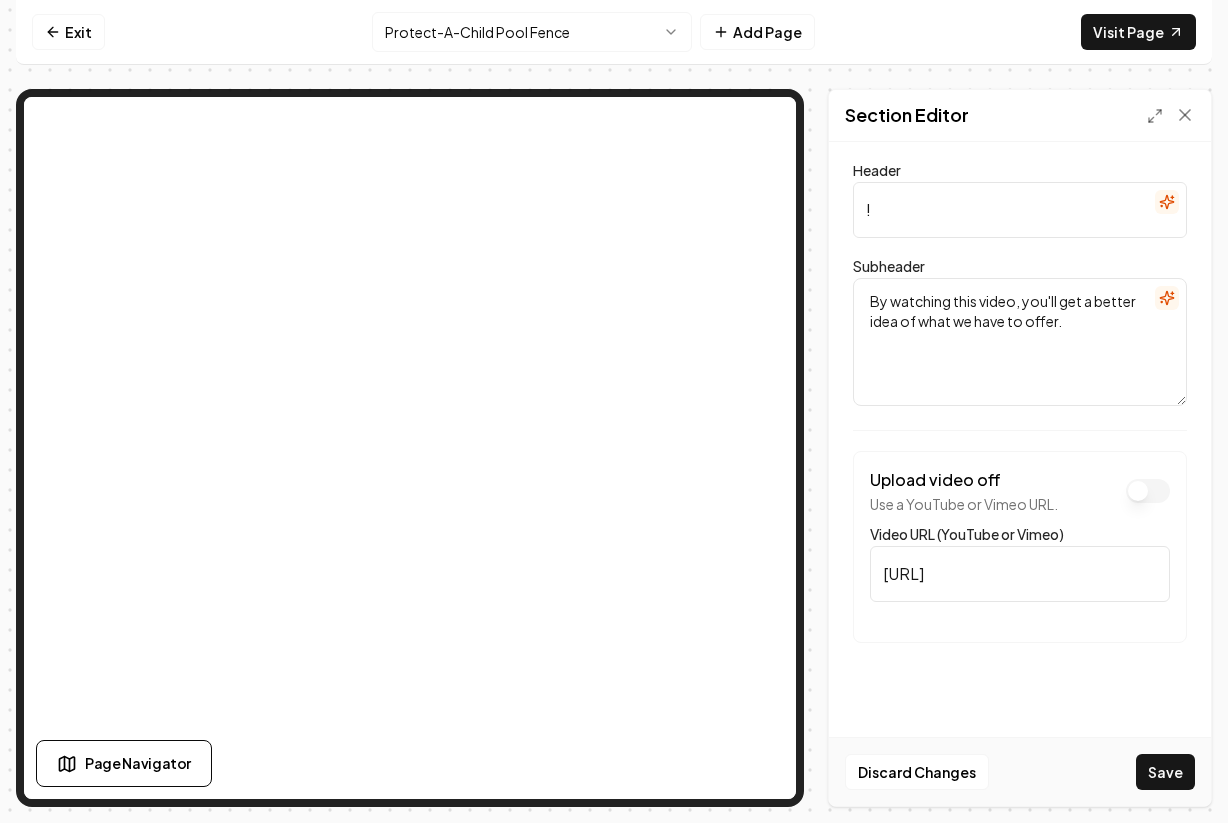 paste on "Protect-A-Child Pool Fence" 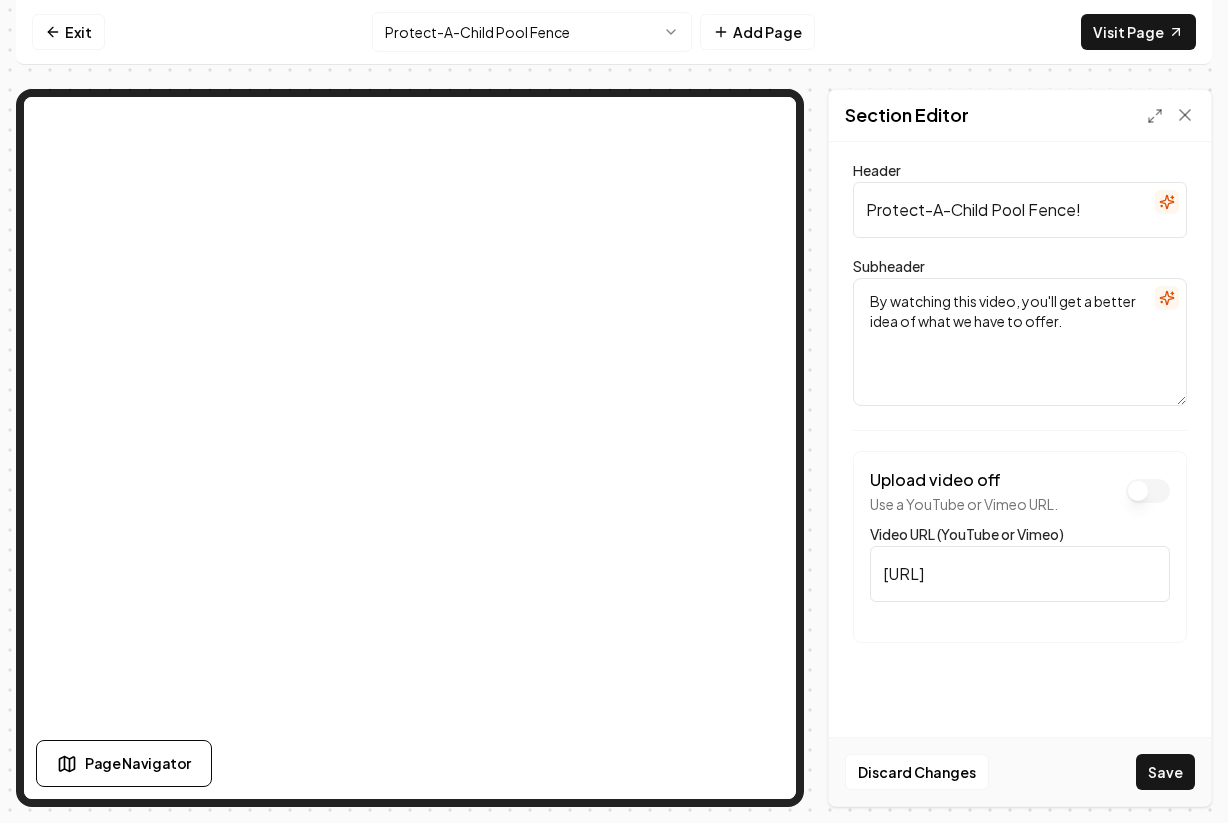 type on "Protect-A-Child Pool Fence!" 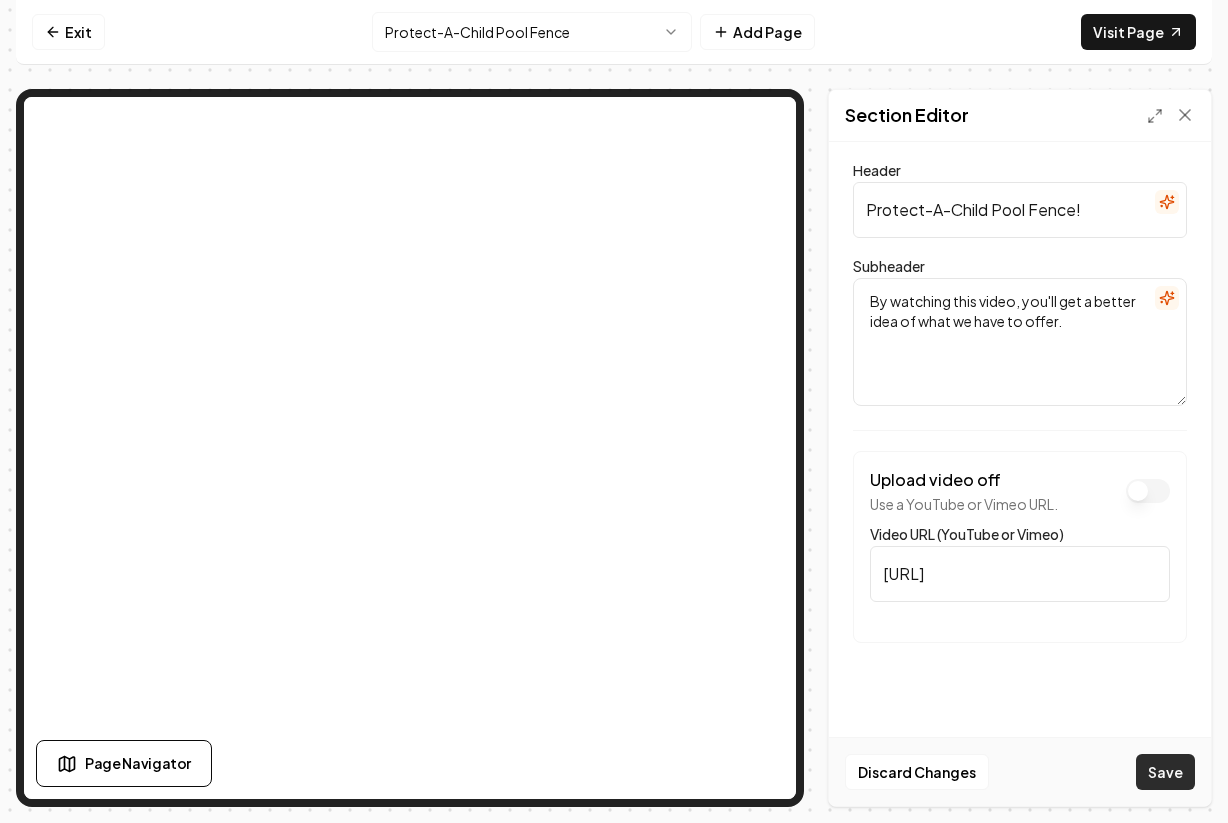 click on "Save" at bounding box center [1165, 772] 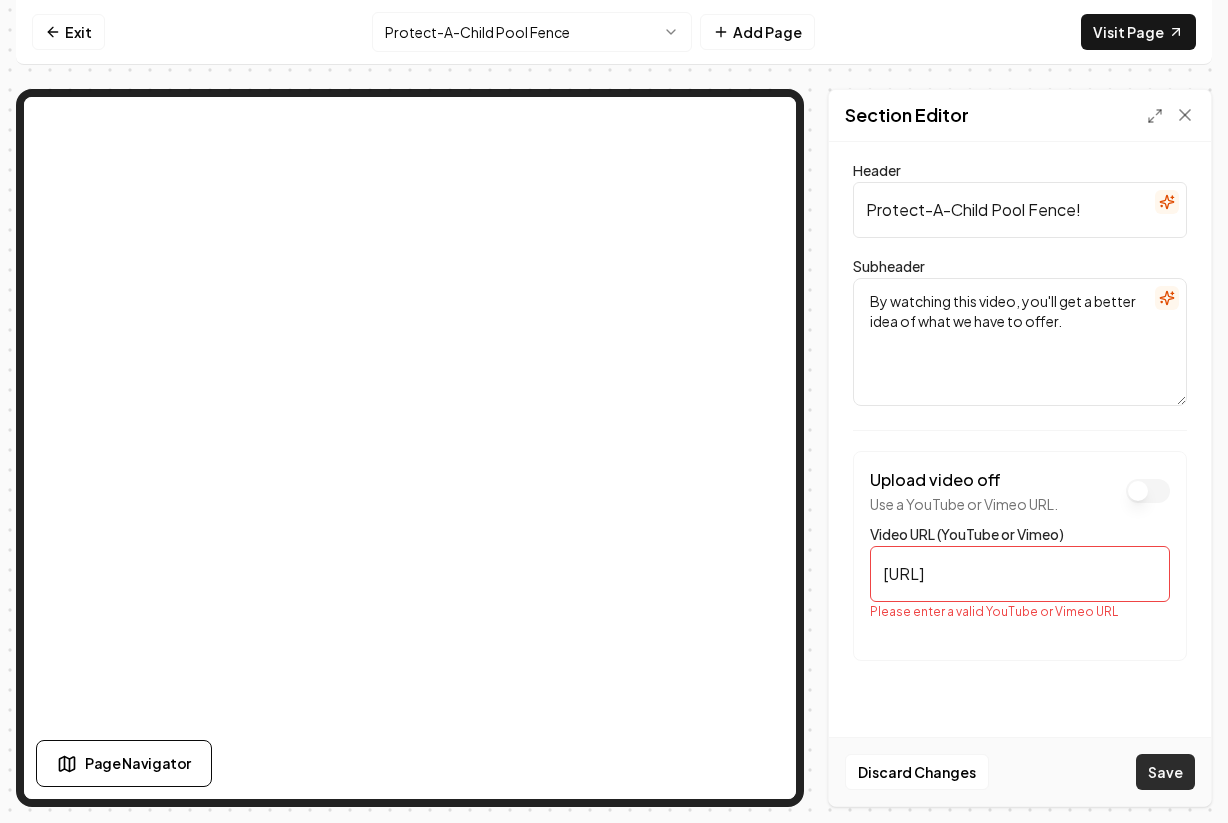 scroll, scrollTop: 0, scrollLeft: 52, axis: horizontal 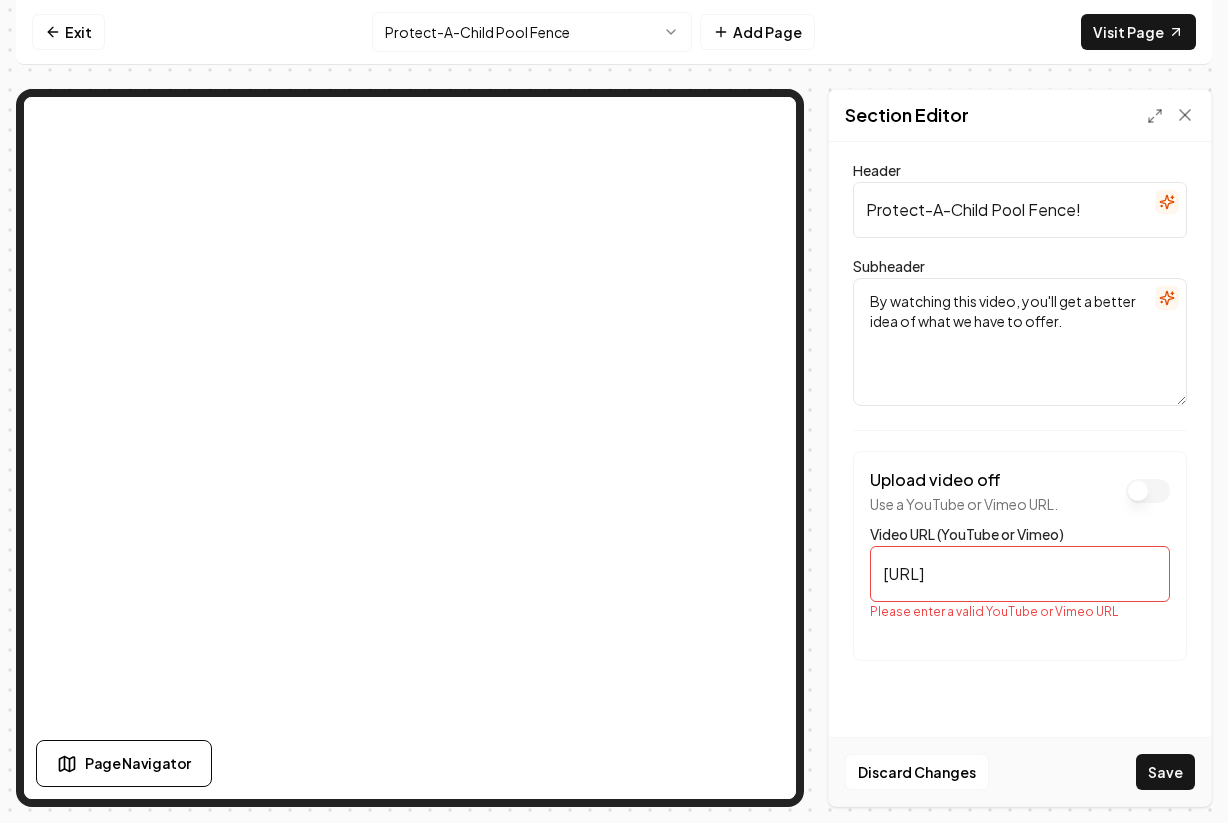 click on "https://vimeo.com/885267774?fl=pl&fe=vl" at bounding box center [1020, 574] 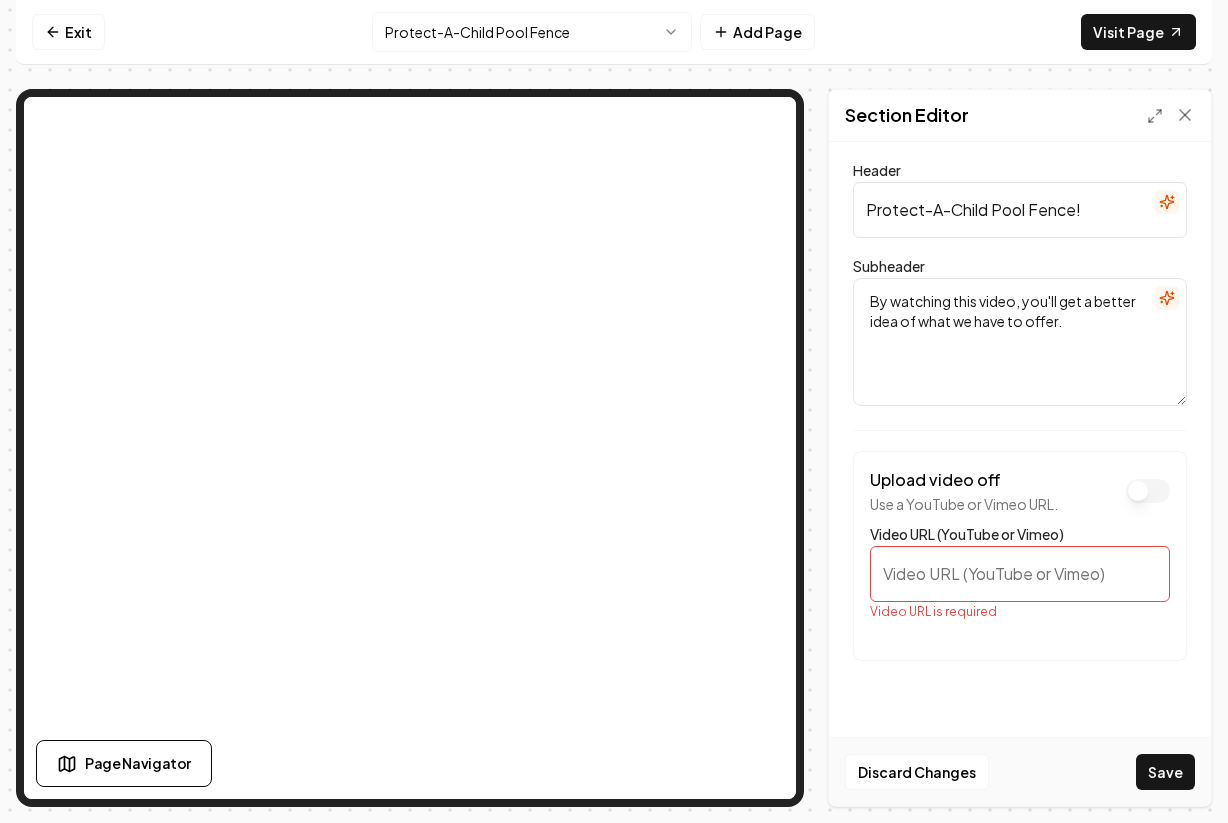 paste on "https://vimeo.com/885267774?fl=pl&fe=vl" 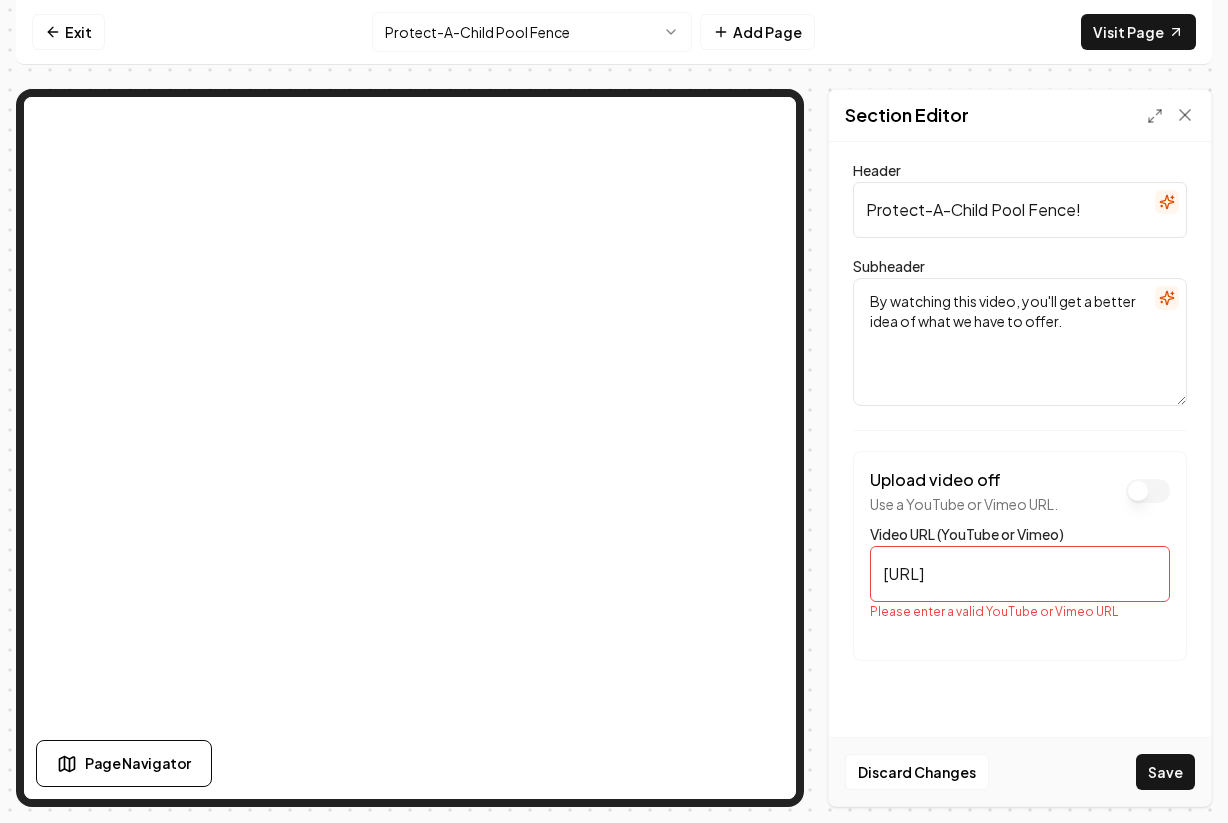 scroll, scrollTop: 0, scrollLeft: 52, axis: horizontal 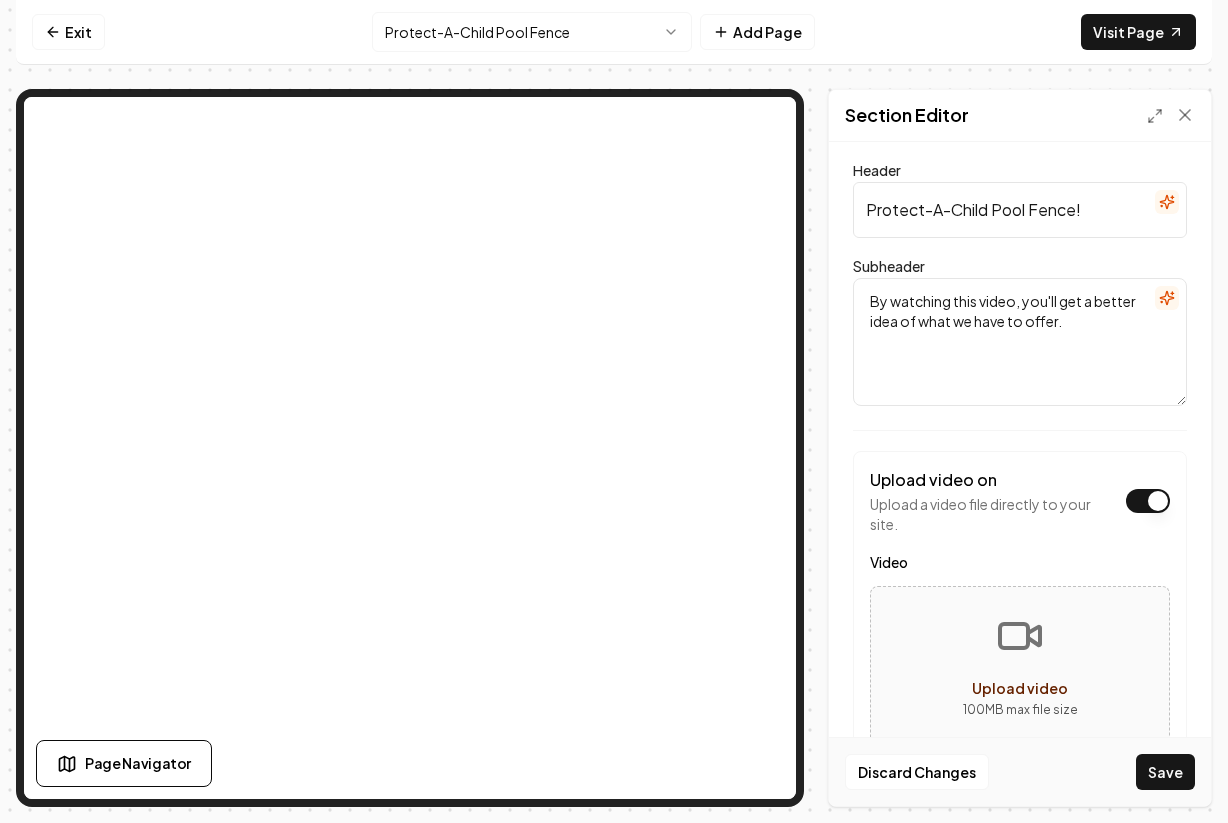 click on "Video" at bounding box center [1148, 501] 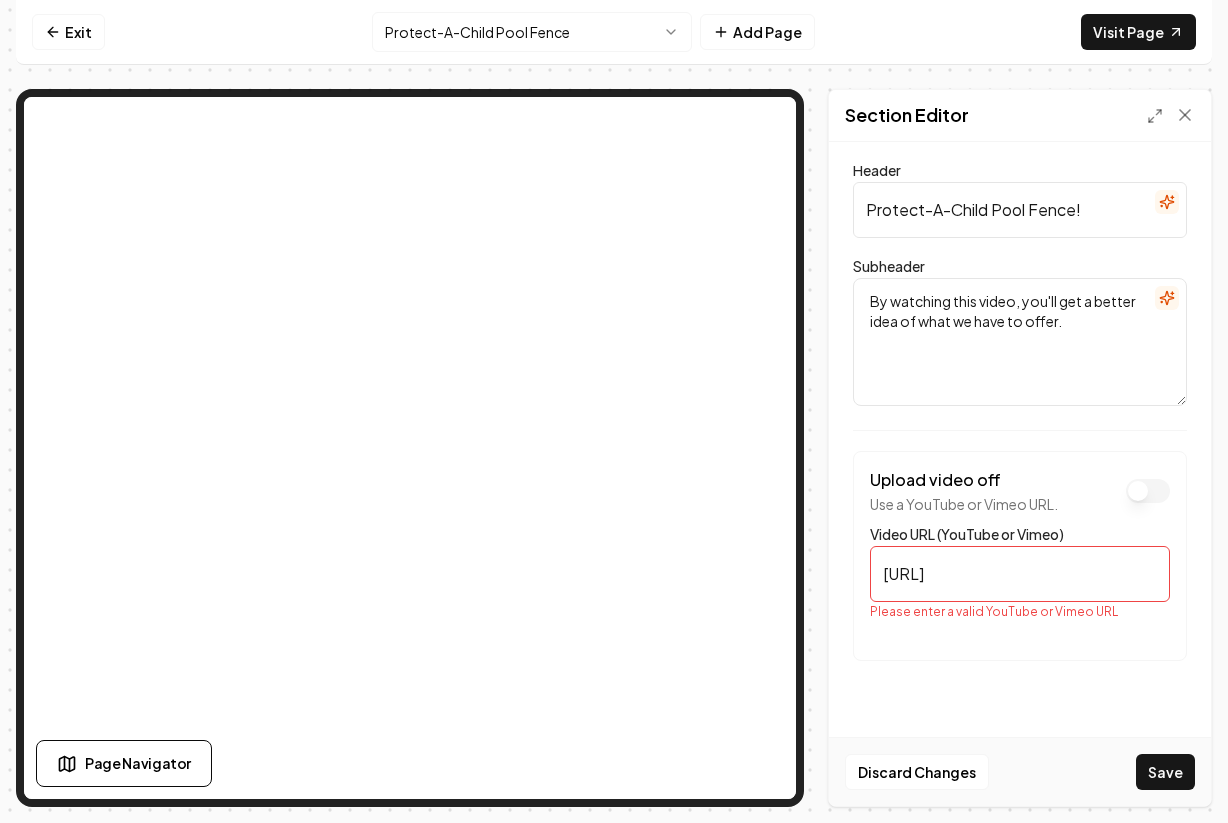 click on "https://vimeo.com/885267774?fl=pl&fe=vl" at bounding box center [1020, 574] 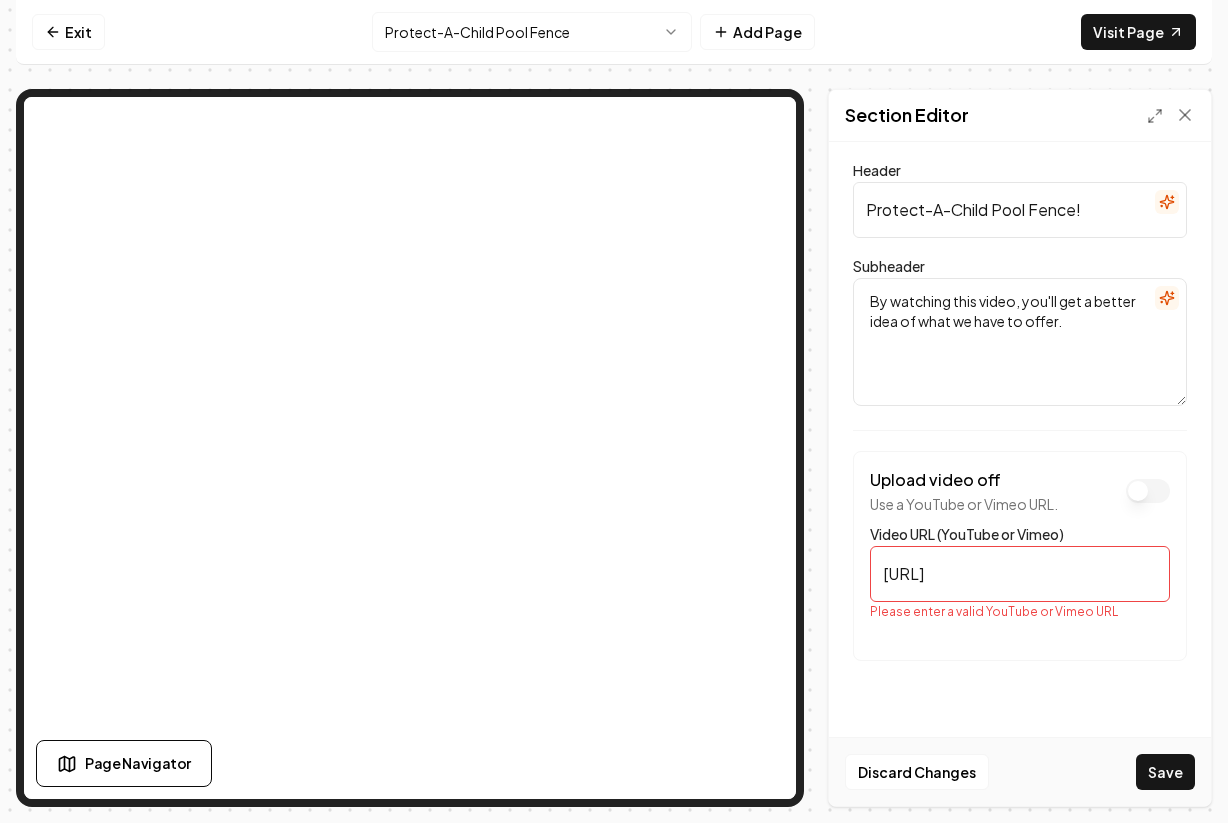 click on "https://vimeo.com/885267774?fl=pl&fe=vl" at bounding box center (1020, 574) 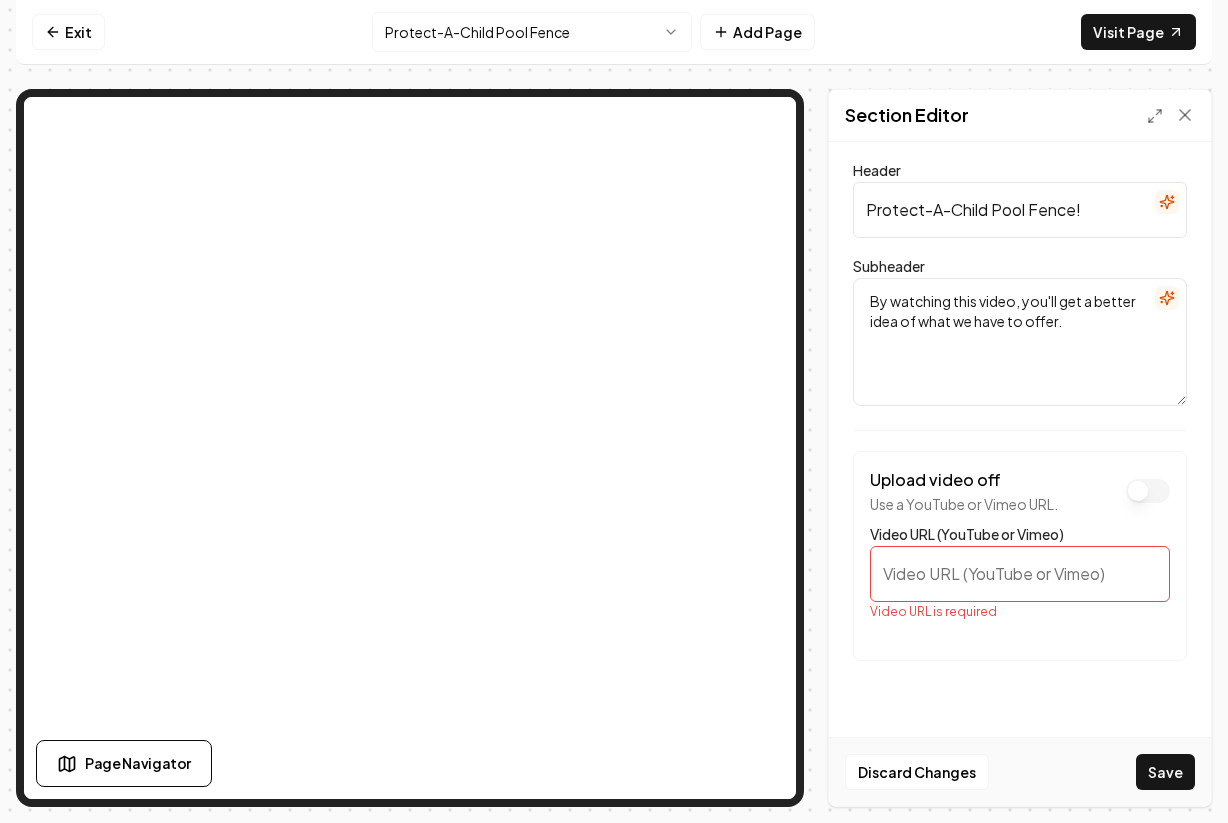 paste on "https://vimeo.com/885267774?fl=pl&fe=vl" 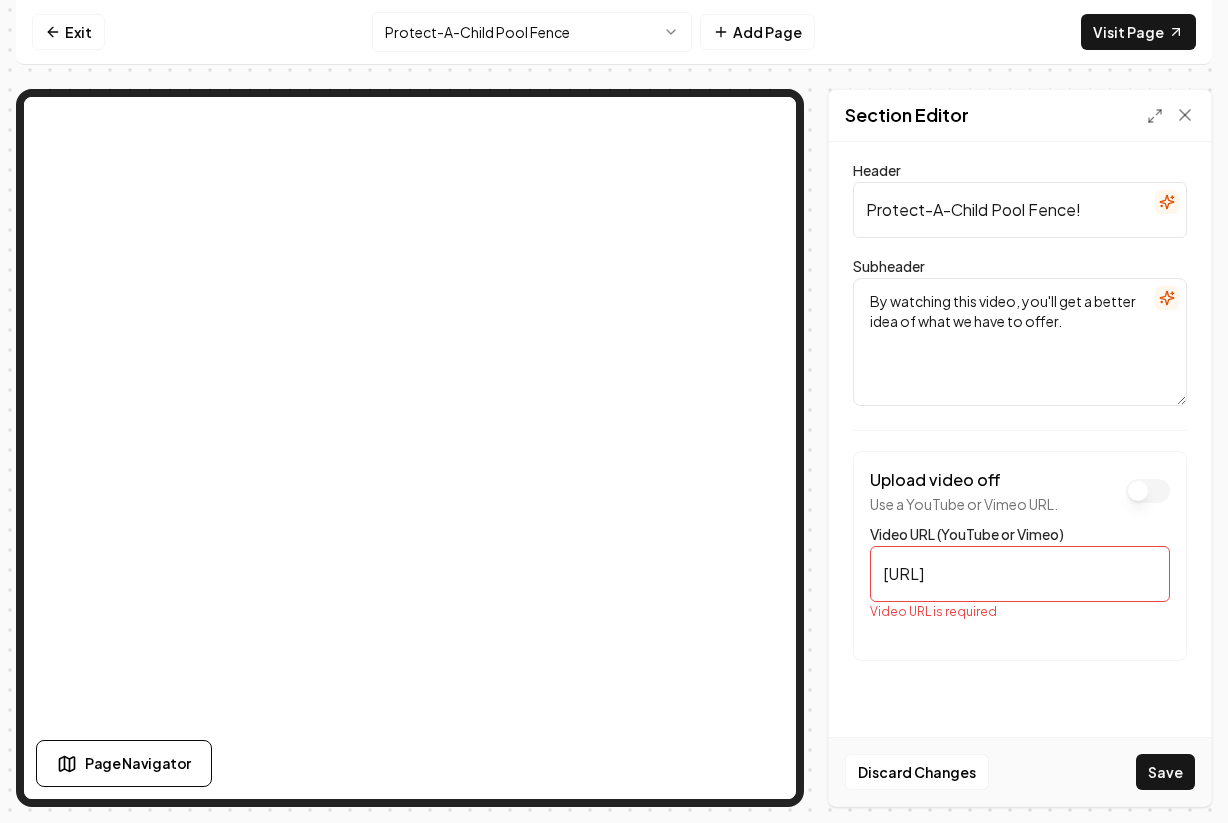 scroll, scrollTop: 0, scrollLeft: 52, axis: horizontal 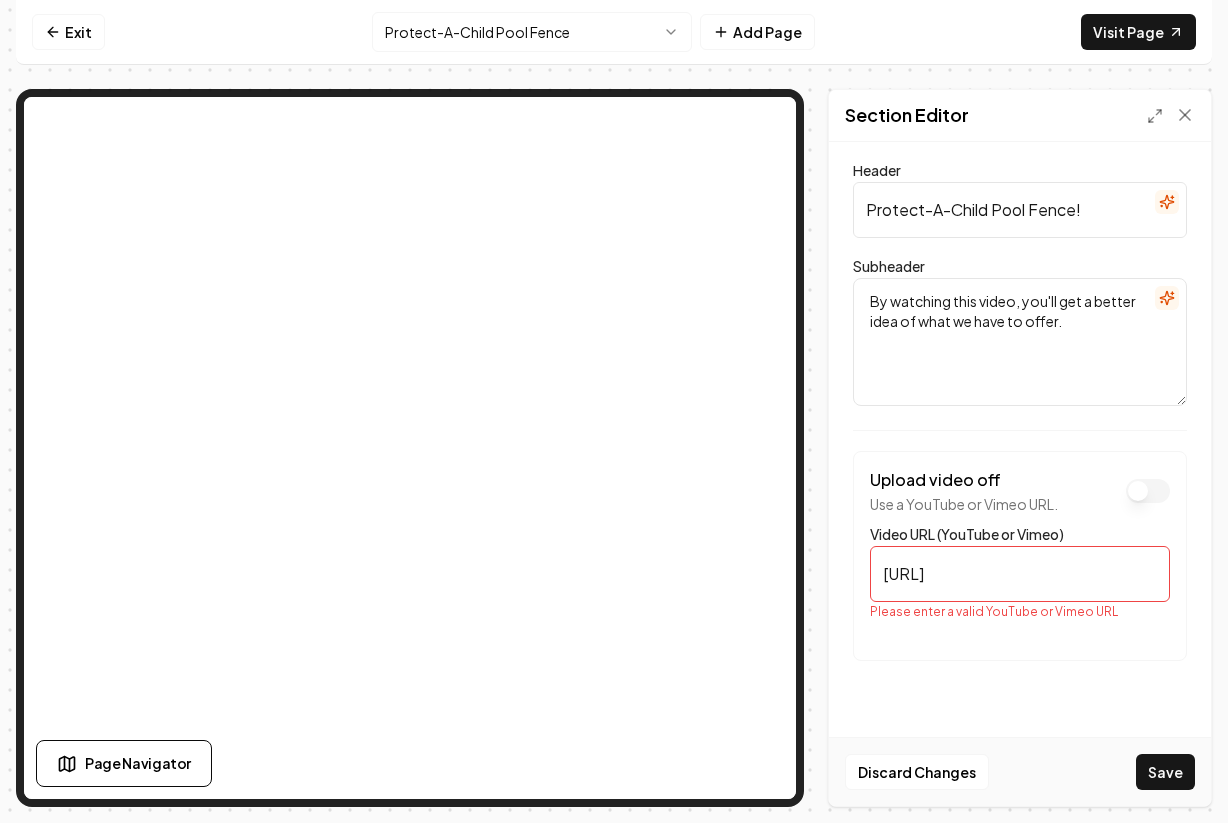 click on "Save" at bounding box center (1165, 772) 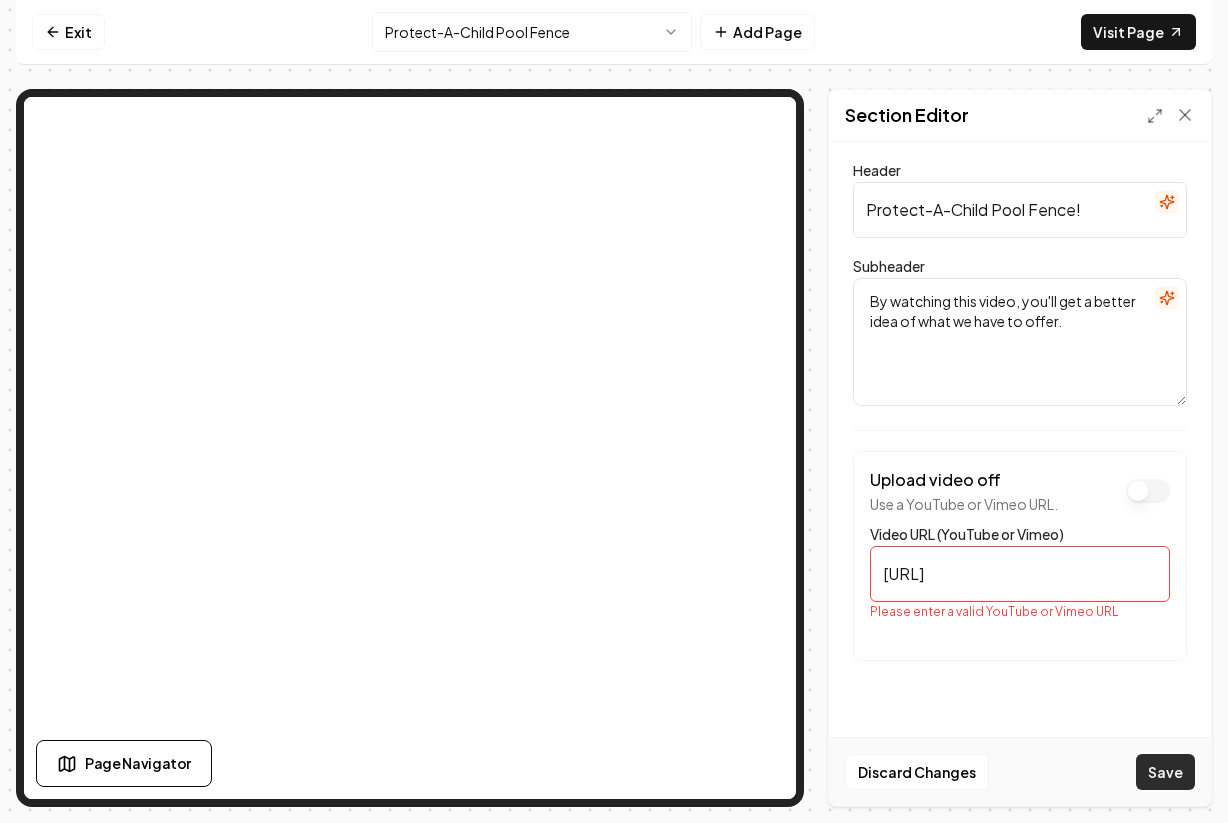 click on "Save" at bounding box center [1165, 772] 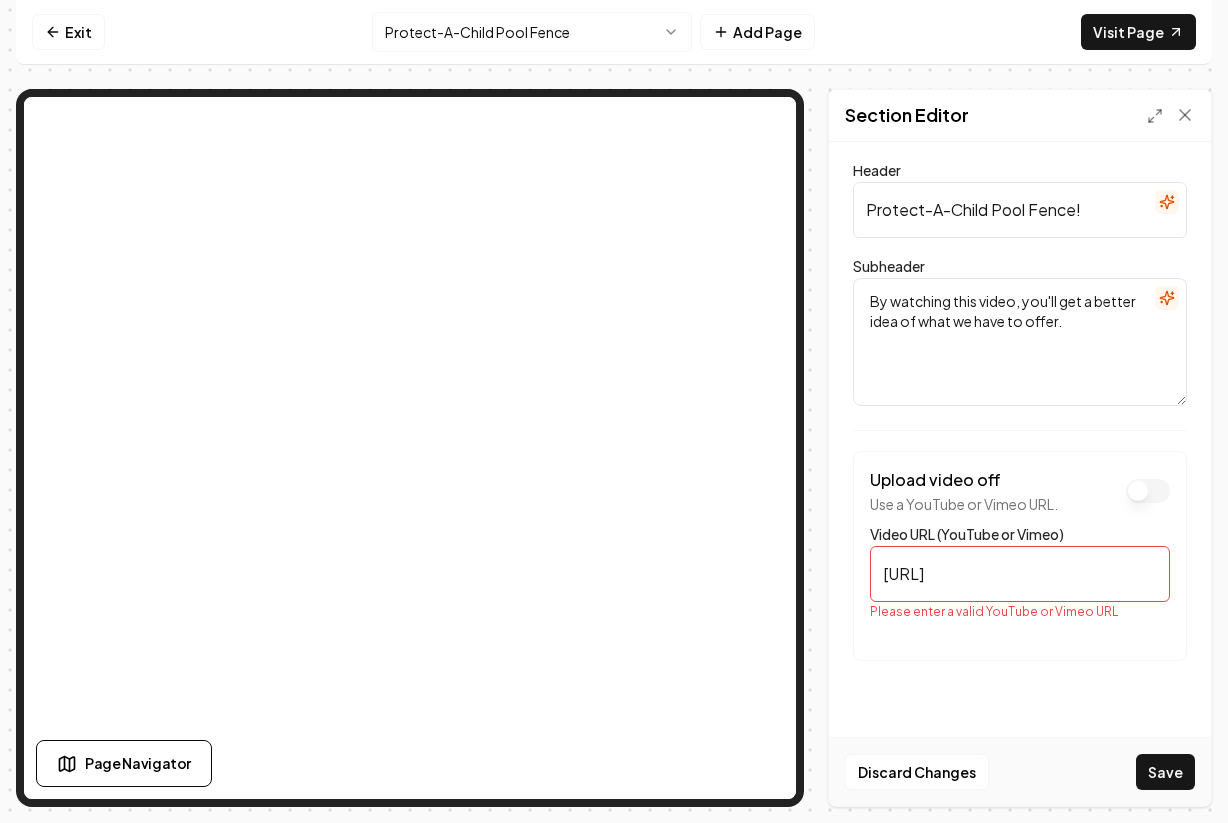 click on "Upload video off Use a YouTube or Vimeo URL. Video URL (YouTube or Vimeo) https://vimeo.com/885267774?fl=pl&fe=vl Please enter a valid YouTube or Vimeo URL" at bounding box center (1020, 556) 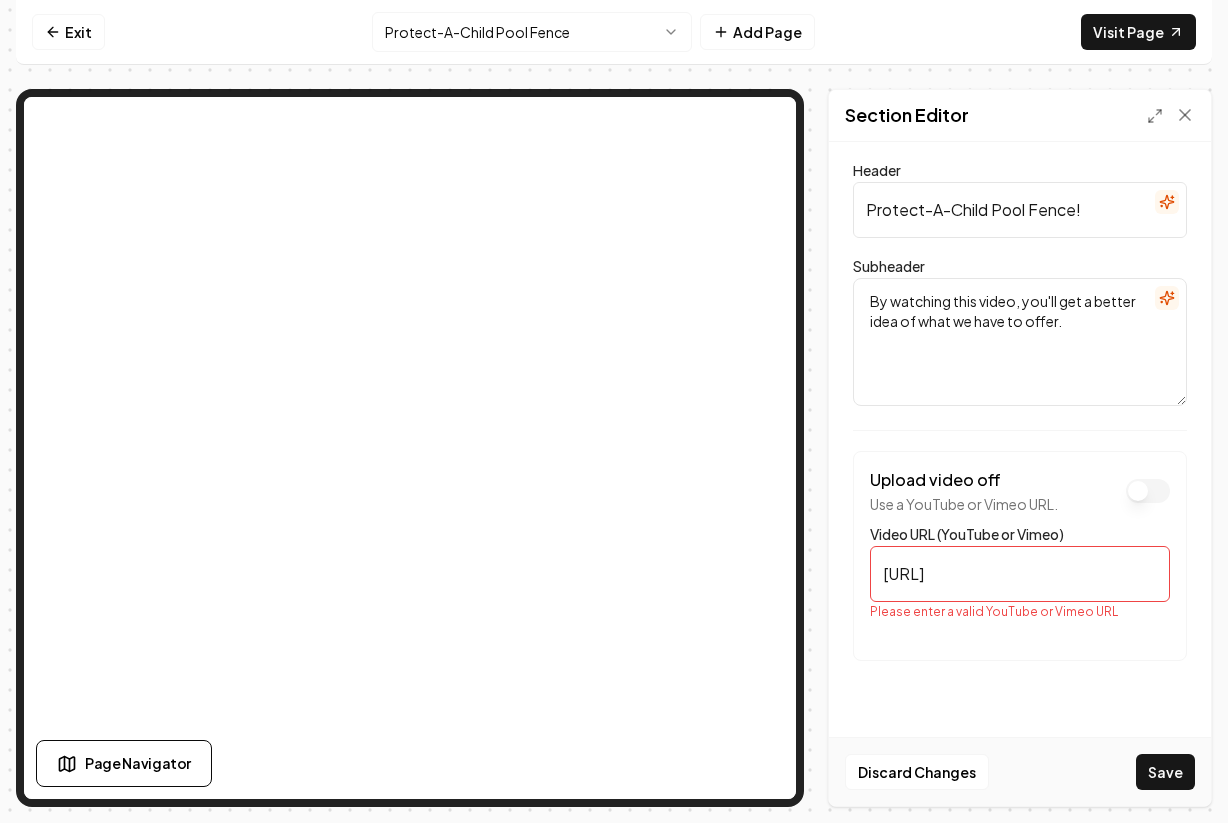 scroll, scrollTop: 0, scrollLeft: 52, axis: horizontal 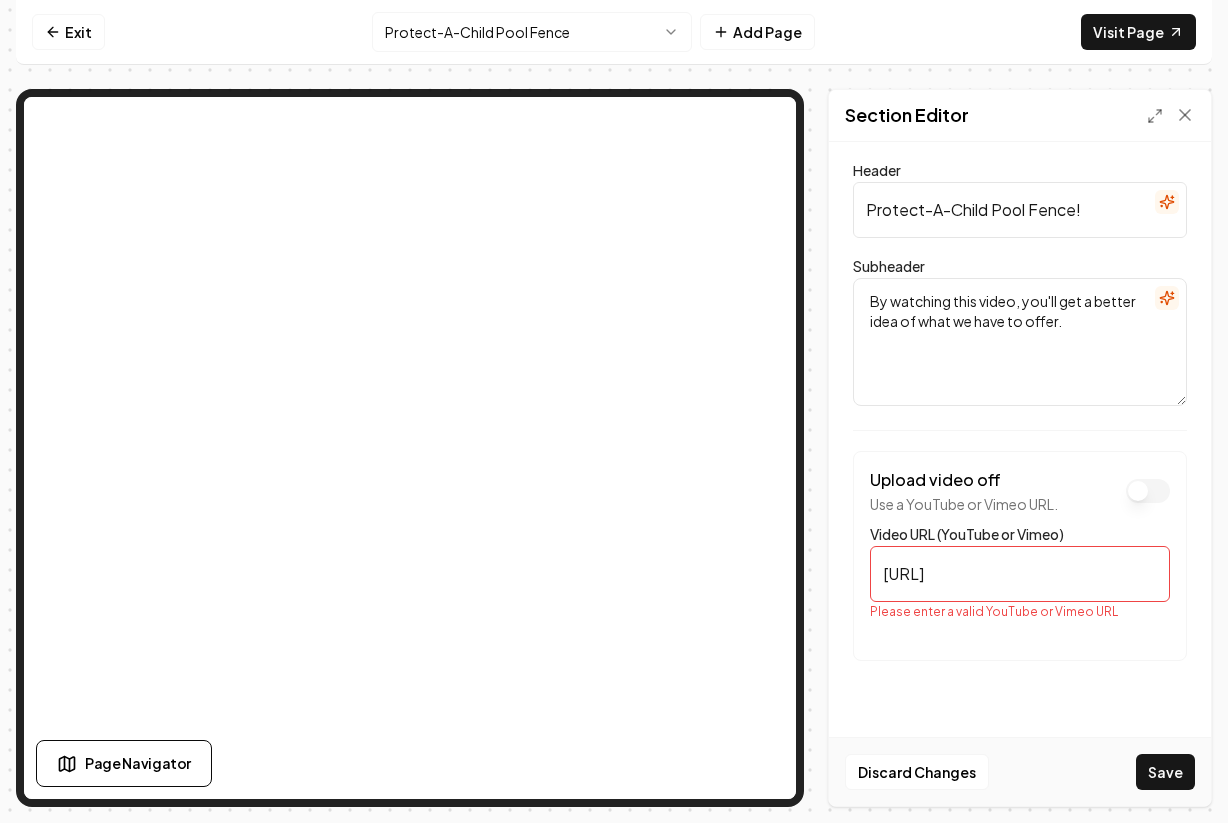 drag, startPoint x: 884, startPoint y: 570, endPoint x: 1212, endPoint y: 599, distance: 329.2795 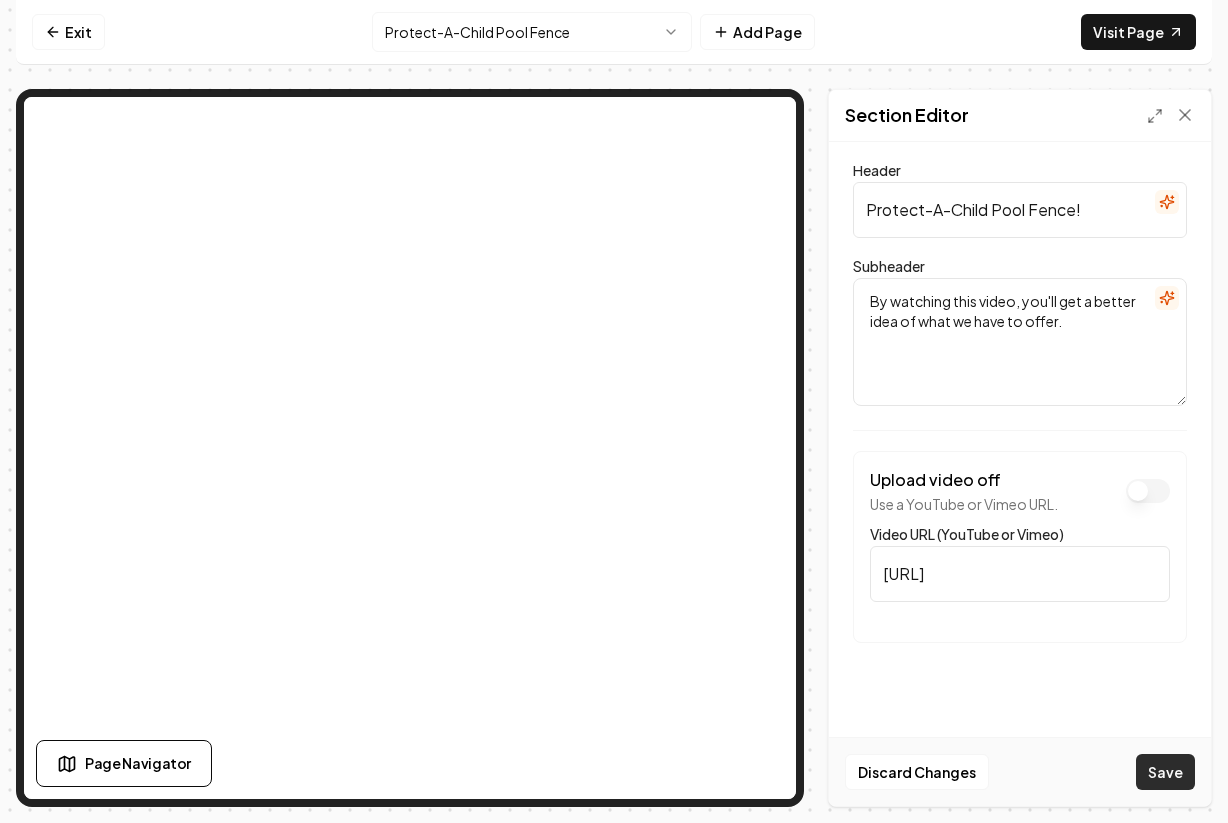 click on "Save" at bounding box center [1165, 772] 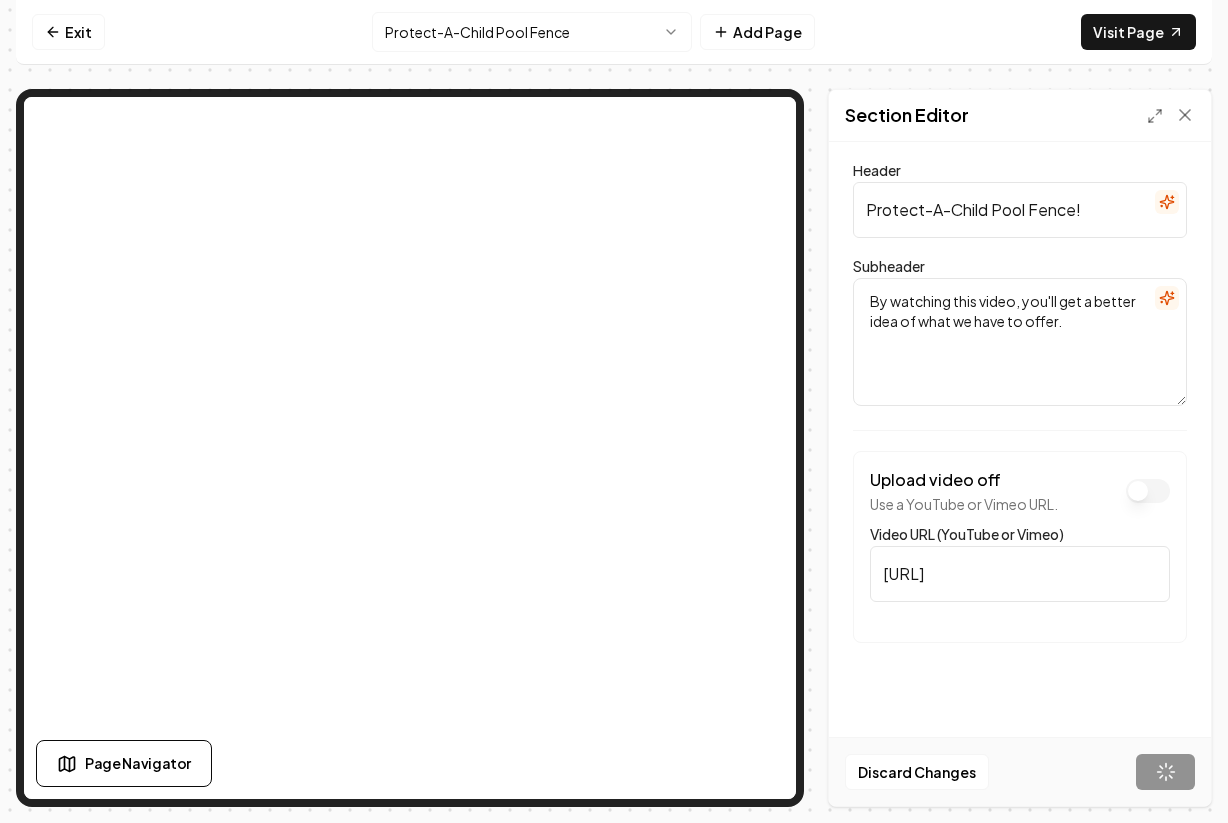 type on "https://player.vimeo.com/video/885267774" 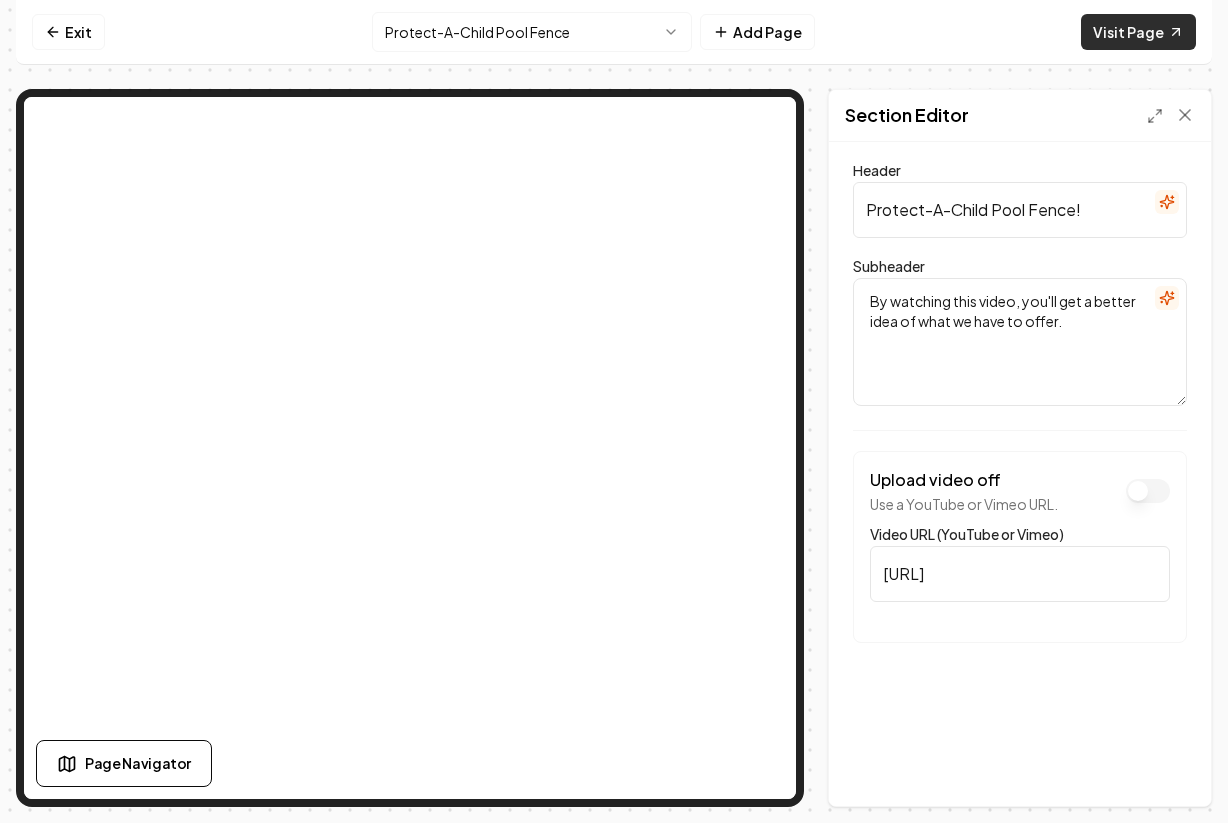 click on "Visit Page" at bounding box center [1138, 32] 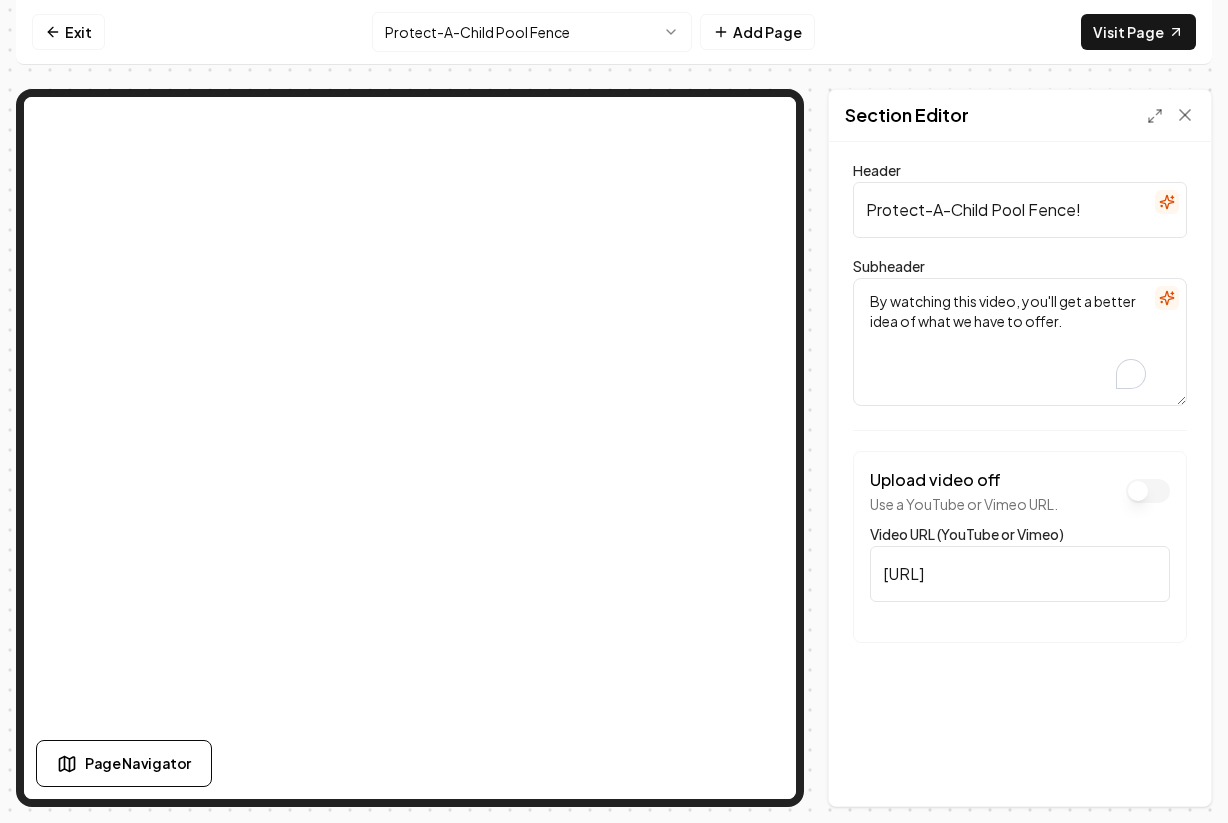 drag, startPoint x: 1079, startPoint y: 318, endPoint x: 863, endPoint y: 253, distance: 225.56818 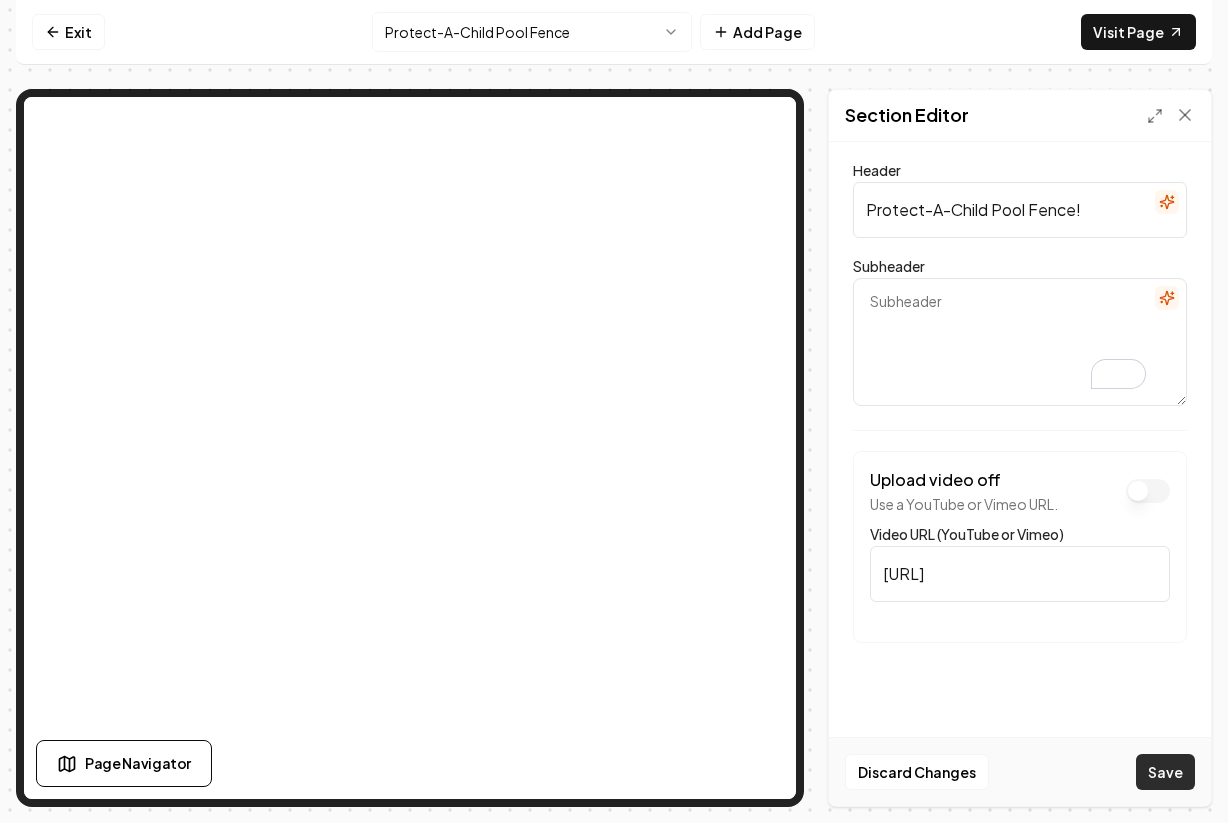 type 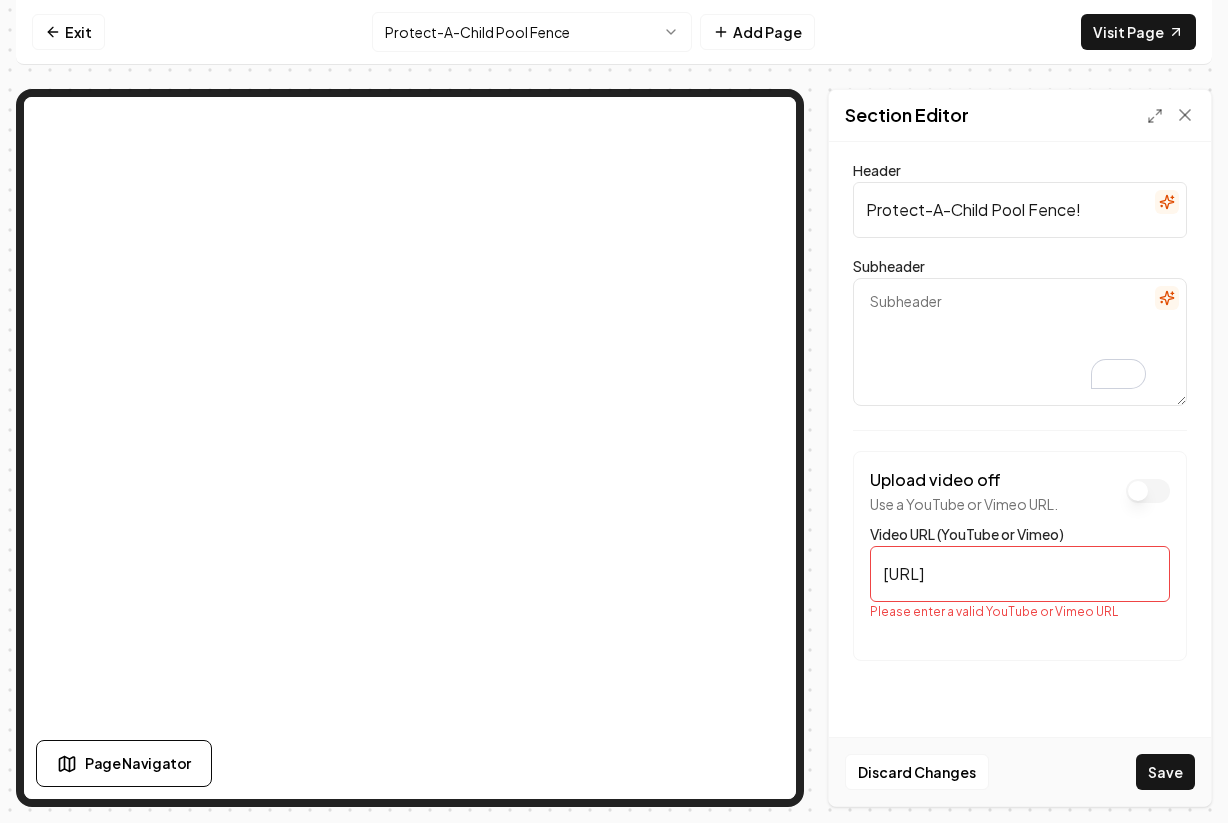 click on "https://player.vimeo.com/video/885267774" at bounding box center (1020, 574) 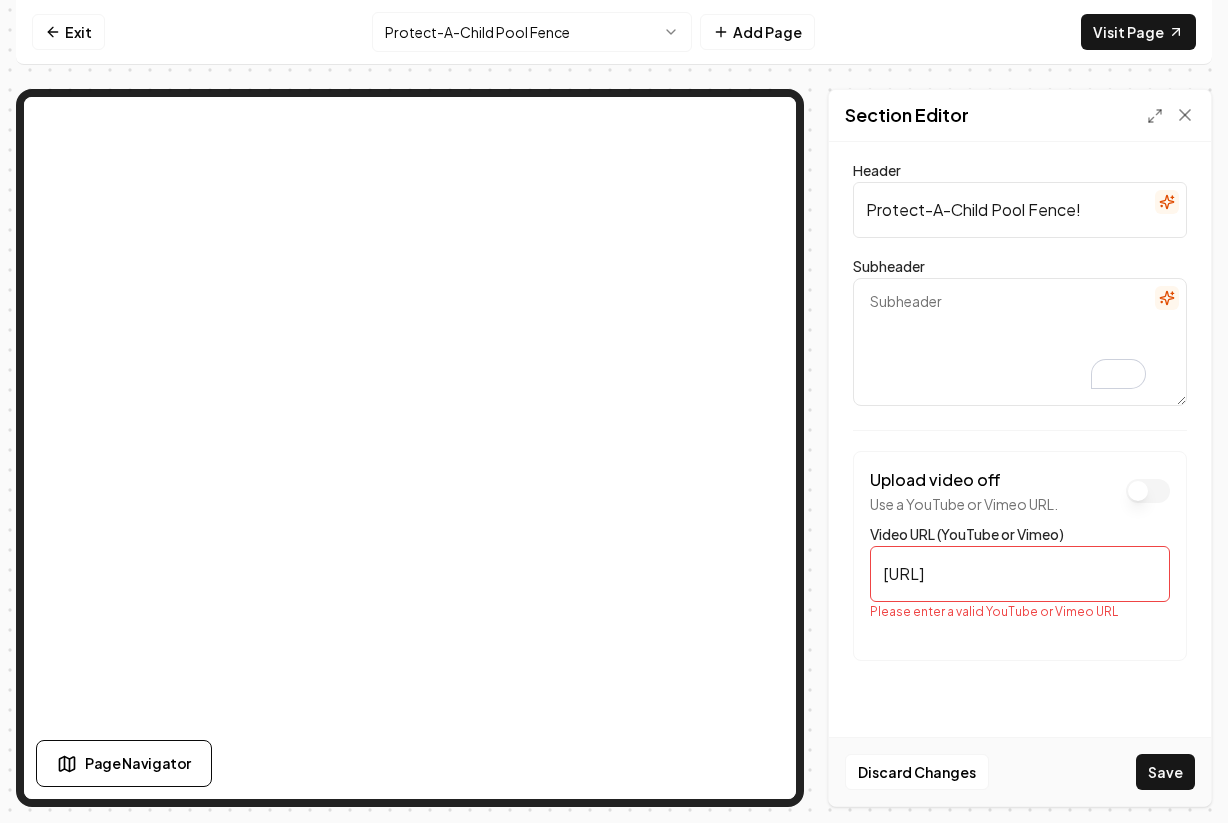 click on "Save" at bounding box center (1165, 772) 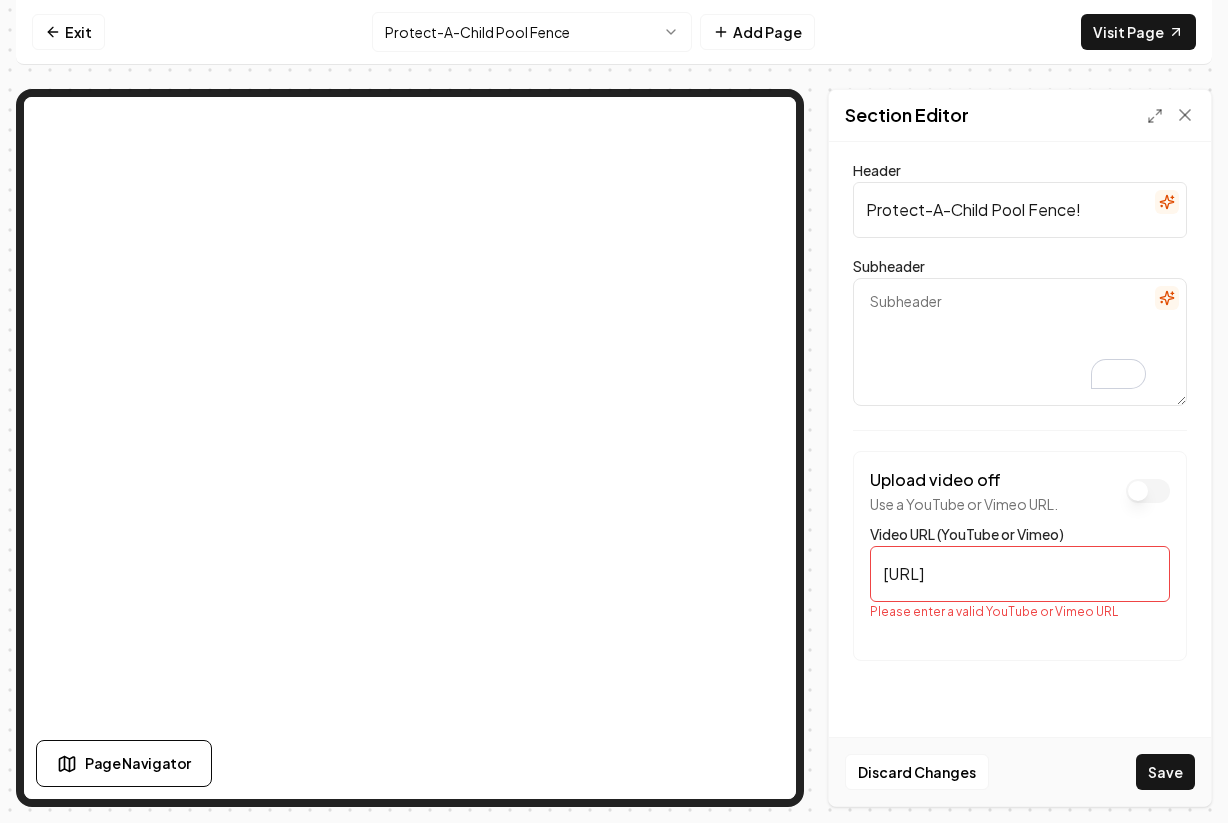 scroll, scrollTop: 0, scrollLeft: 0, axis: both 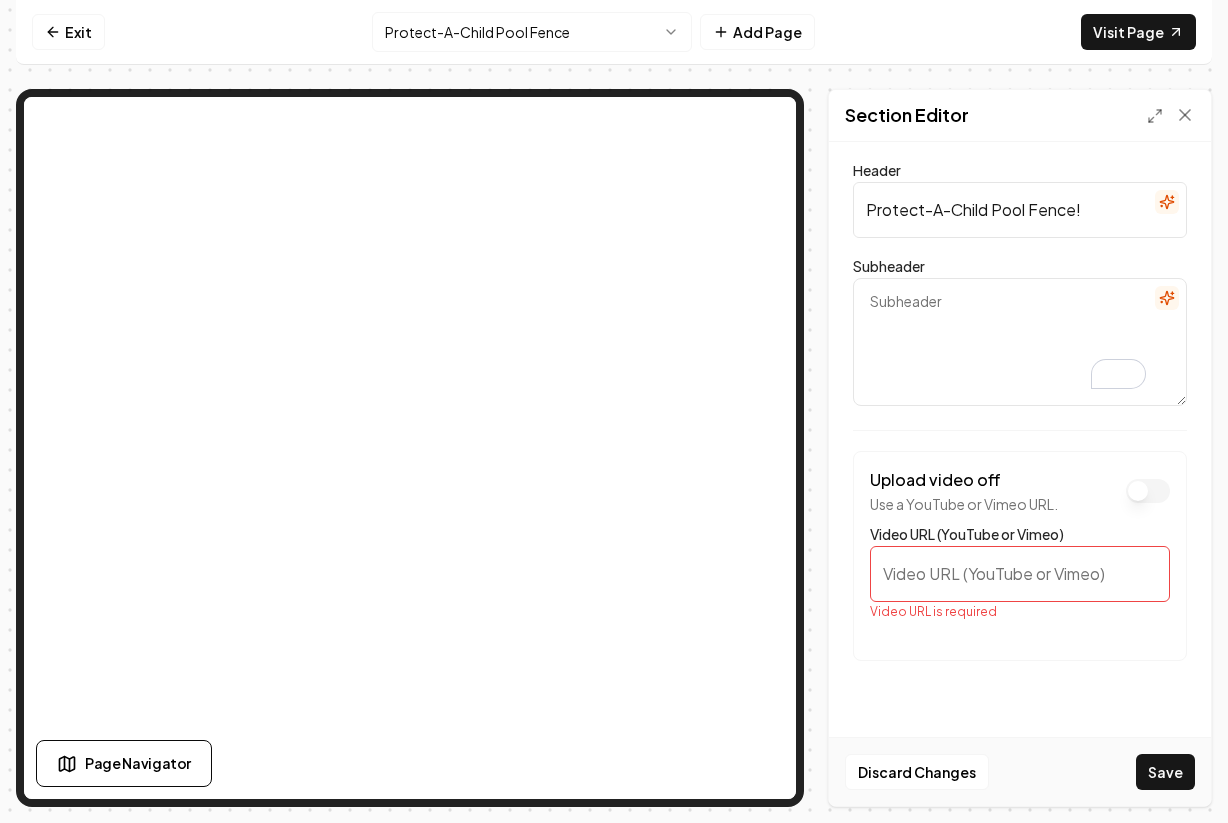 paste on "https://vimeo.com/885267774?fl=pl&fe=vl" 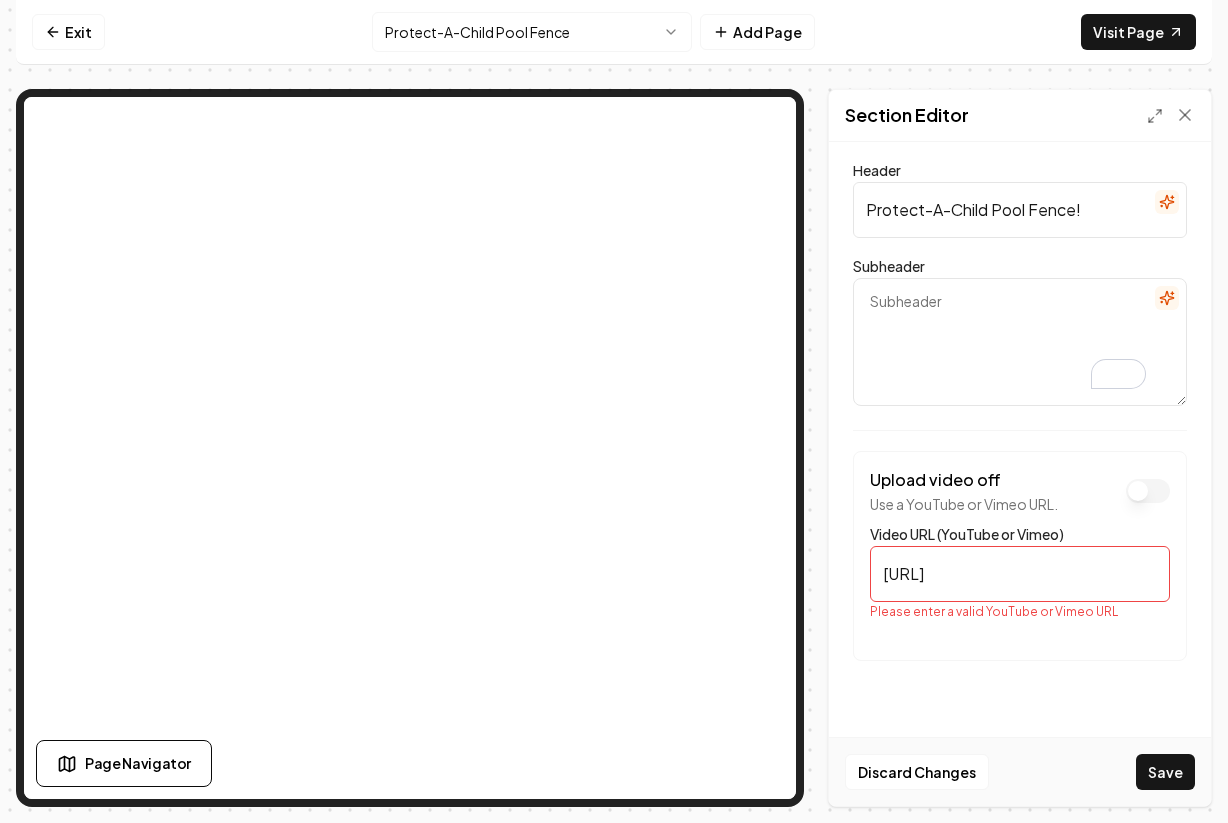 scroll, scrollTop: 0, scrollLeft: 0, axis: both 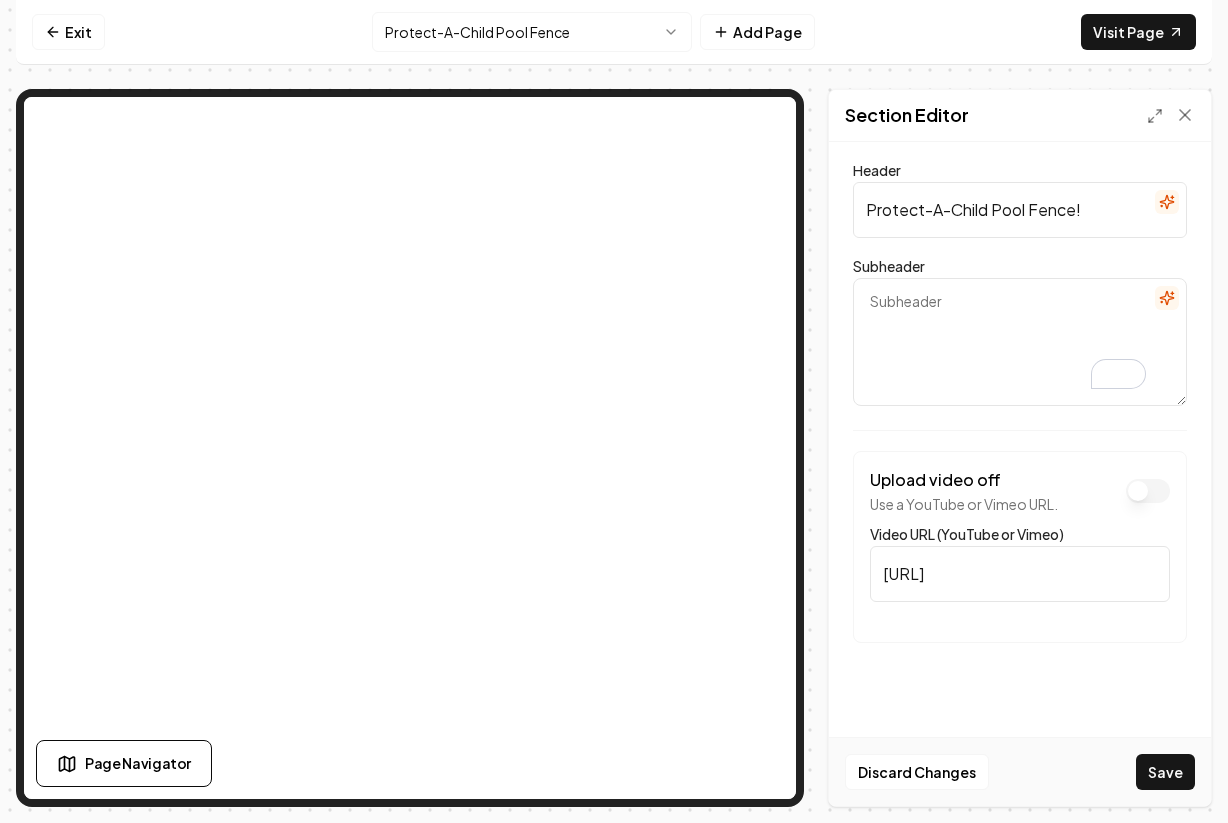 click on "Save" at bounding box center [1165, 772] 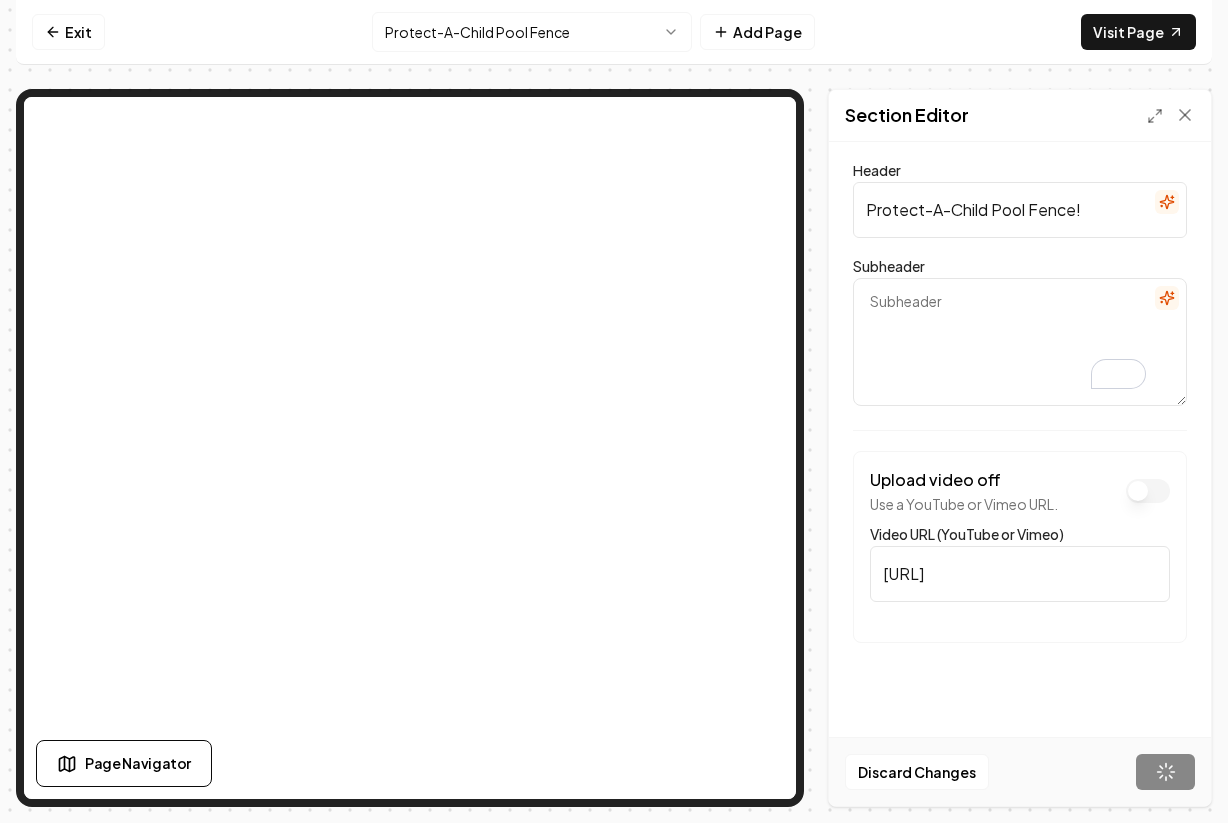 type on "https://player.vimeo.com/video/885267774" 